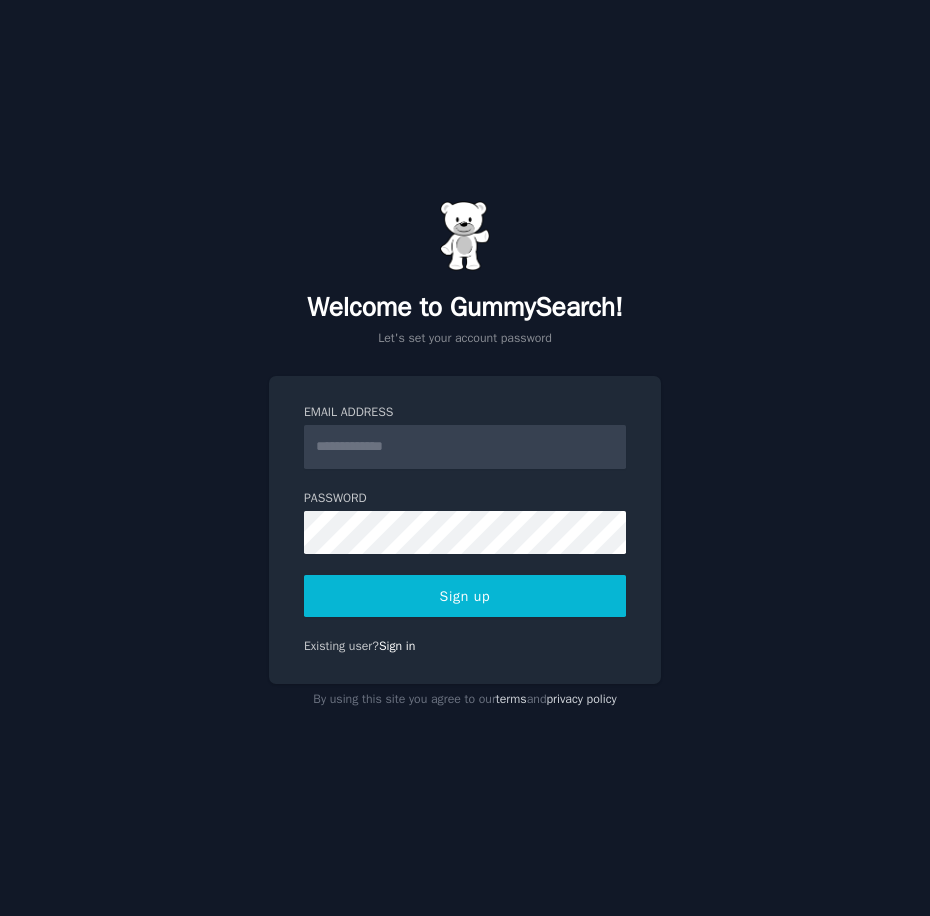 scroll, scrollTop: 0, scrollLeft: 0, axis: both 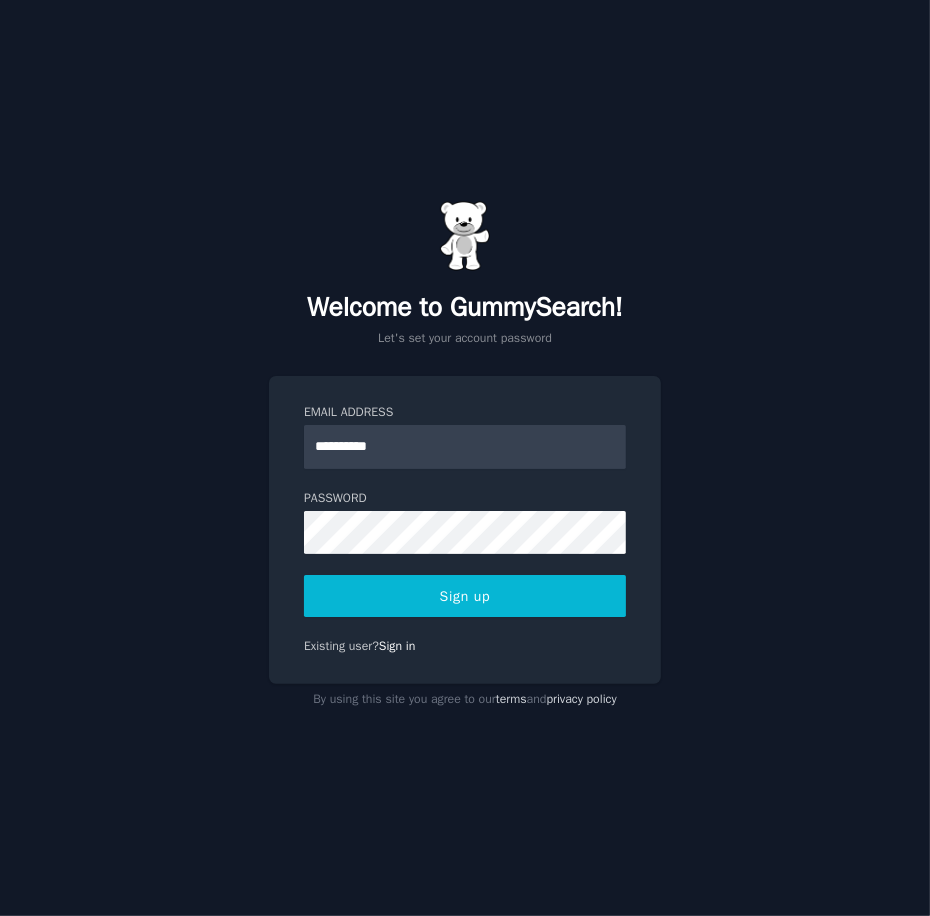 type on "**********" 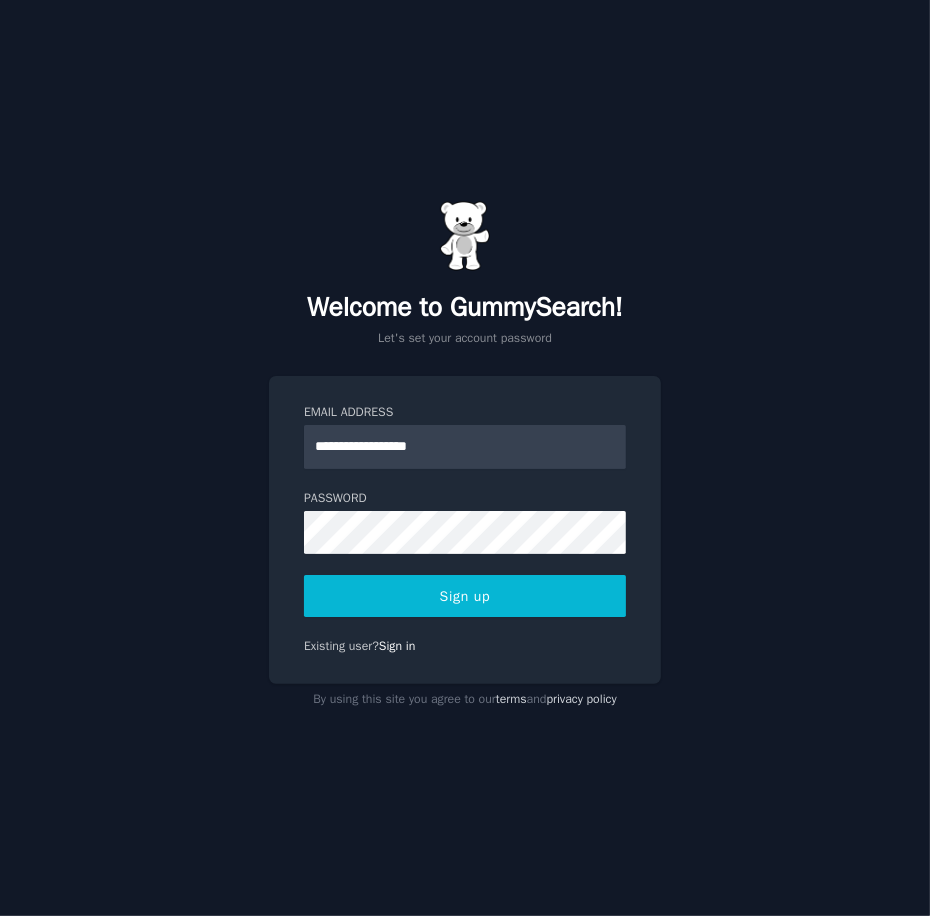 click on "Sign up" at bounding box center (465, 596) 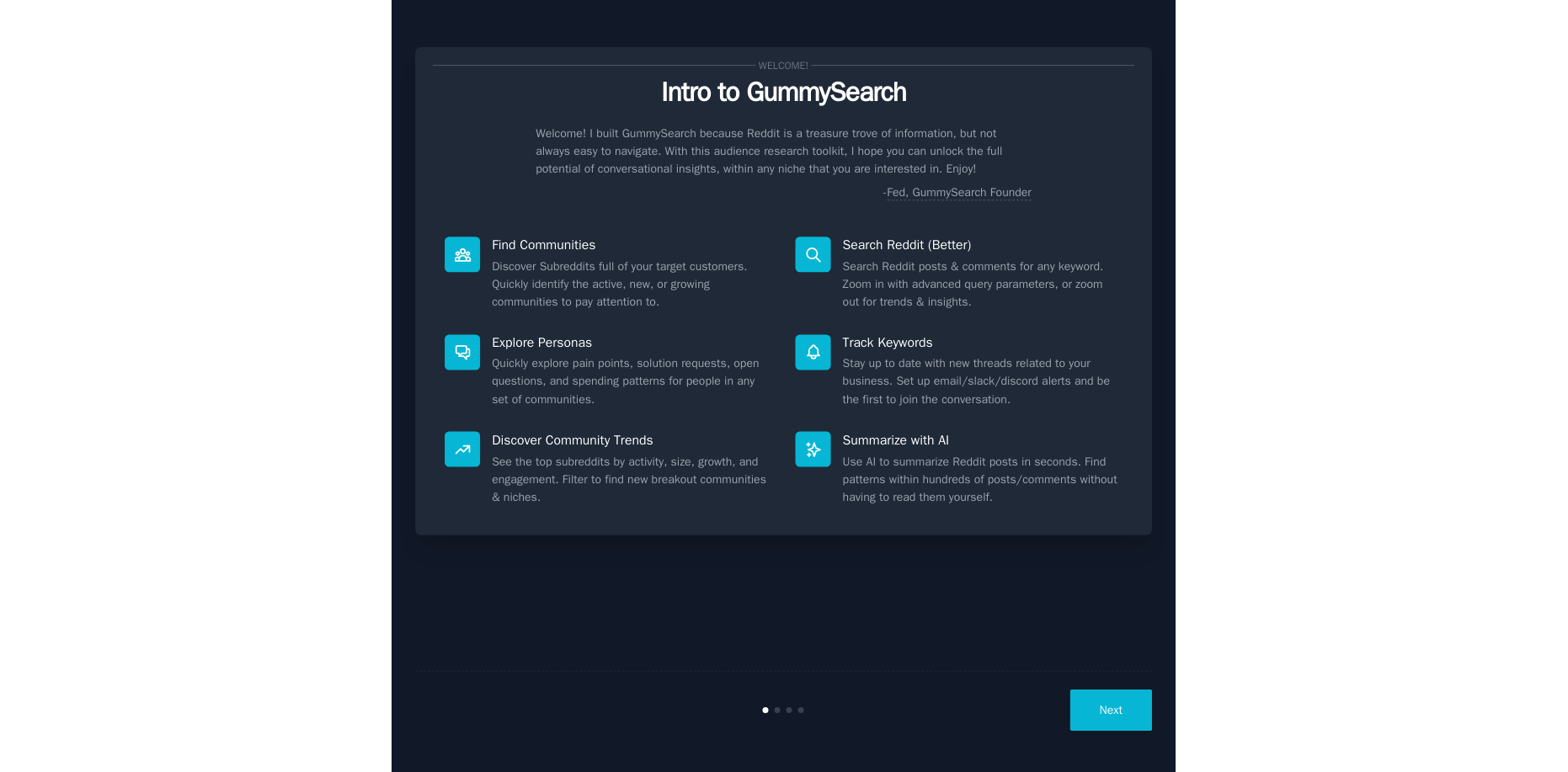 scroll, scrollTop: 0, scrollLeft: 0, axis: both 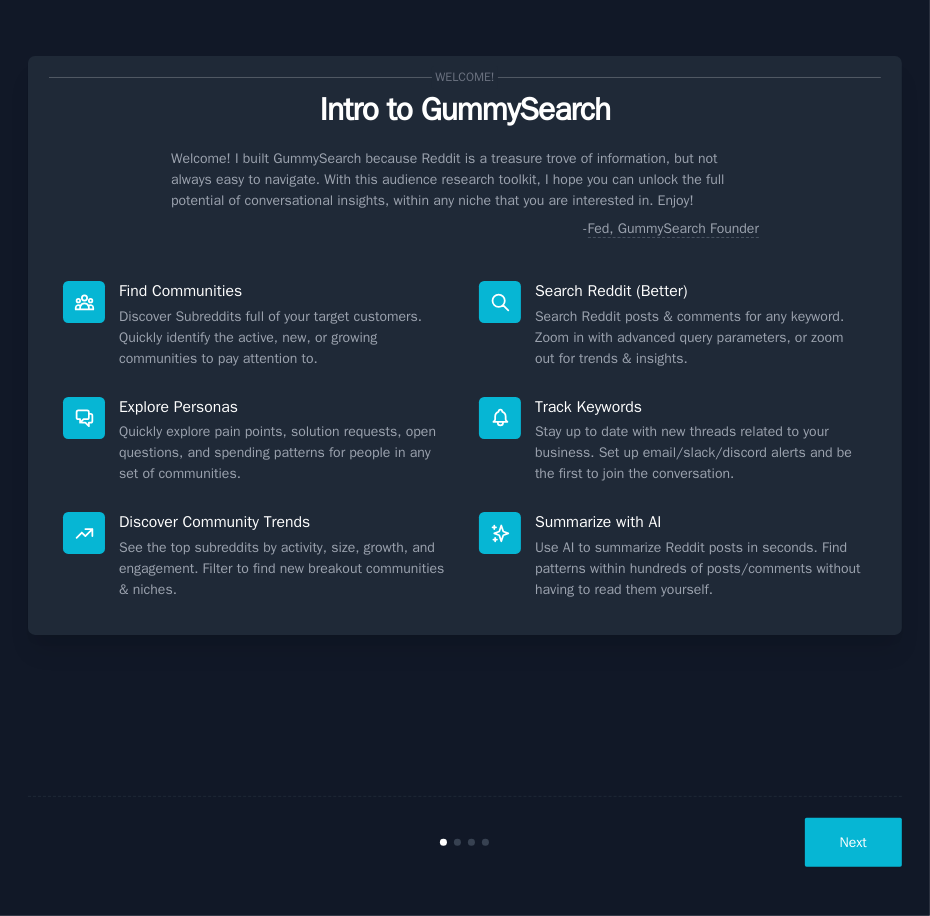 click on "Next" at bounding box center (853, 842) 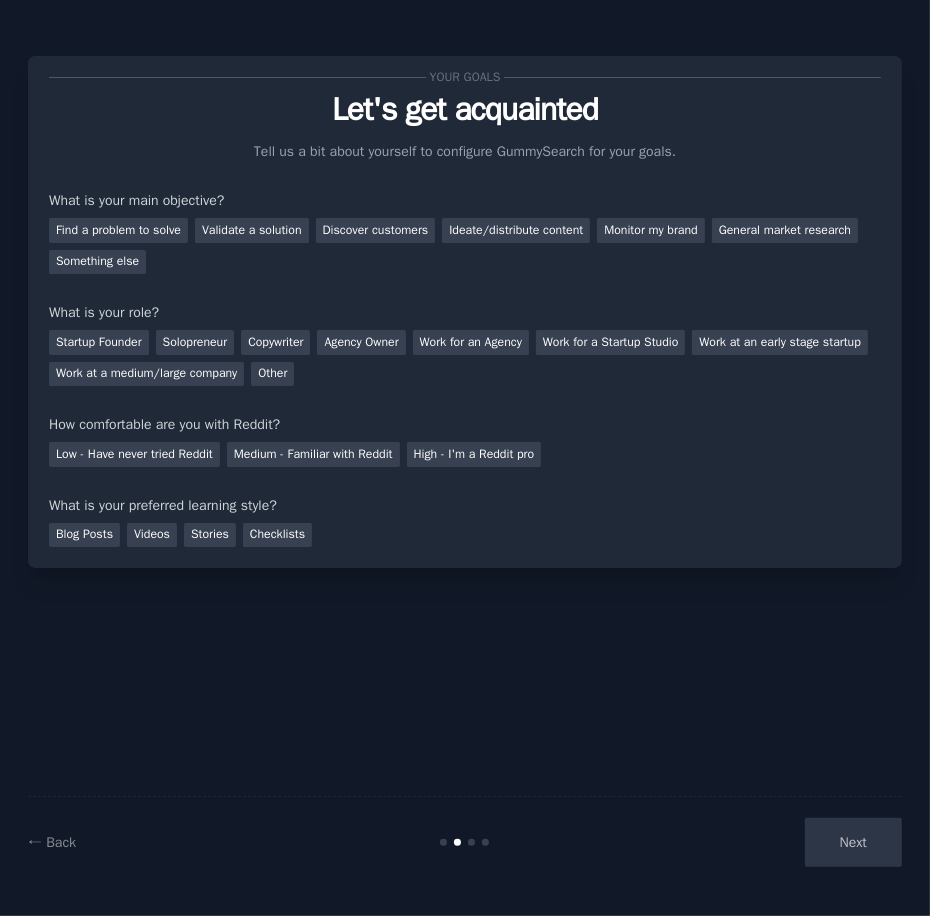 click on "Next" at bounding box center [756, 842] 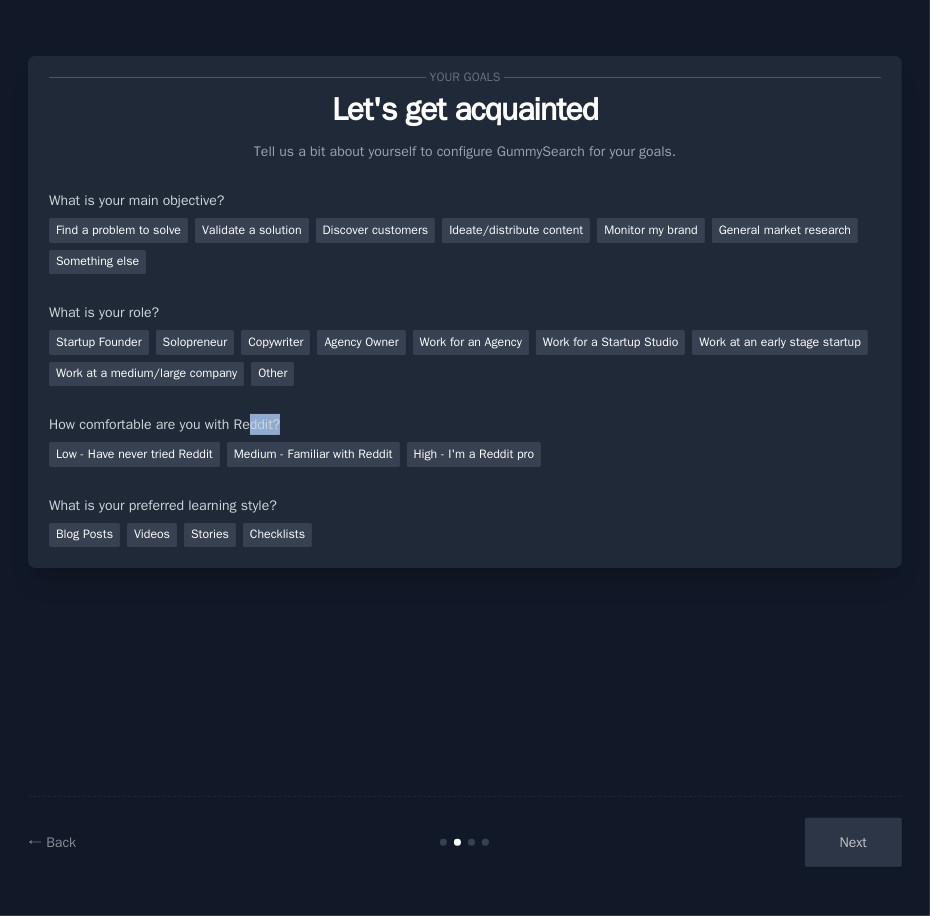 drag, startPoint x: 656, startPoint y: 382, endPoint x: 224, endPoint y: 391, distance: 432.09375 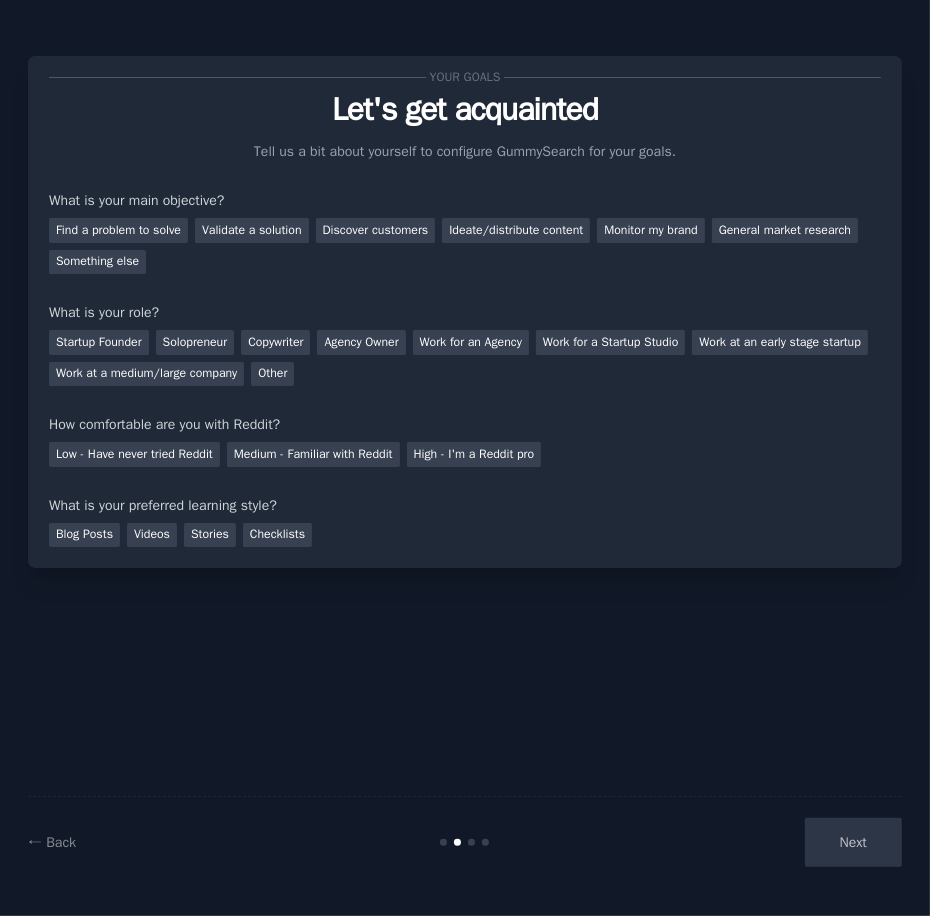 drag, startPoint x: 407, startPoint y: 689, endPoint x: 545, endPoint y: 767, distance: 158.51814 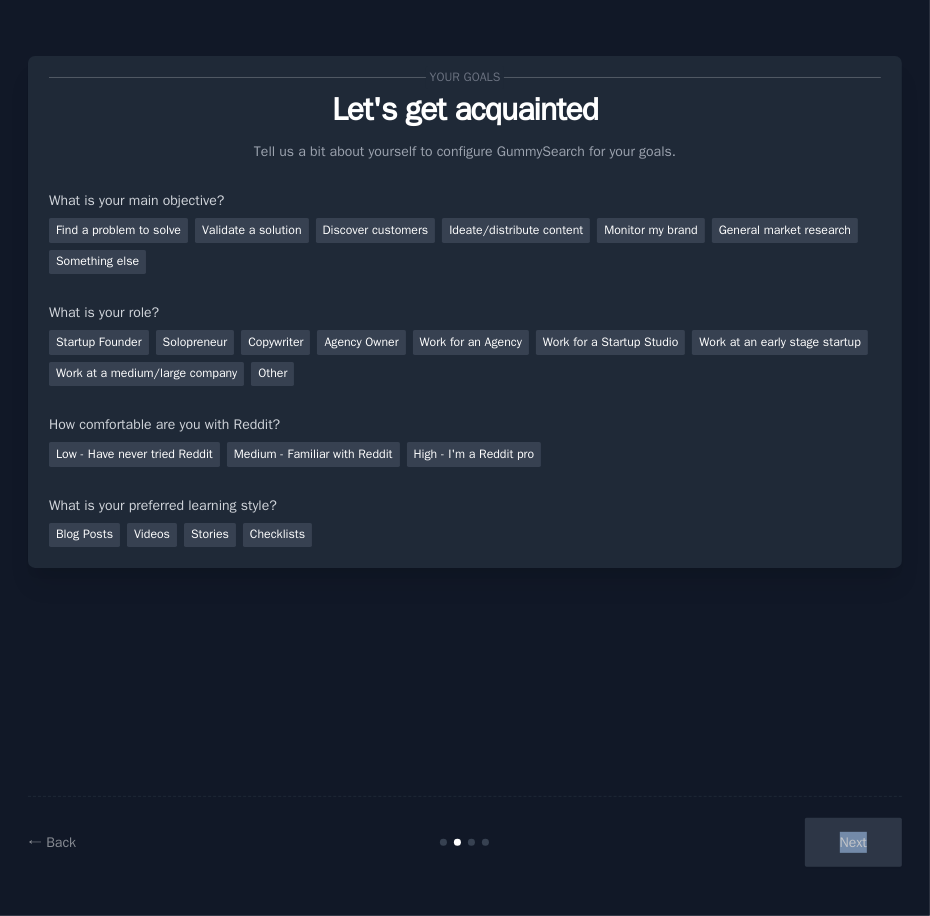 click on "Next" at bounding box center [756, 842] 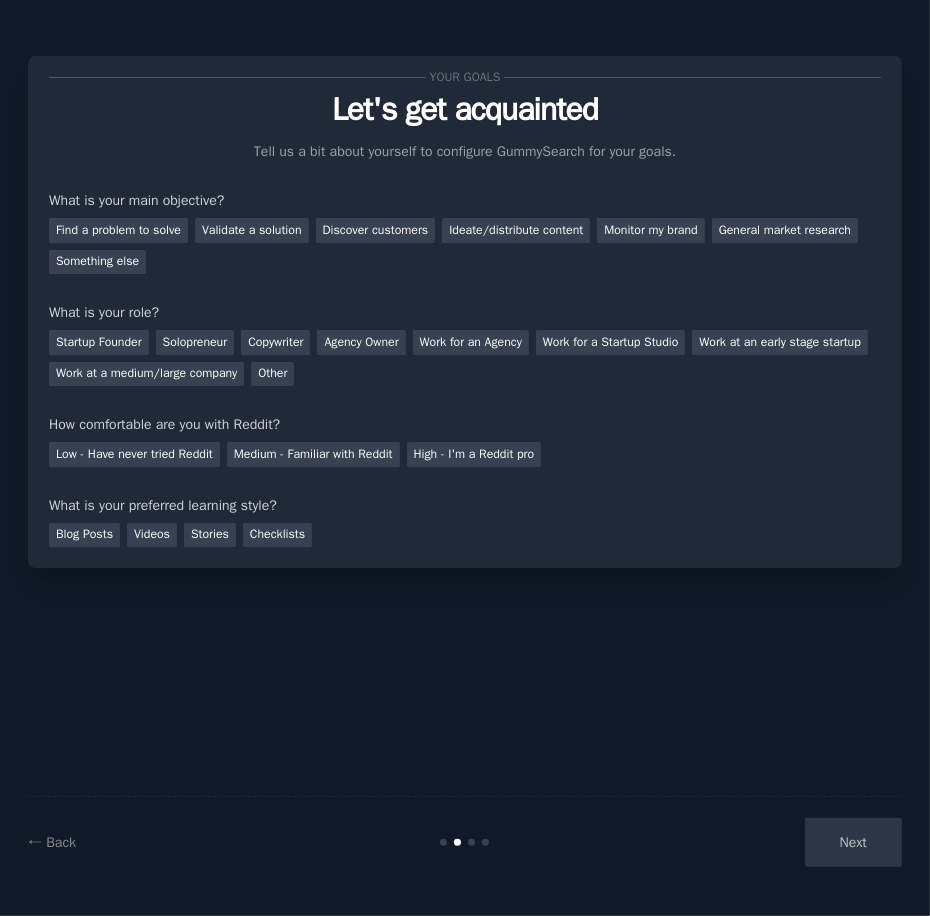 click on "Your goals Let's get acquainted Tell us a bit about yourself to configure GummySearch for your goals. What is your main objective? Find a problem to solve Validate a solution Discover customers Ideate/distribute content Monitor my brand General market research Something else What is your role? Startup Founder Solopreneur Copywriter Agency Owner Work for an Agency Work for a Startup Studio Work at an early stage startup Work at a medium/large company Other How comfortable are you with Reddit? Low - Have never tried Reddit Medium - Familiar with Reddit High - I'm a Reddit pro What is your preferred learning style? Blog Posts Videos Stories Checklists ← Back Next" at bounding box center (465, 458) 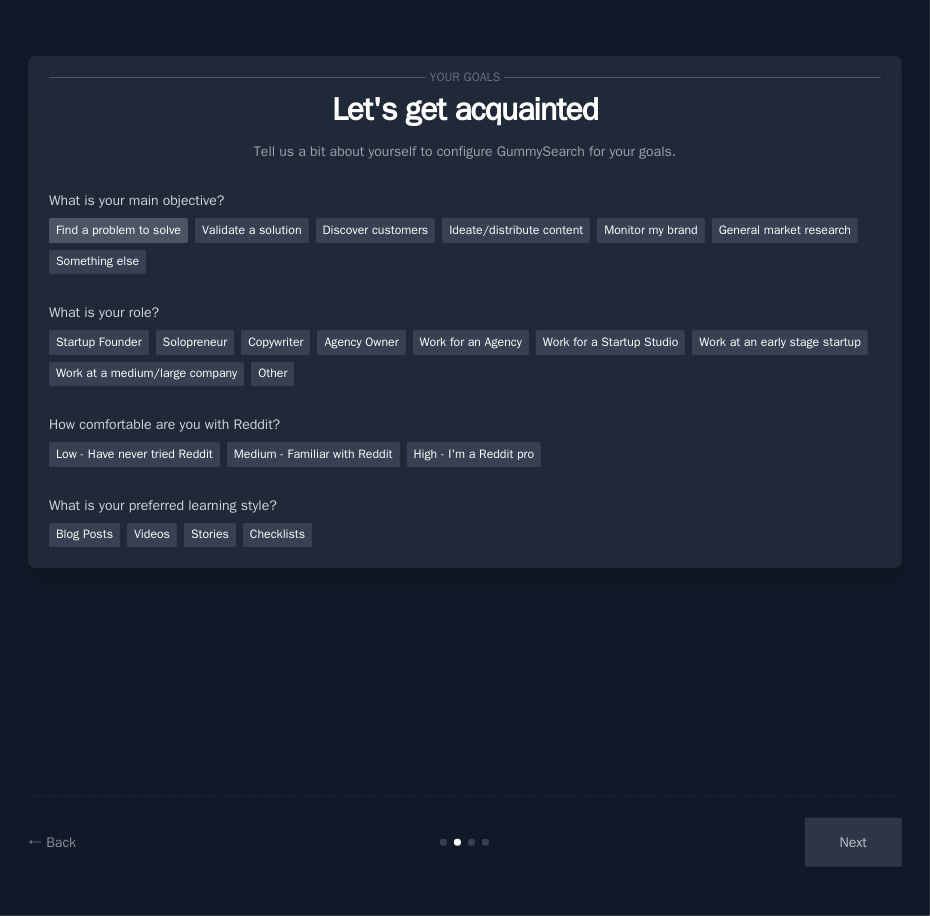 click on "Find a problem to solve" at bounding box center [118, 230] 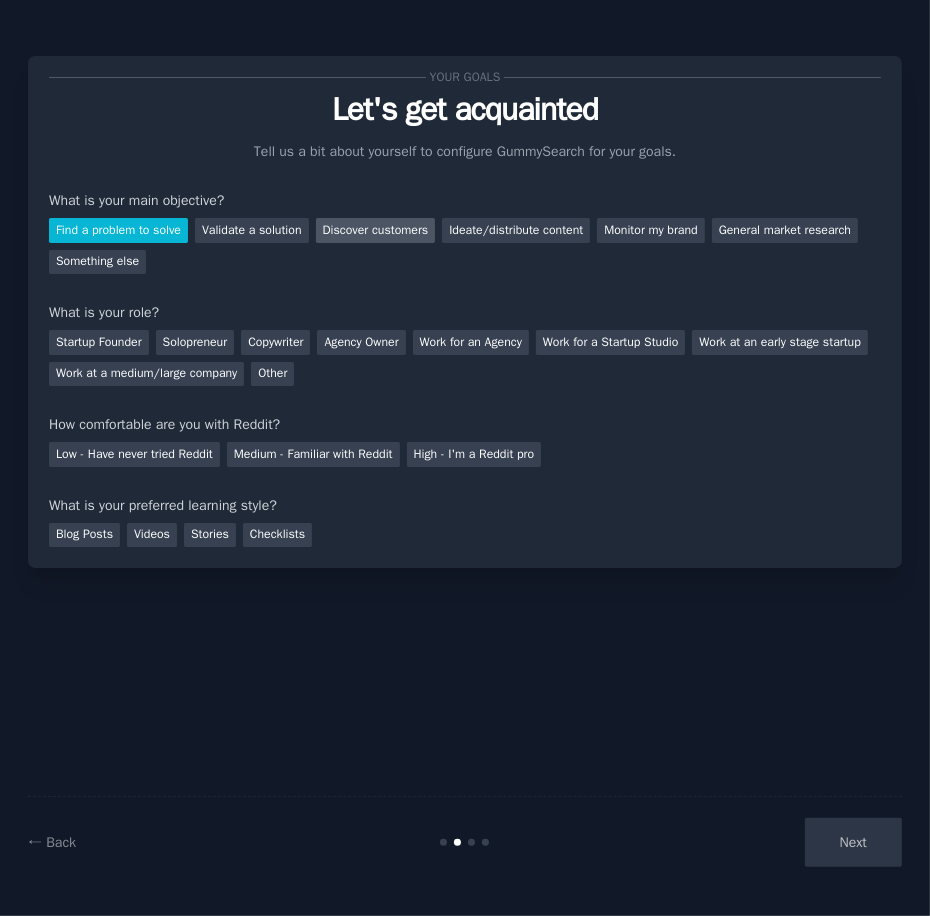 click on "Discover customers" at bounding box center (376, 230) 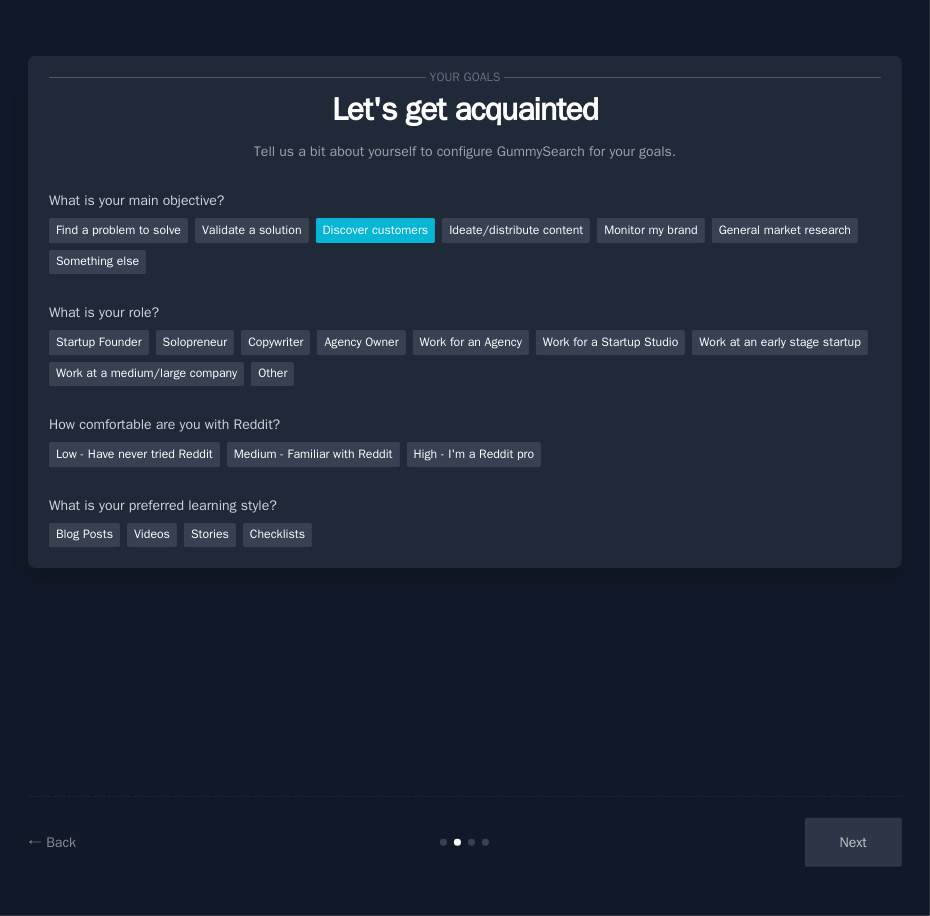 click on "Next" at bounding box center [756, 842] 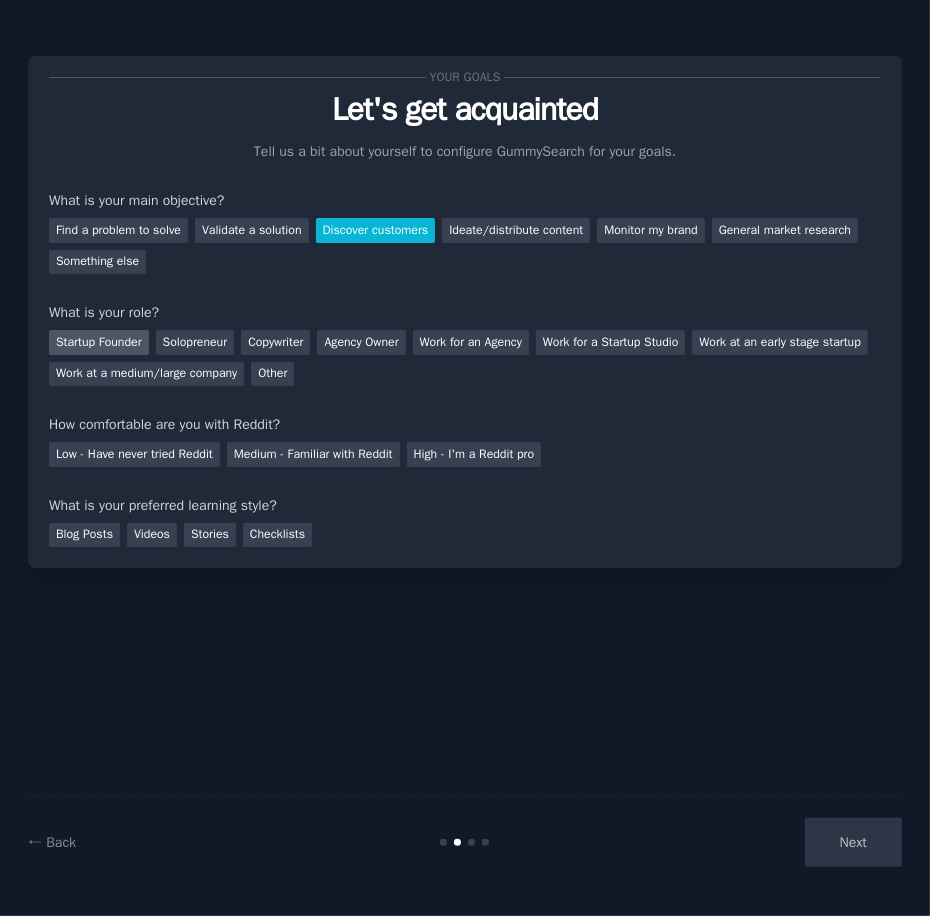 click on "Startup Founder" at bounding box center [99, 342] 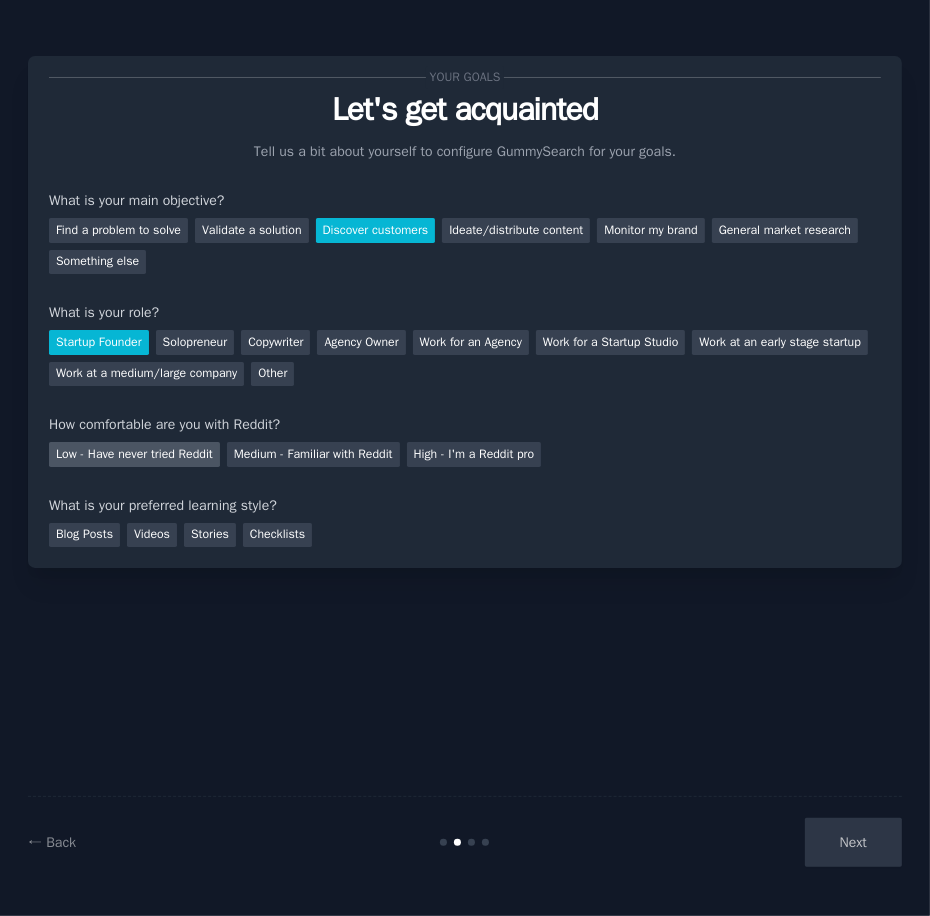 click on "Low - Have never tried Reddit" at bounding box center [134, 454] 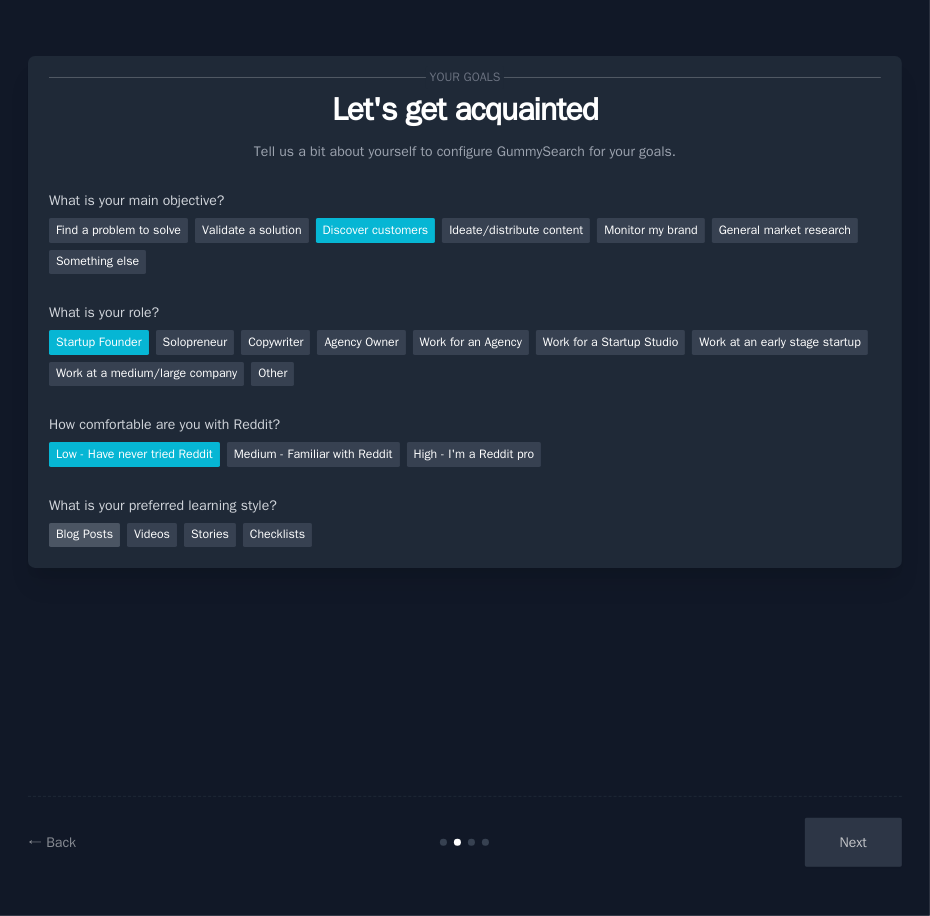 click on "Blog Posts" at bounding box center (84, 535) 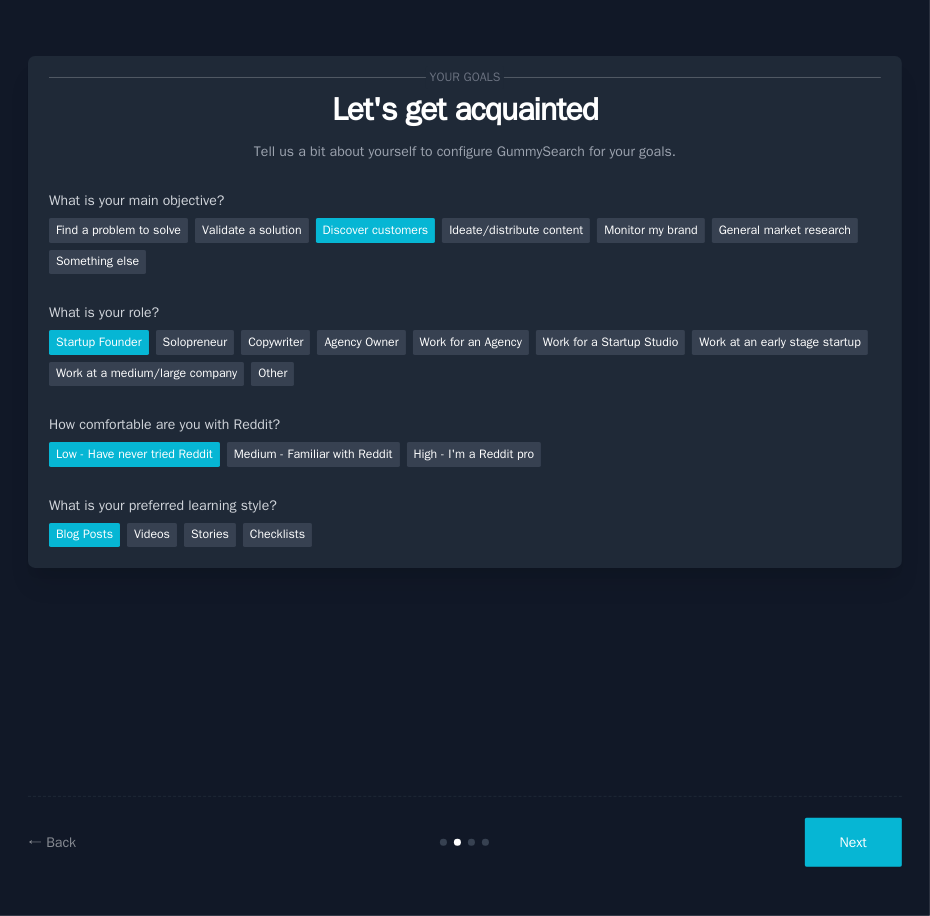 click on "Next" at bounding box center [853, 842] 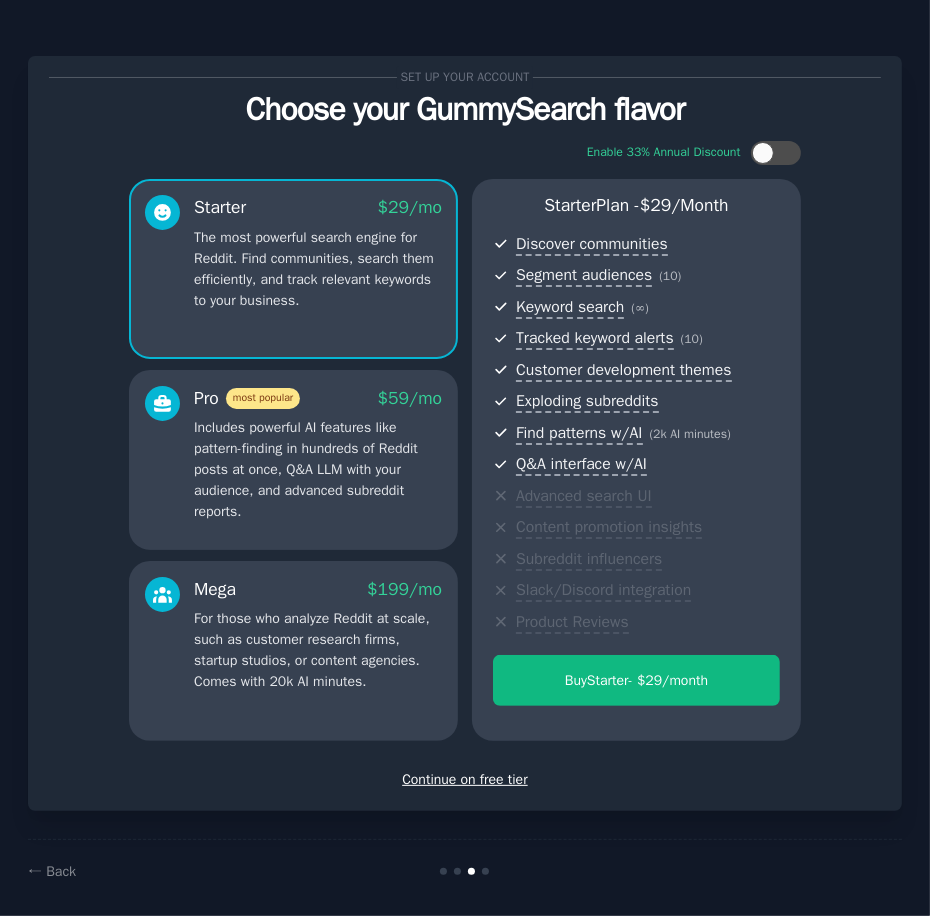 click on "Continue on free tier" at bounding box center (465, 779) 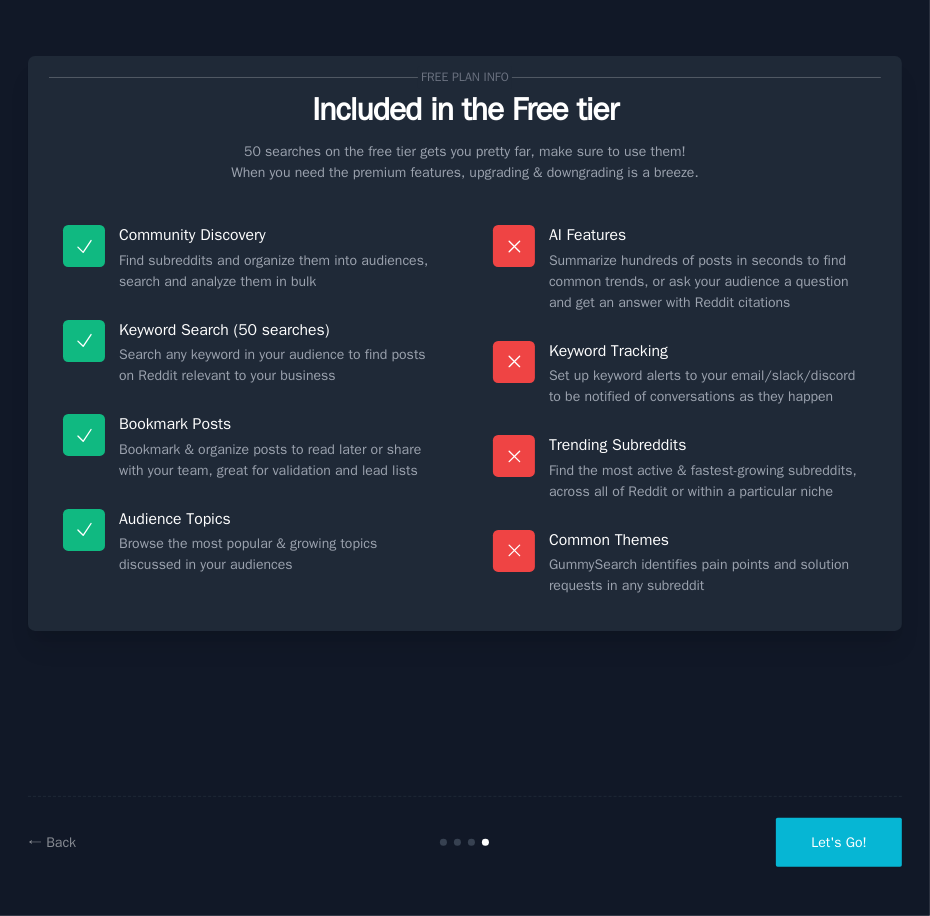 click on "Let's Go!" at bounding box center (839, 842) 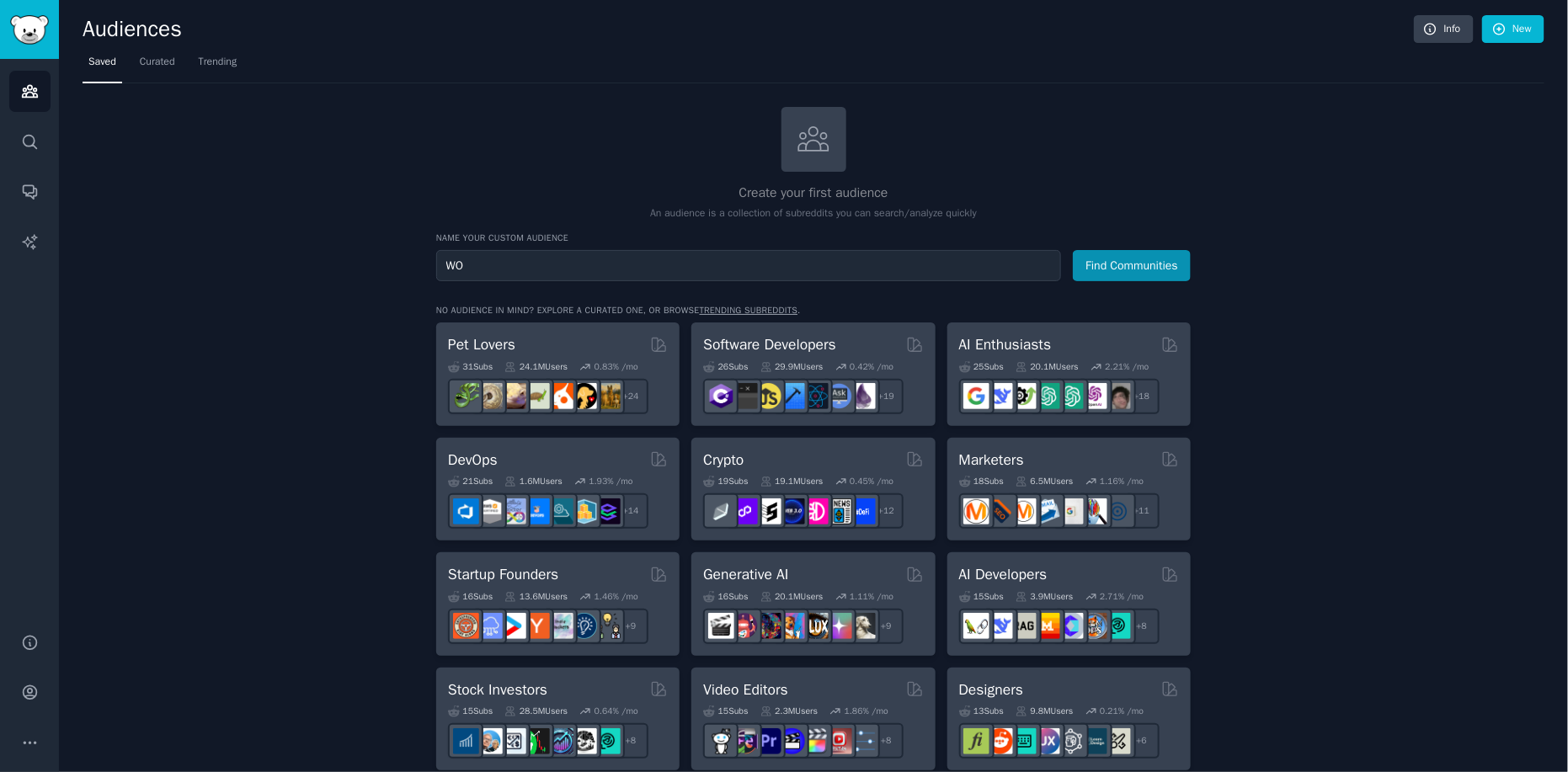 type on "W" 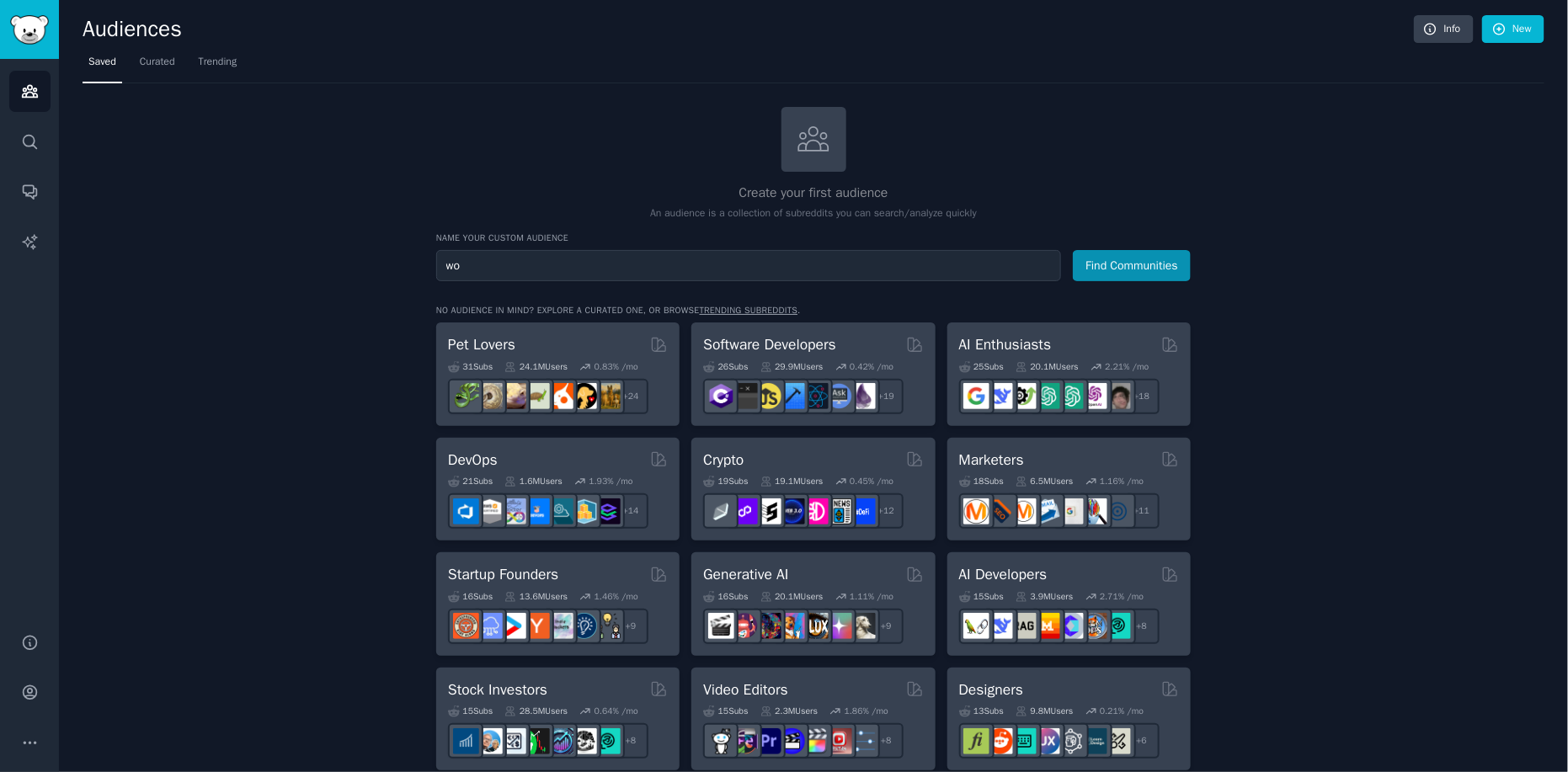type on "w" 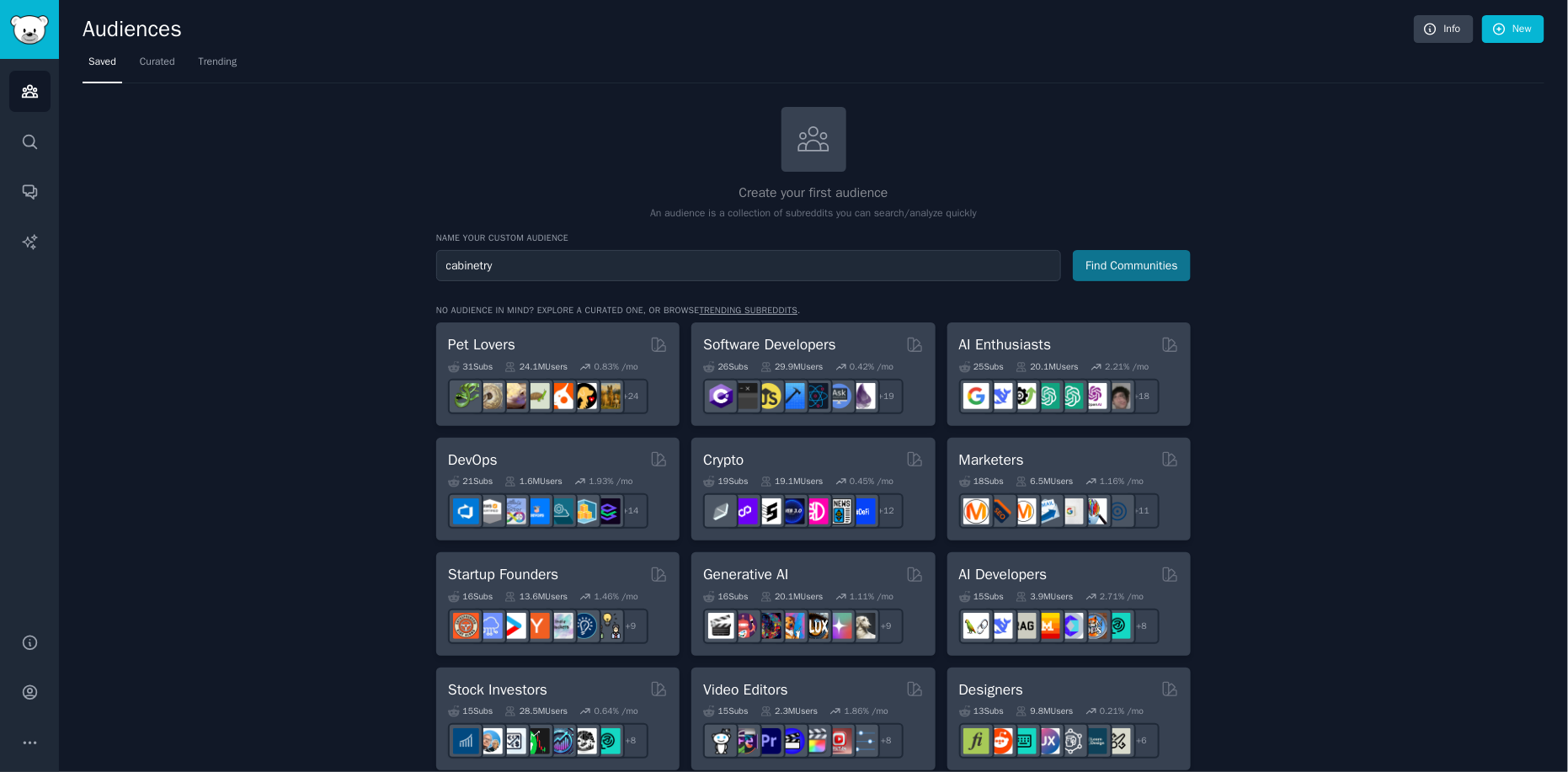 type on "cabinetry" 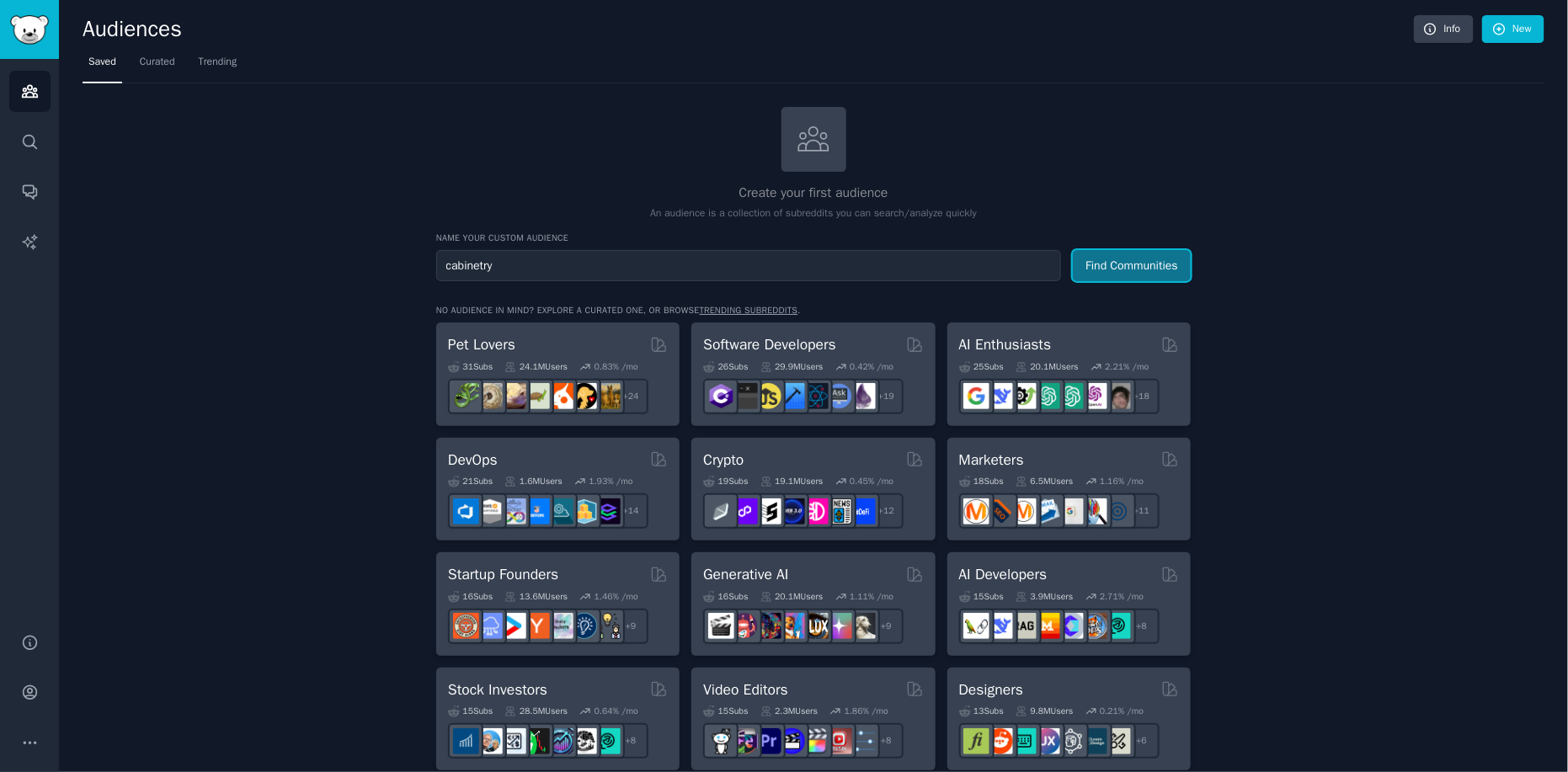 click on "Find Communities" at bounding box center [1132, 265] 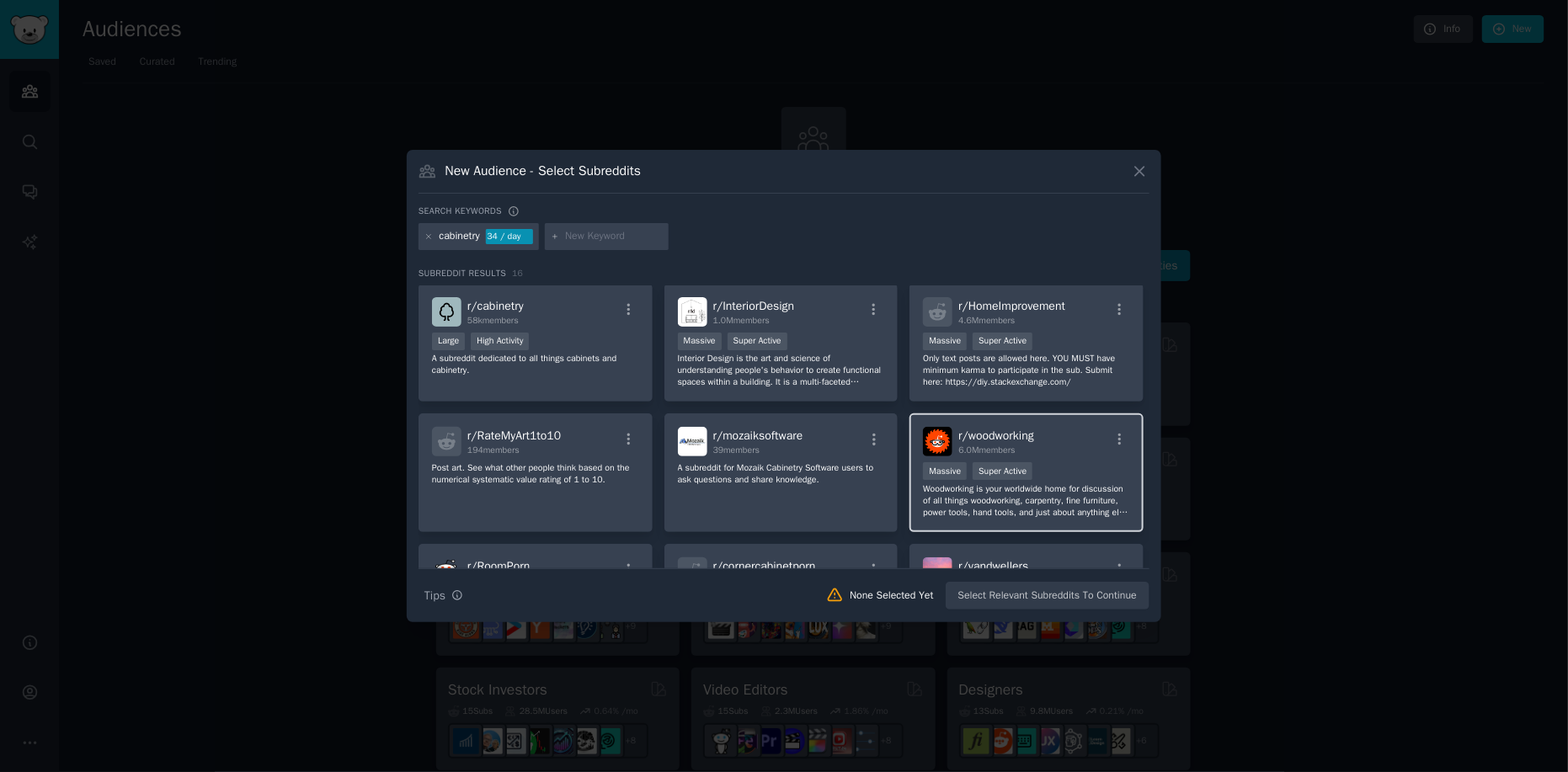 scroll, scrollTop: 0, scrollLeft: 0, axis: both 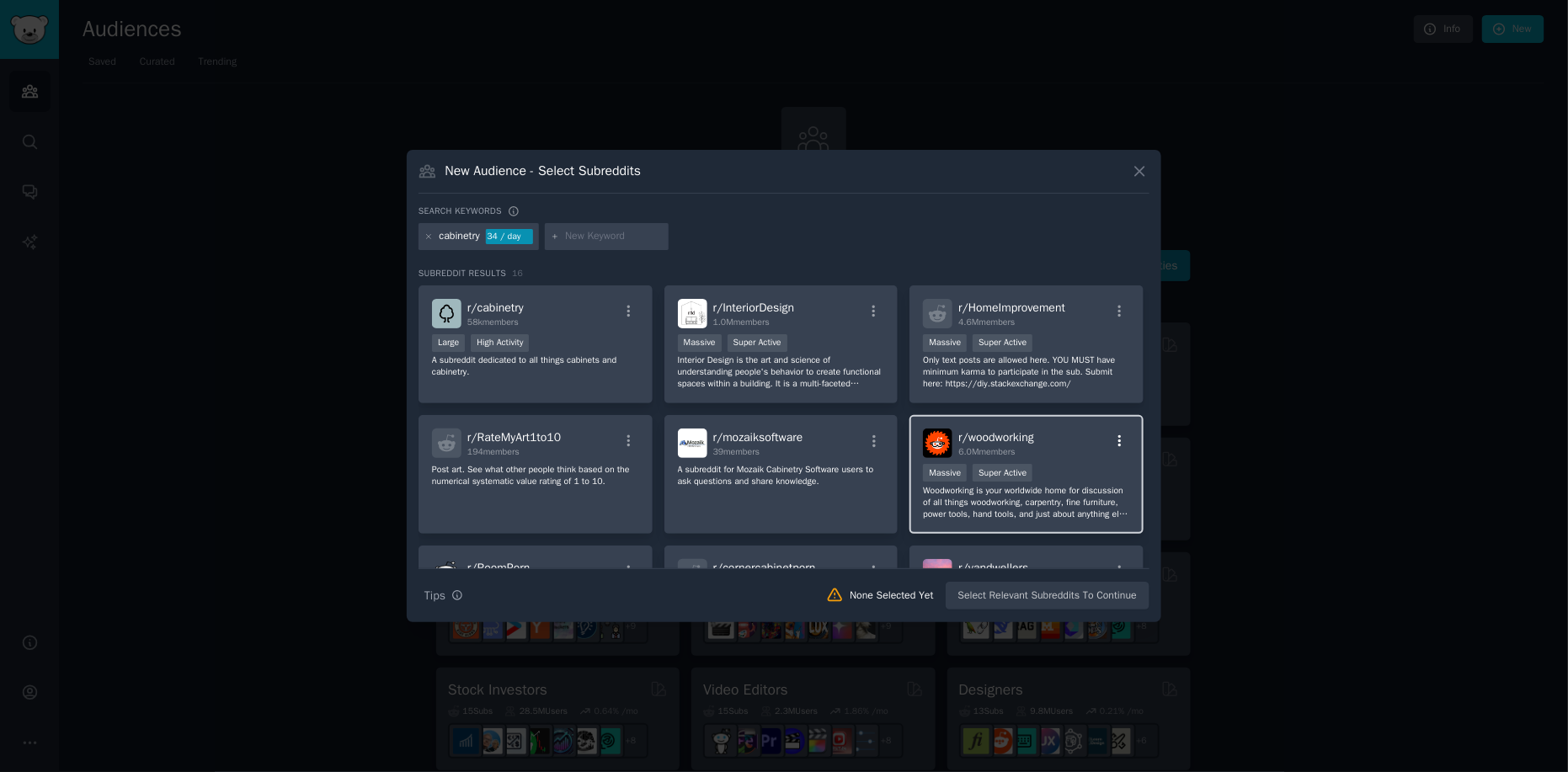 click 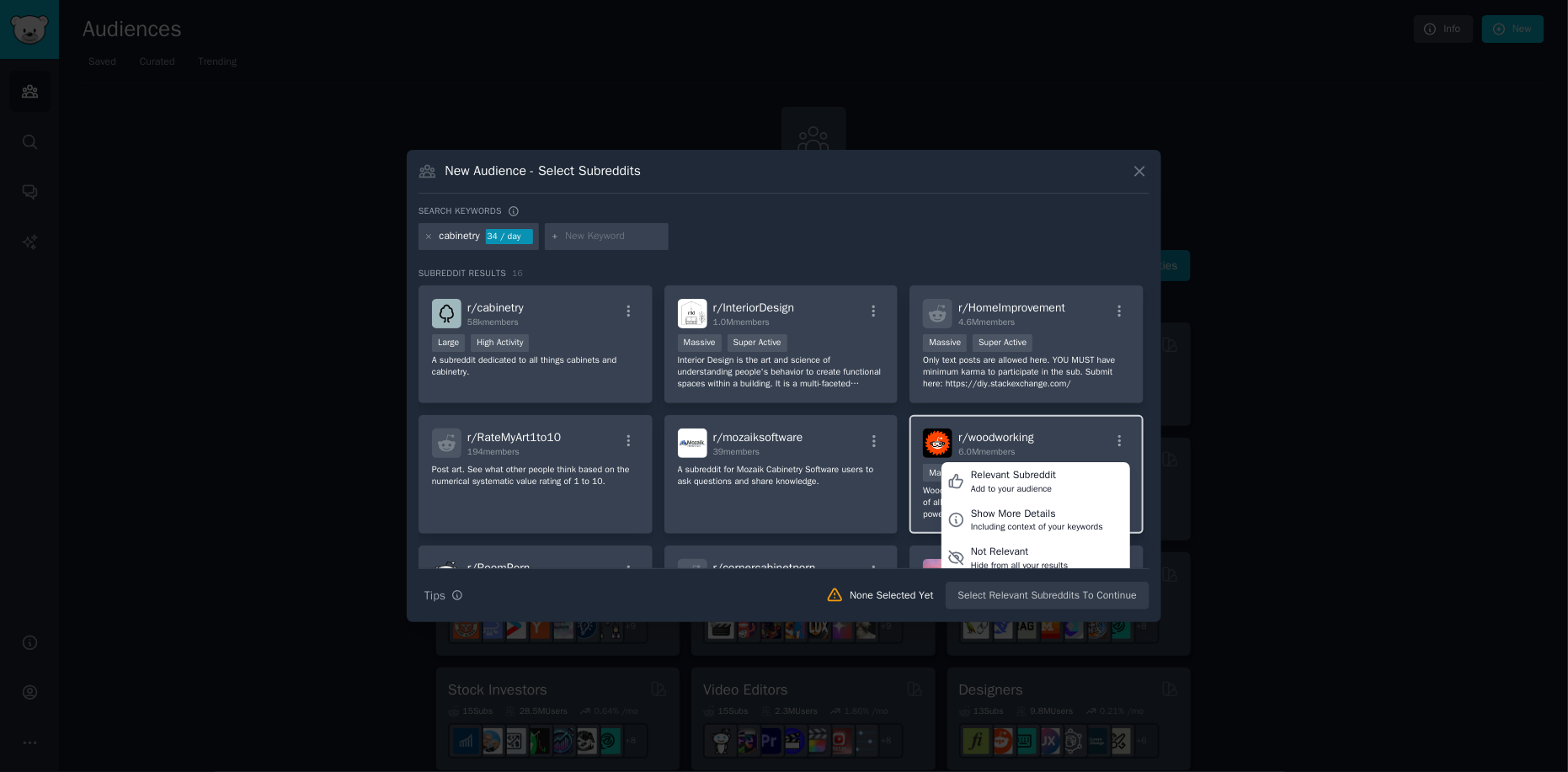click on ". [Subreddit Name] 6.0M members Relevant Subreddit Add to your audience Show More Details Including context of your keywords Not Relevant Hide from all your results" at bounding box center [1027, 443] 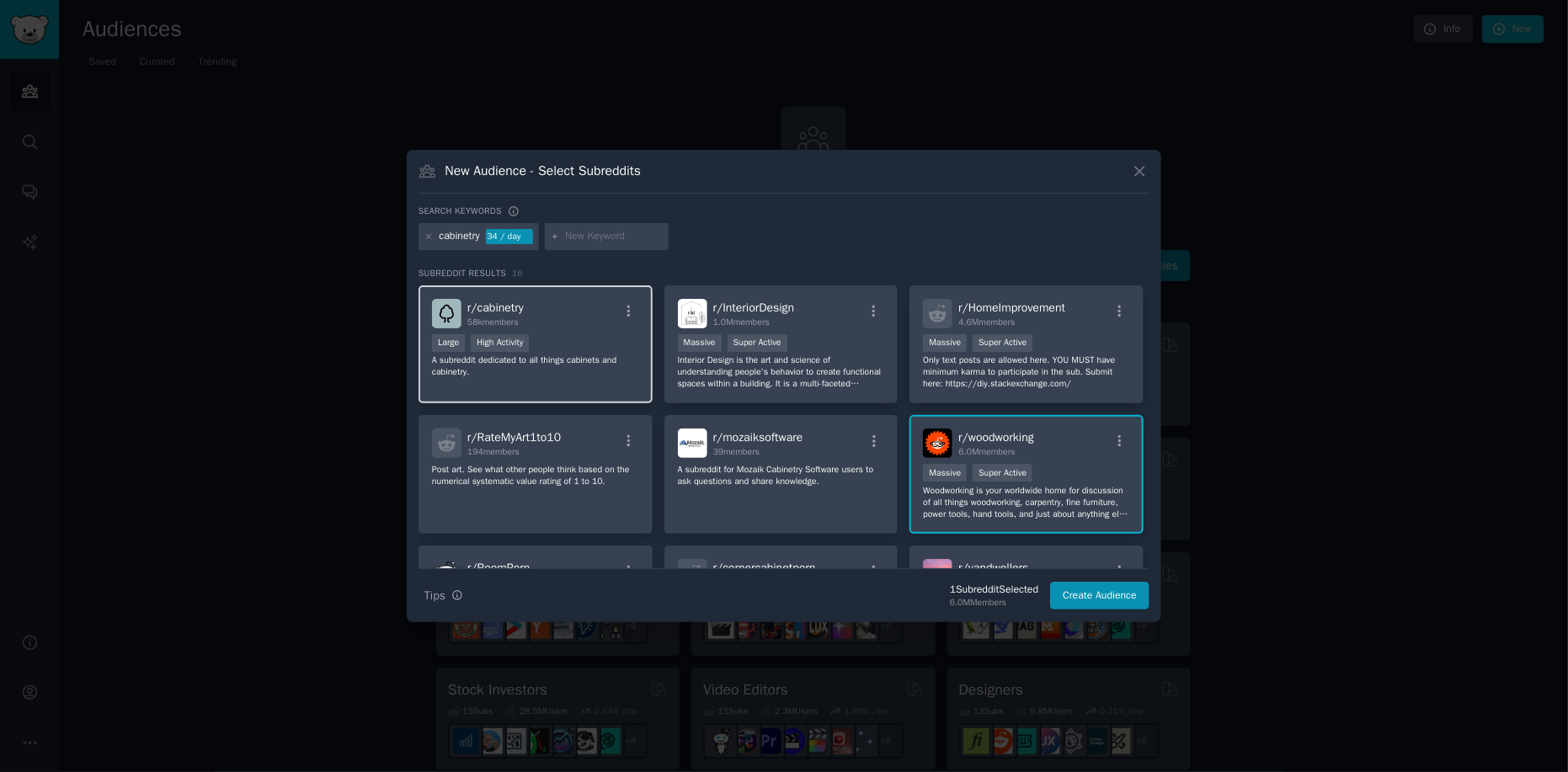 click on "r/ cabinetry 58k  members" at bounding box center [536, 313] 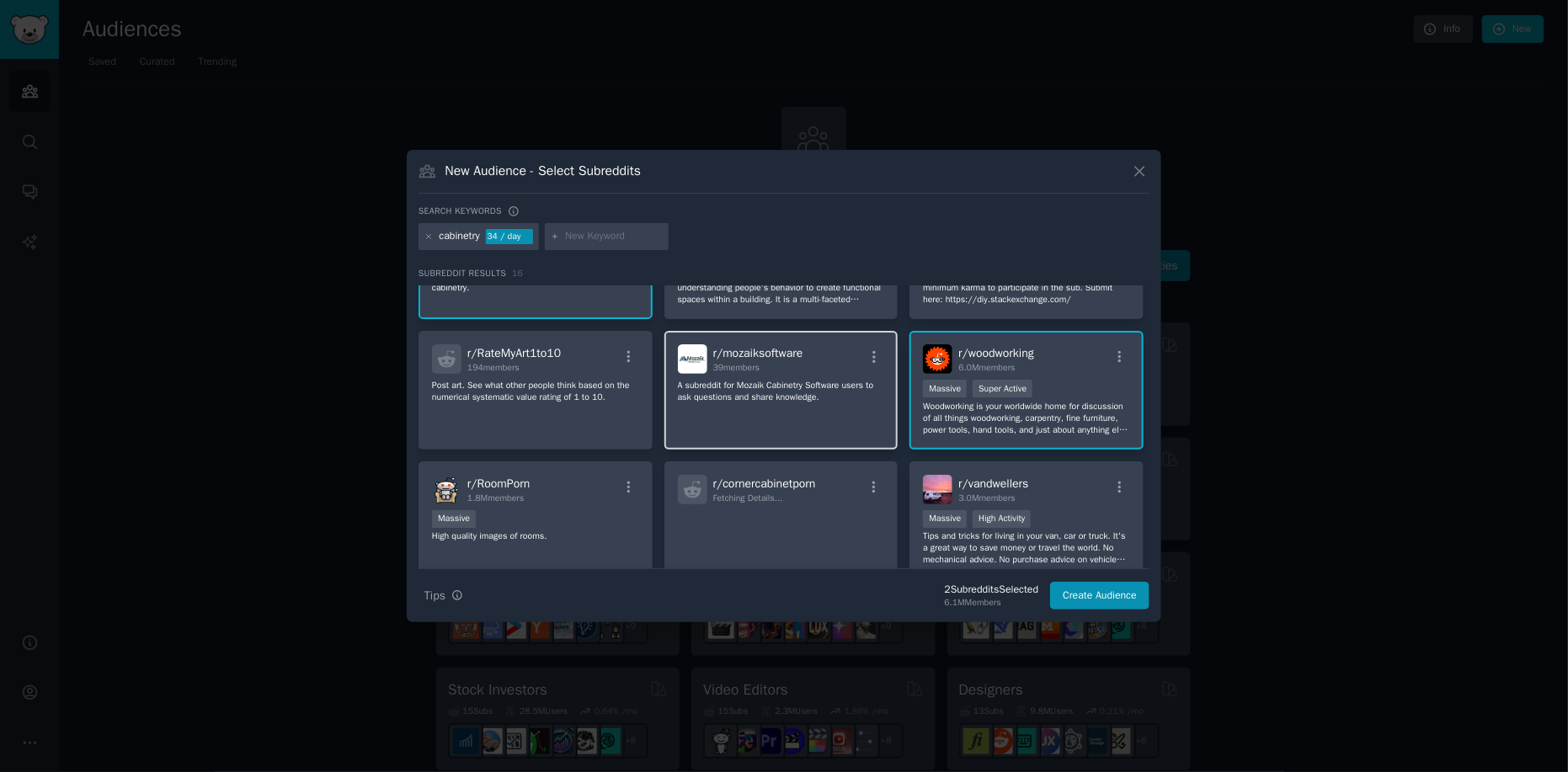 scroll, scrollTop: 0, scrollLeft: 0, axis: both 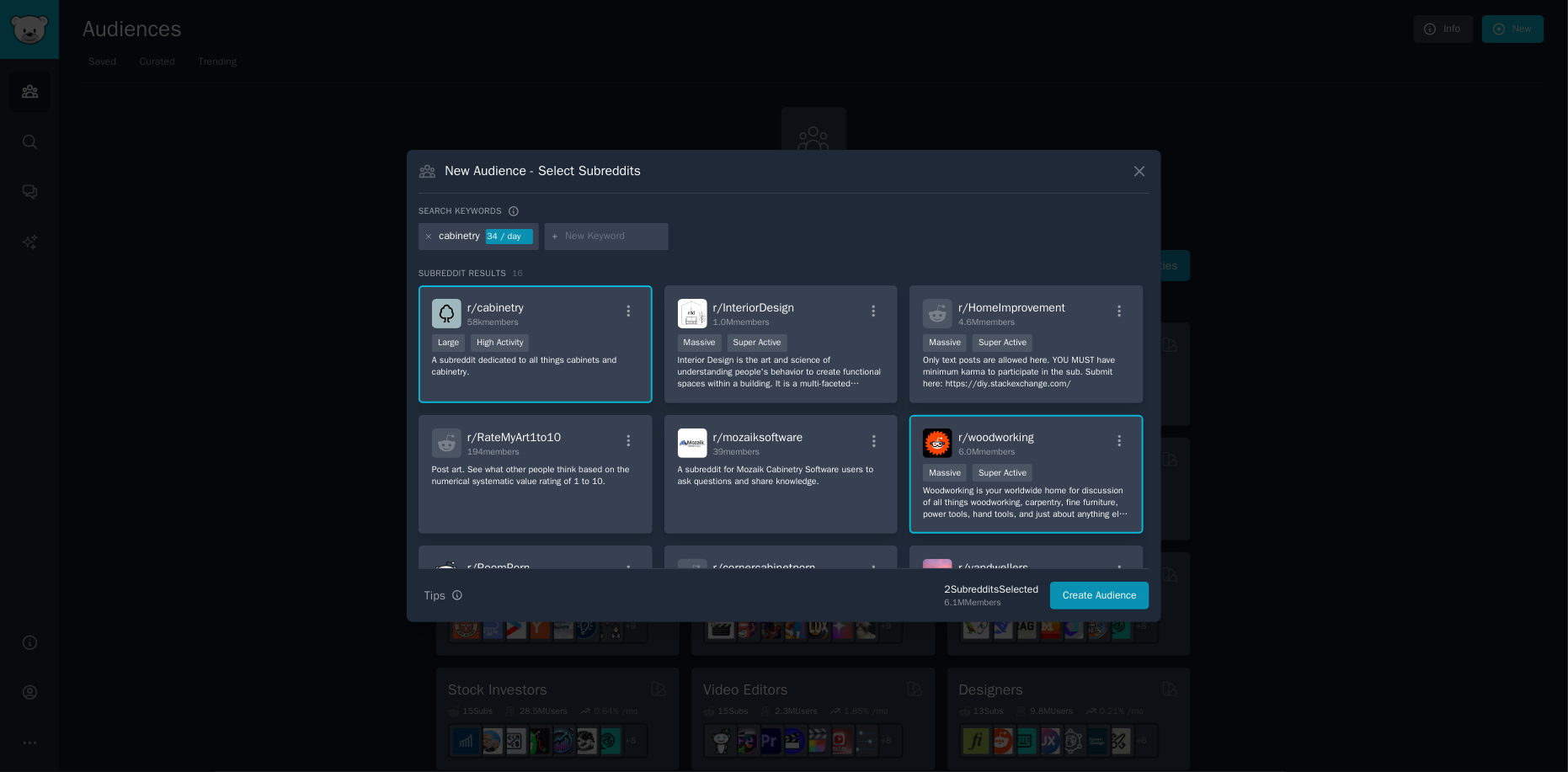 click at bounding box center (614, 237) 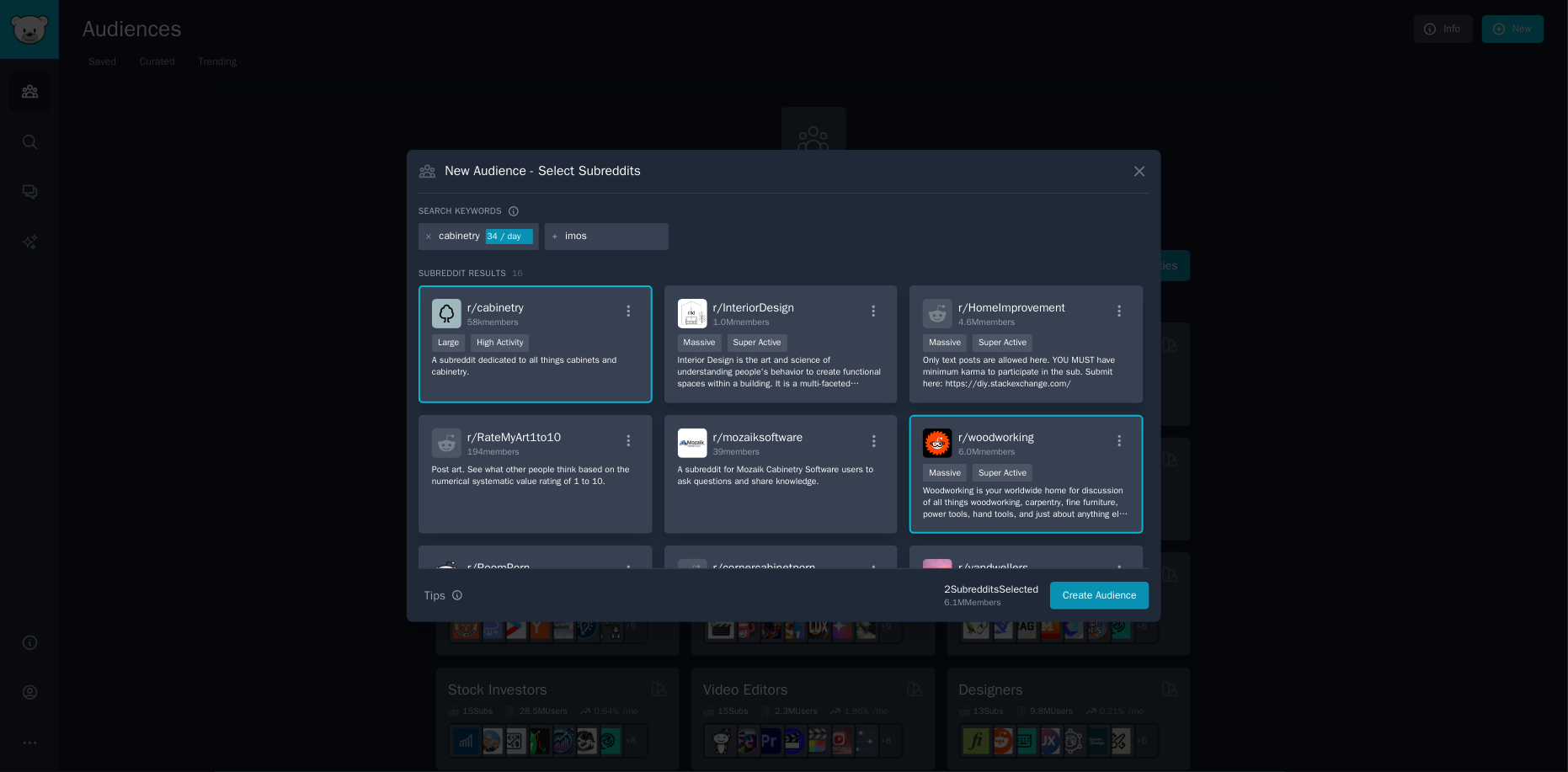 click on "cabinetry 34 / day imos" at bounding box center [784, 239] 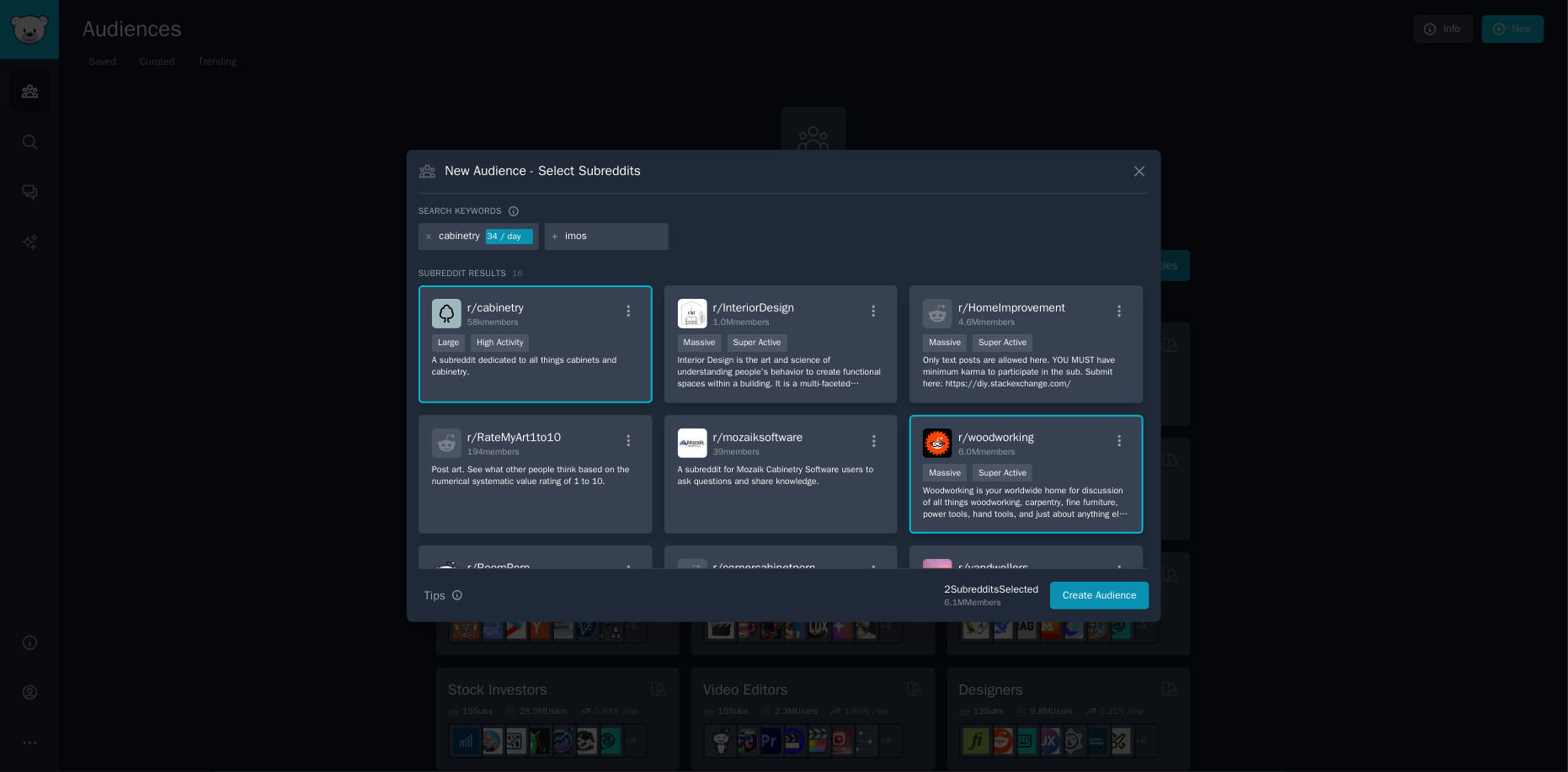 click on "imos" at bounding box center (614, 237) 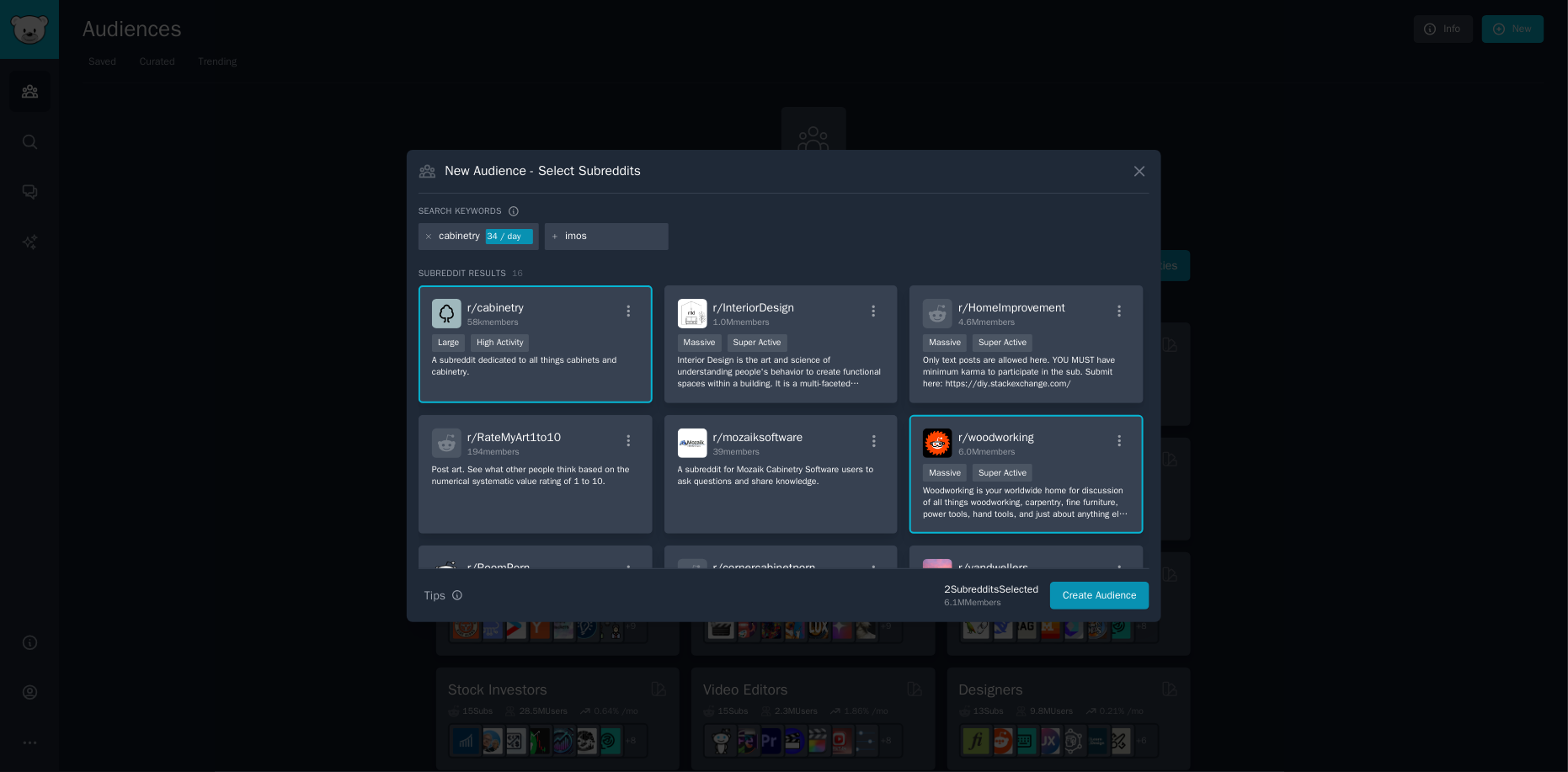 click on "Search keywords cabinetry 34 / day imos Subreddit Results 16 r/ cabinetry 58k  members >= 80th percentile for submissions / day Large High Activity A subreddit dedicated to all things cabinets and cabinetry. r/ InteriorDesign 1.0M  members 1,000,000+ members Massive Super Active Interior Design is the art and science of understanding people's behavior to create functional spaces within a building.
It is a multi-faceted profession in which creative and technical solutions are applied within a structure to achieve a built interior environment. These solutions are functional, enhance the quality of life and culture of the occupants and are aesthetically attractive.
Please read the rules before posting : https://www.reddit.com/r/interiordesign/about/rules r/ HomeImprovement 4.6M  members Massive Super Active Only text posts are allowed here. YOU MUST have minimum karma to participate in the sub.
Submit here: https://diy.stackexchange.com/ r/ RateMyArt1to10 194  members r/ mozaiksoftware 39  members r/ 6.0M r/" at bounding box center (784, 407) 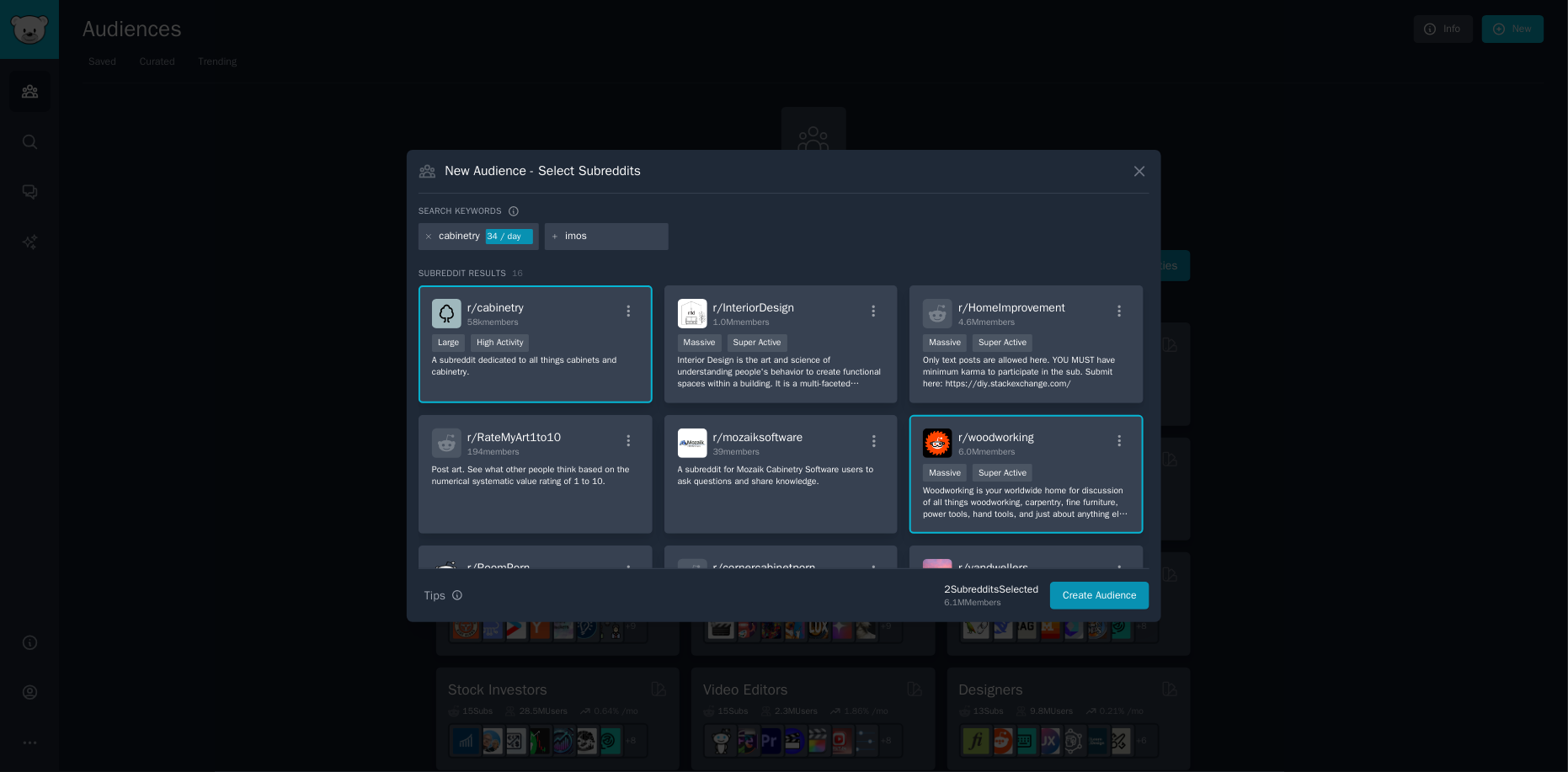 click on "Search keywords cabinetry 34 / day imos Subreddit Results 16 r/ cabinetry 58k  members >= 80th percentile for submissions / day Large High Activity A subreddit dedicated to all things cabinets and cabinetry. r/ InteriorDesign 1.0M  members 1,000,000+ members Massive Super Active Interior Design is the art and science of understanding people's behavior to create functional spaces within a building.
It is a multi-faceted profession in which creative and technical solutions are applied within a structure to achieve a built interior environment. These solutions are functional, enhance the quality of life and culture of the occupants and are aesthetically attractive.
Please read the rules before posting : https://www.reddit.com/r/interiordesign/about/rules r/ HomeImprovement 4.6M  members Massive Super Active Only text posts are allowed here. YOU MUST have minimum karma to participate in the sub.
Submit here: https://diy.stackexchange.com/ r/ RateMyArt1to10 194  members r/ mozaiksoftware 39  members r/ 6.0M r/" at bounding box center [784, 407] 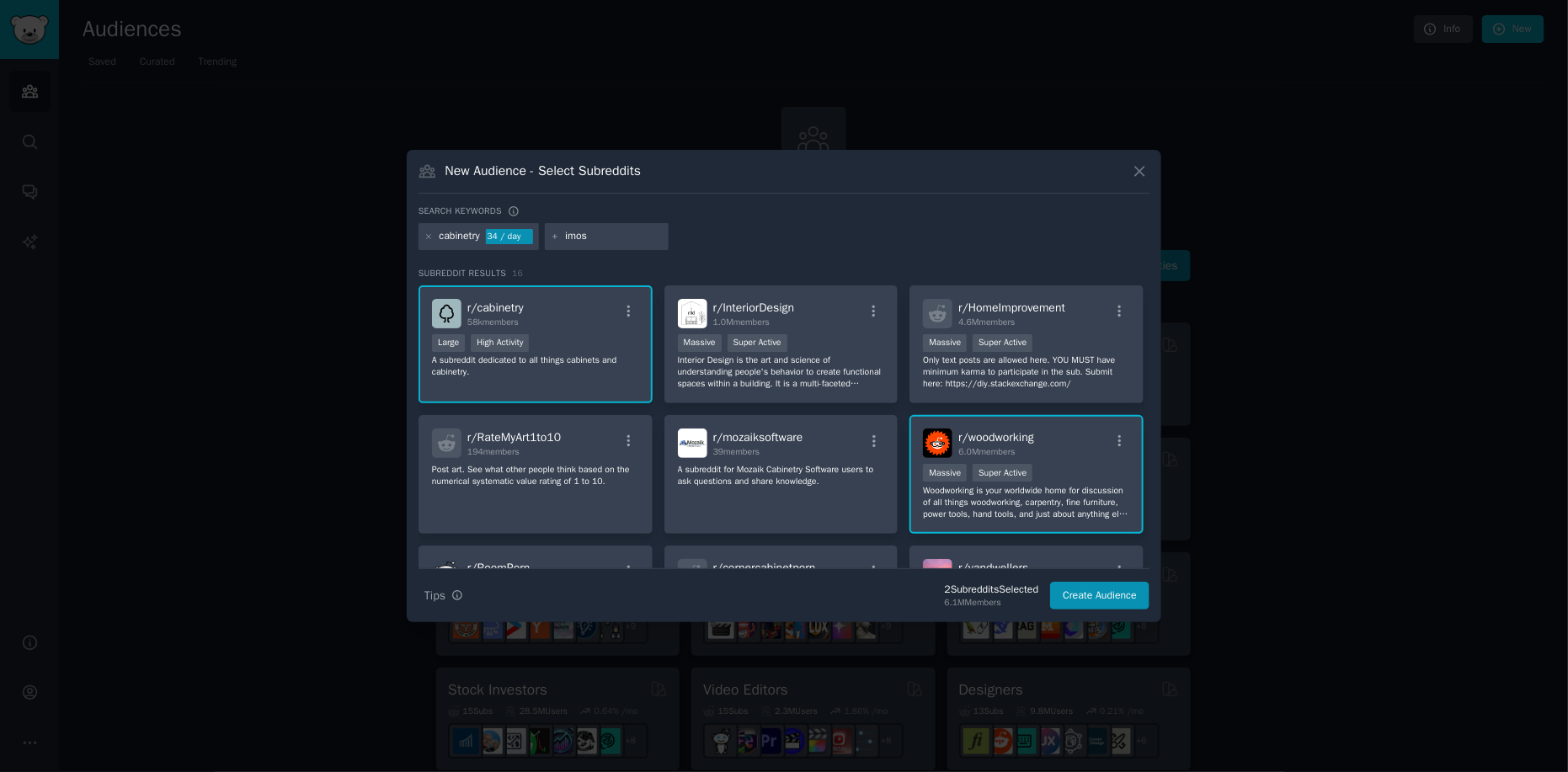click on "imos" at bounding box center (614, 237) 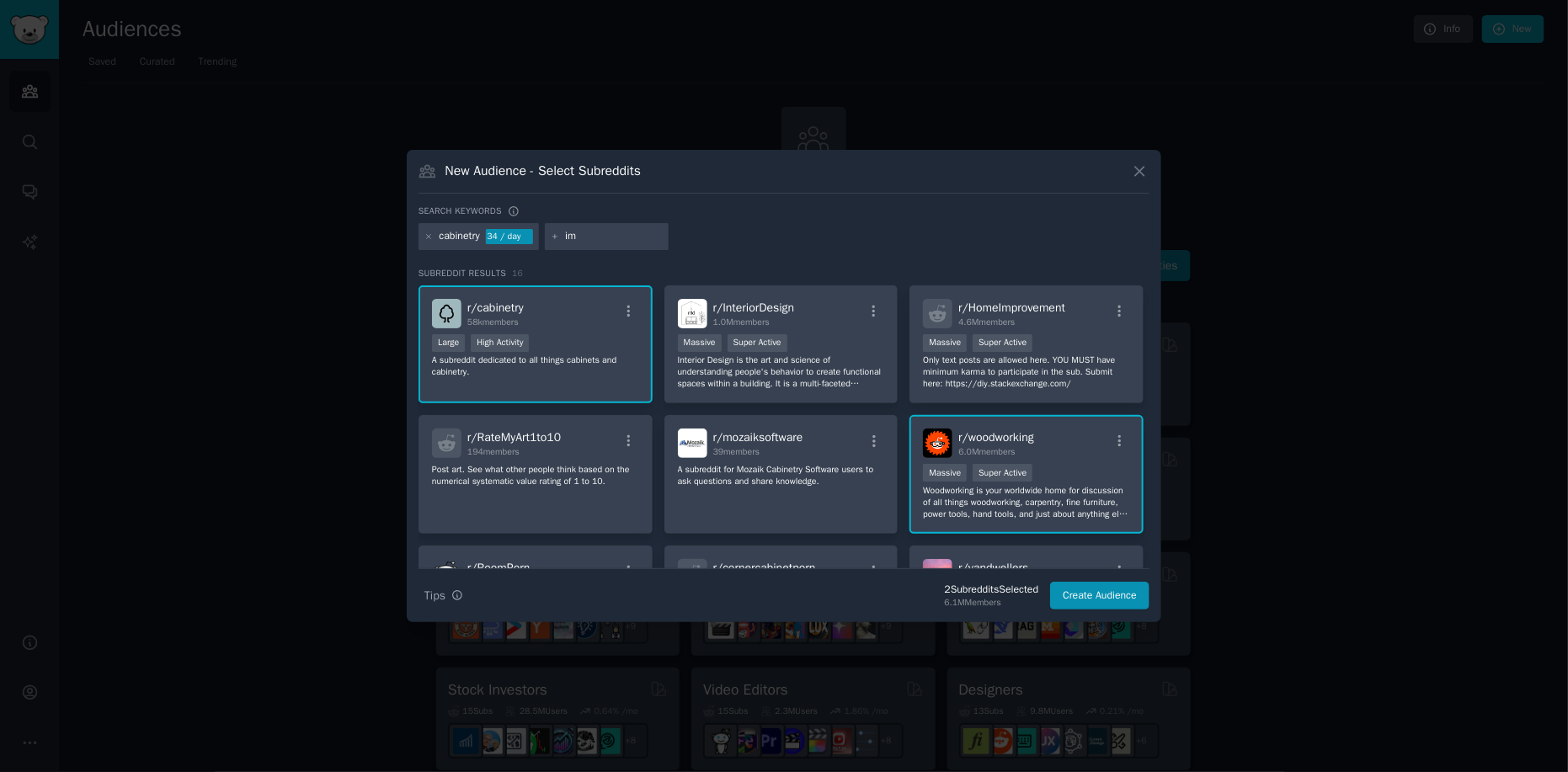 type on "i" 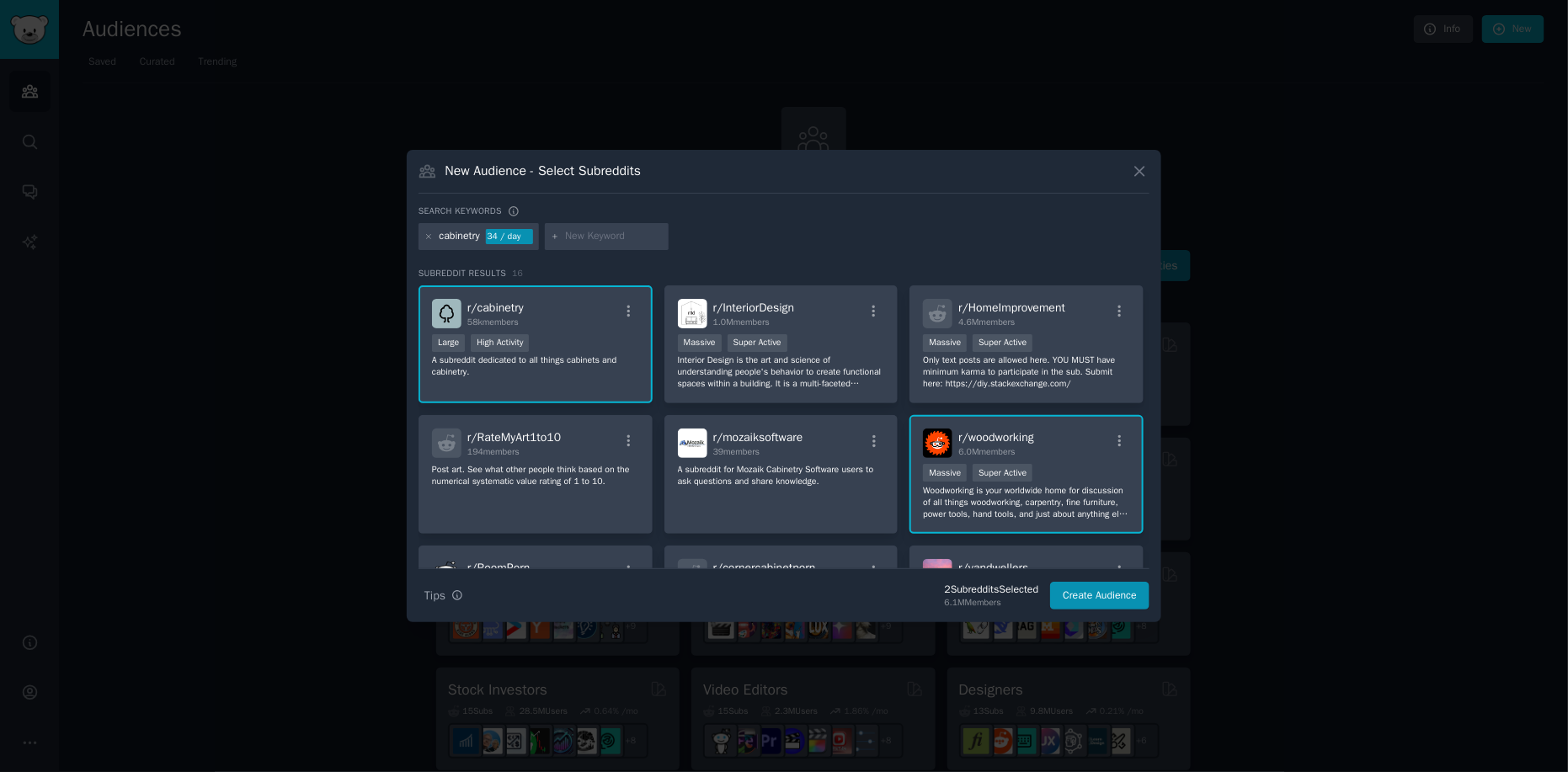 click on "cabinetry 34 / day" at bounding box center [784, 239] 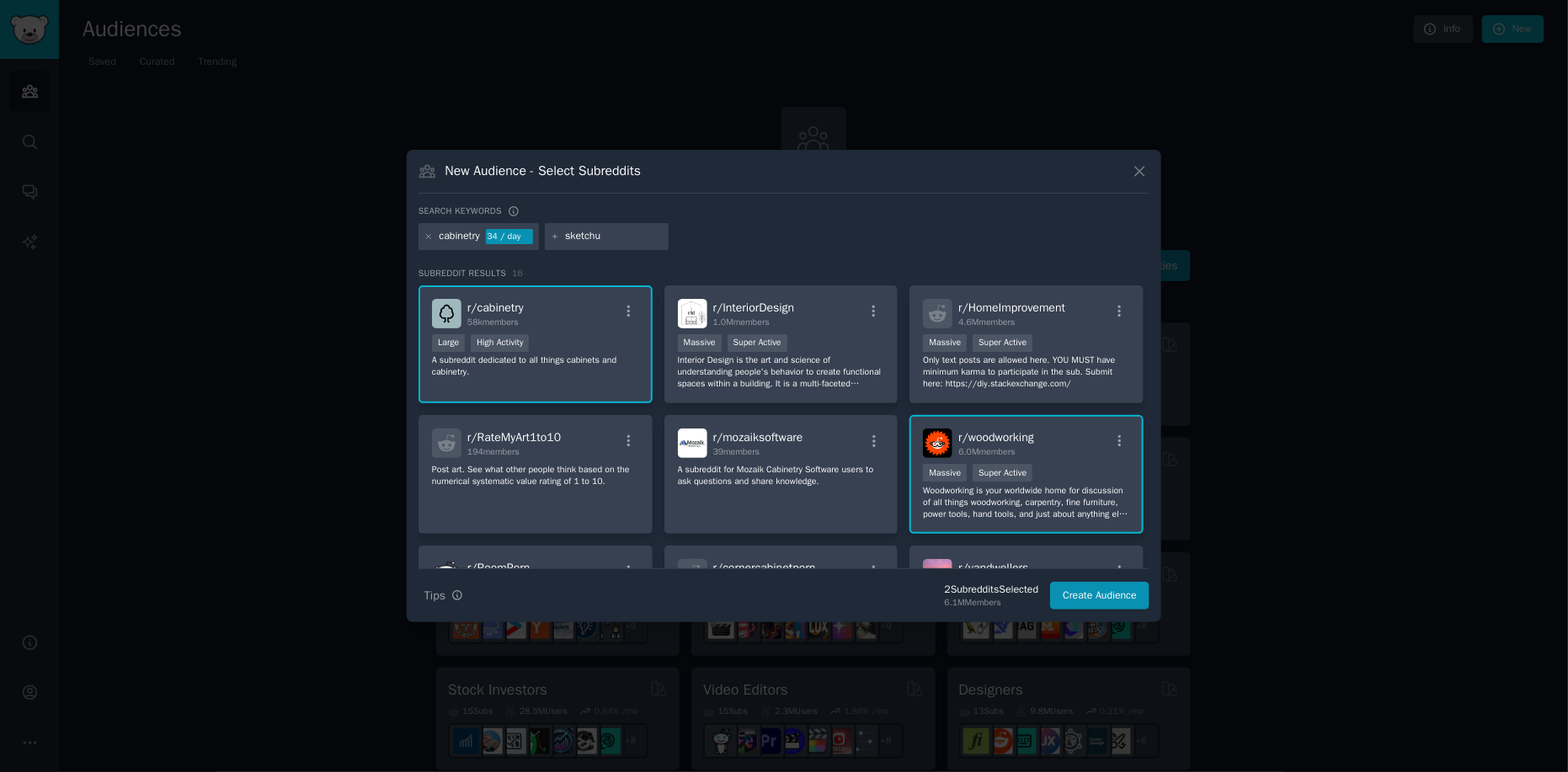 type on "sketchup" 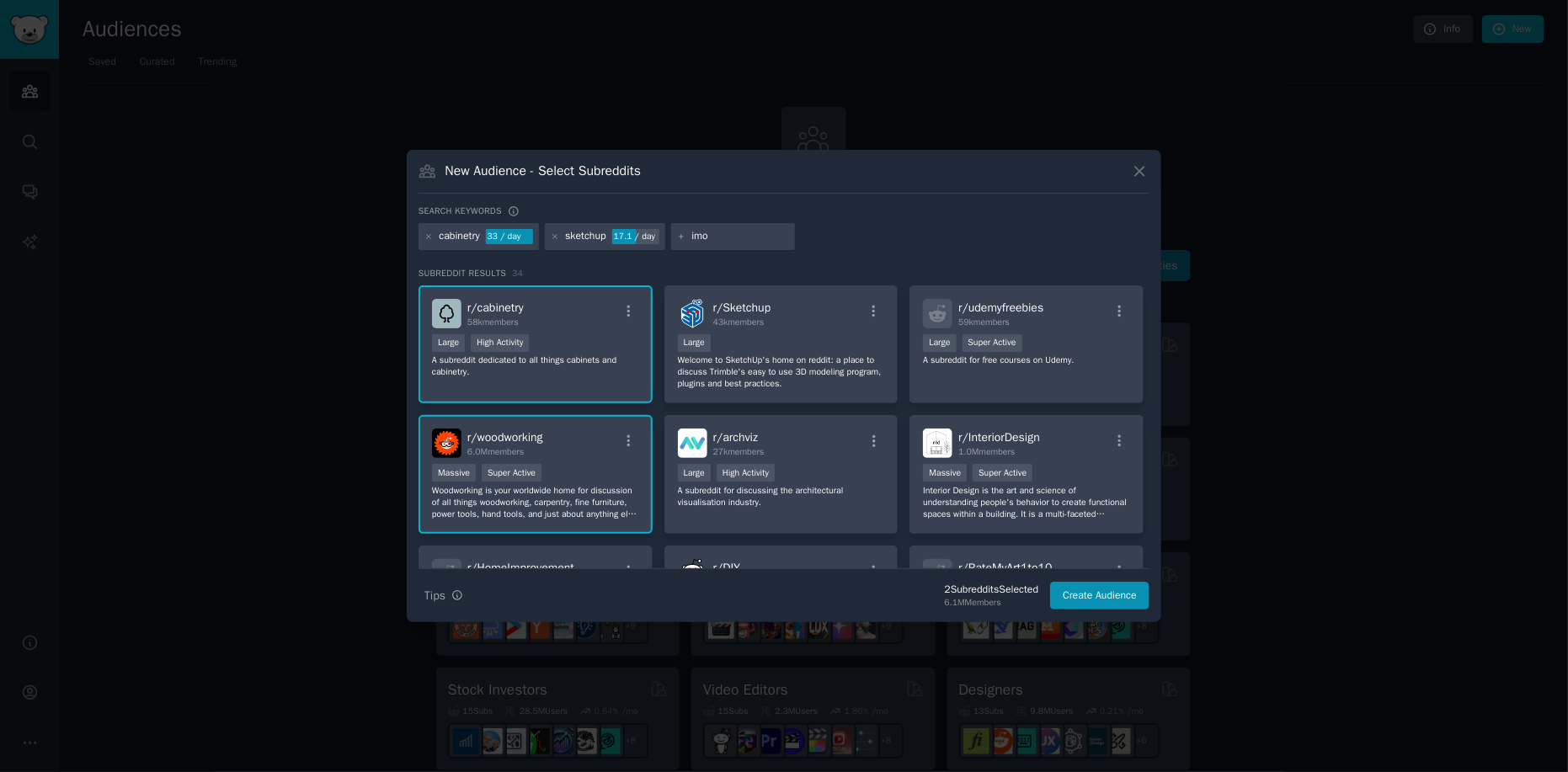 type on "imos" 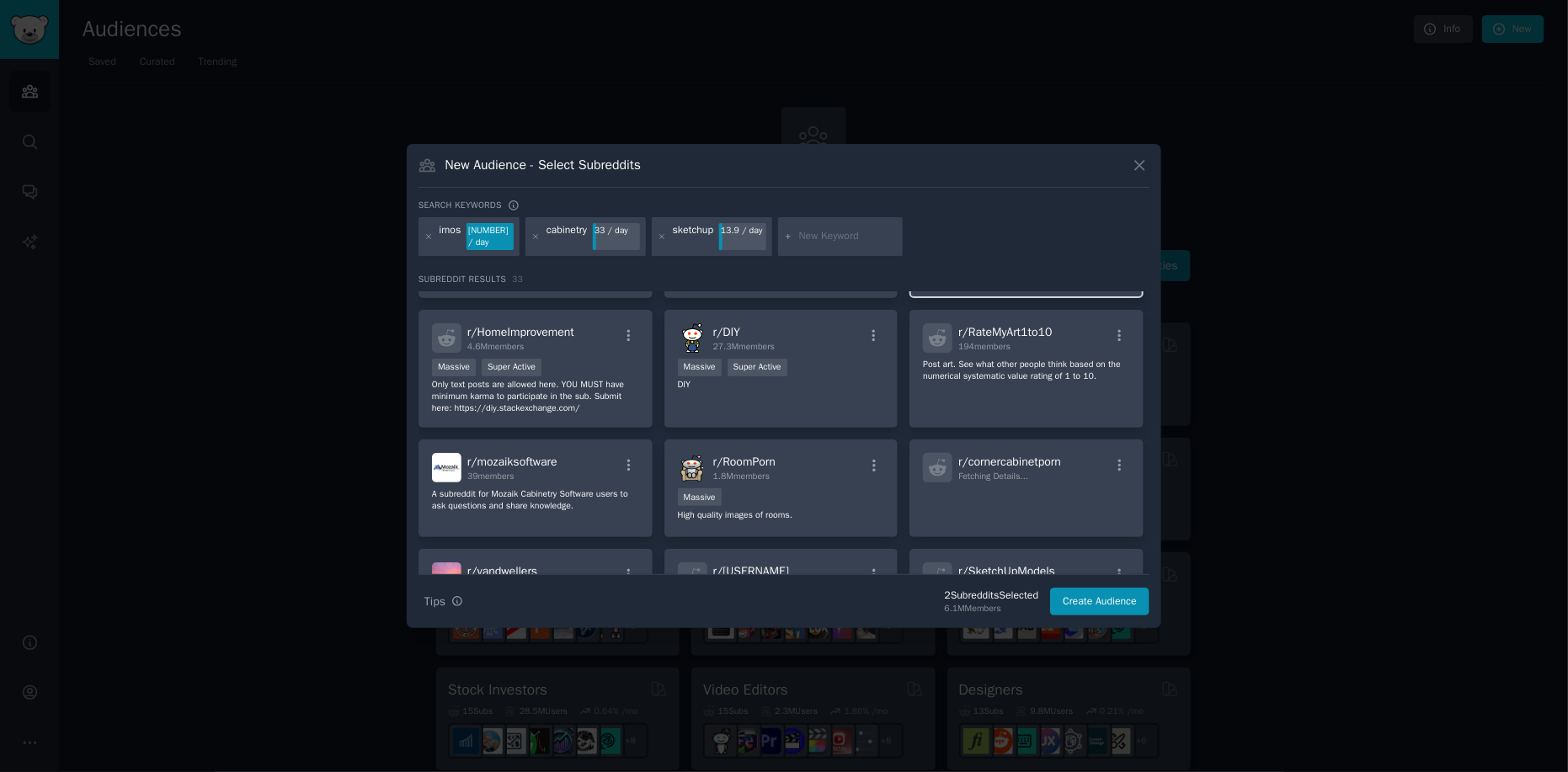scroll, scrollTop: 0, scrollLeft: 0, axis: both 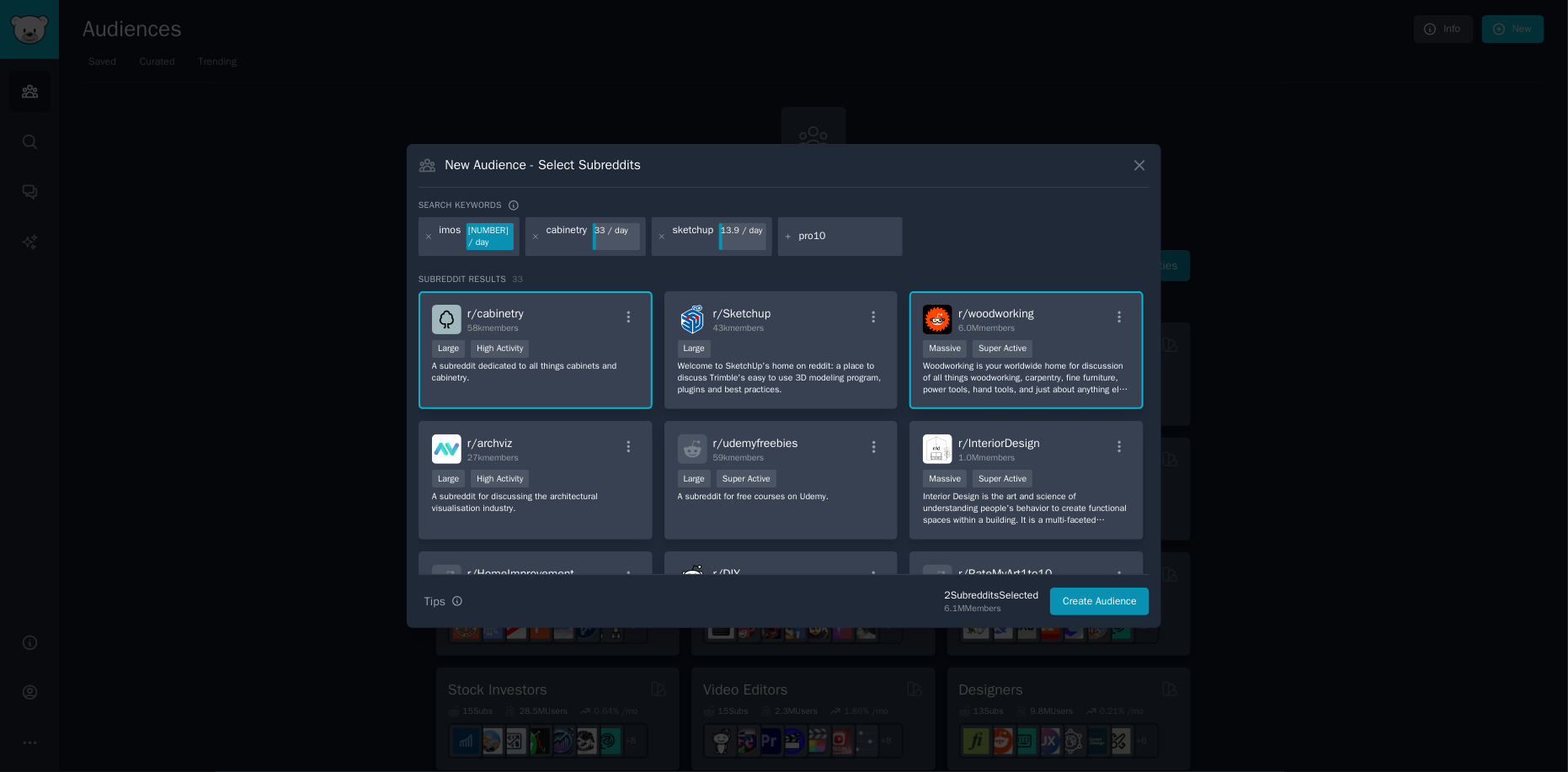 type on "[PRODUCT]" 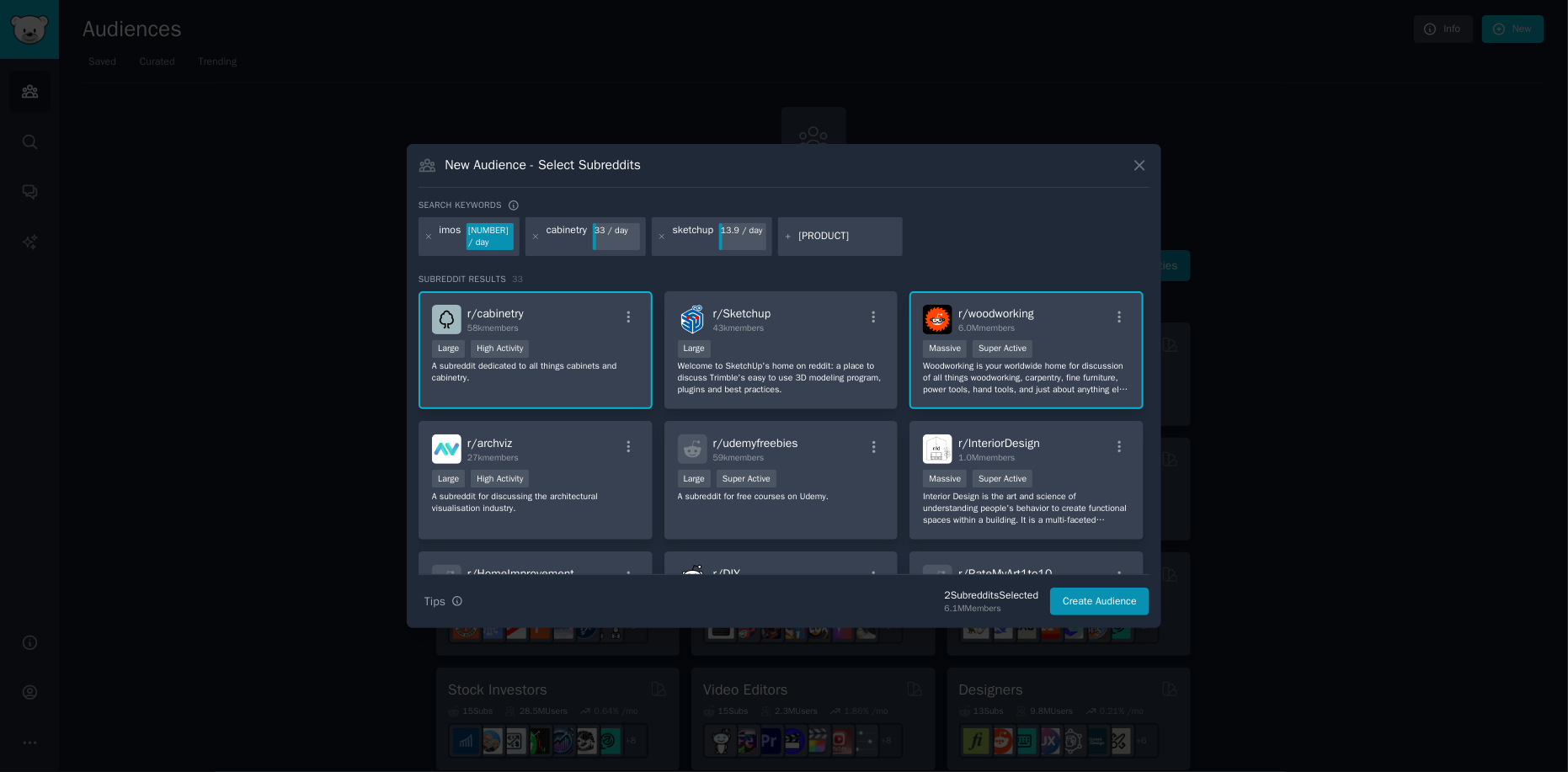type 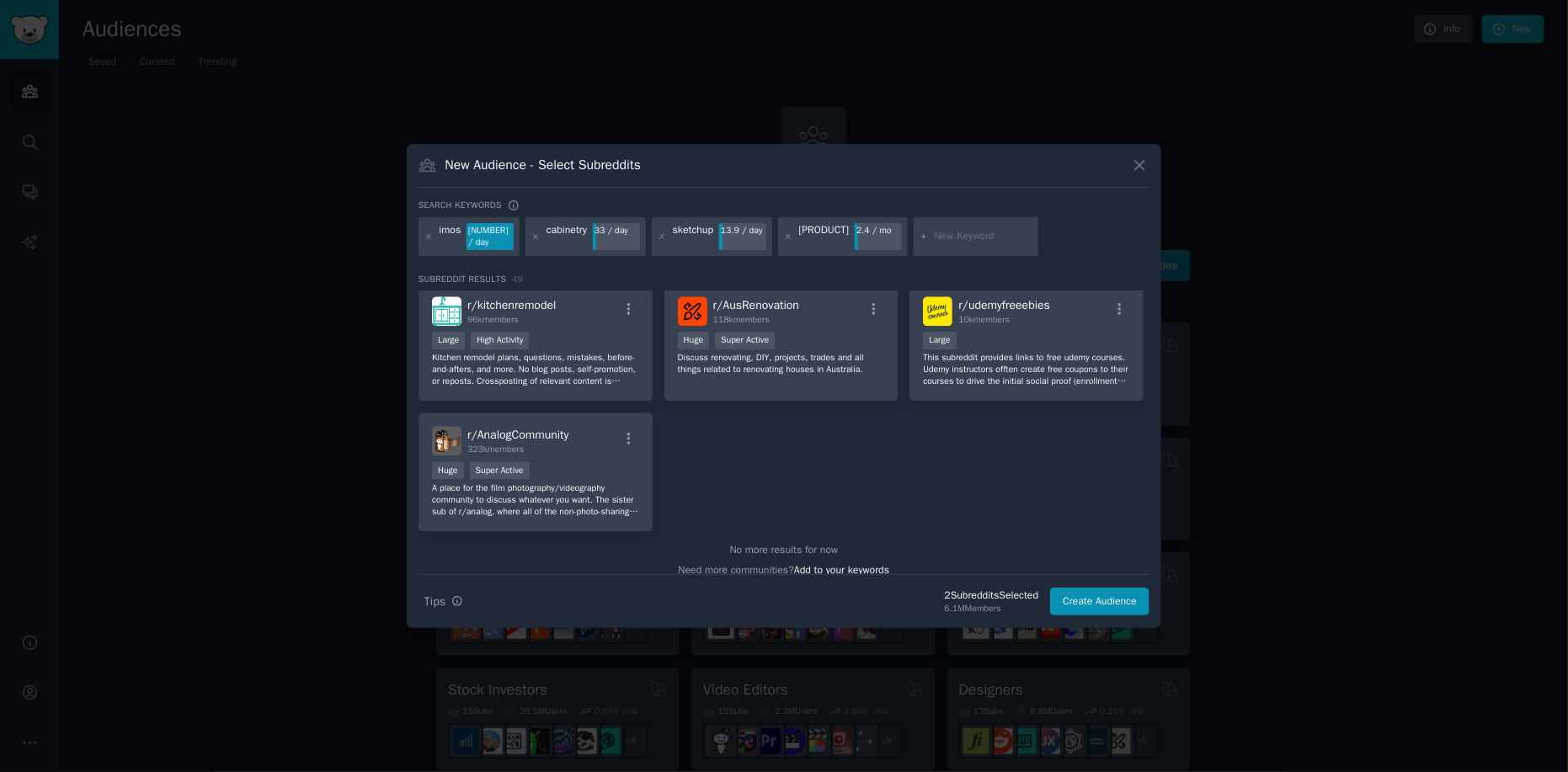 scroll, scrollTop: 1791, scrollLeft: 0, axis: vertical 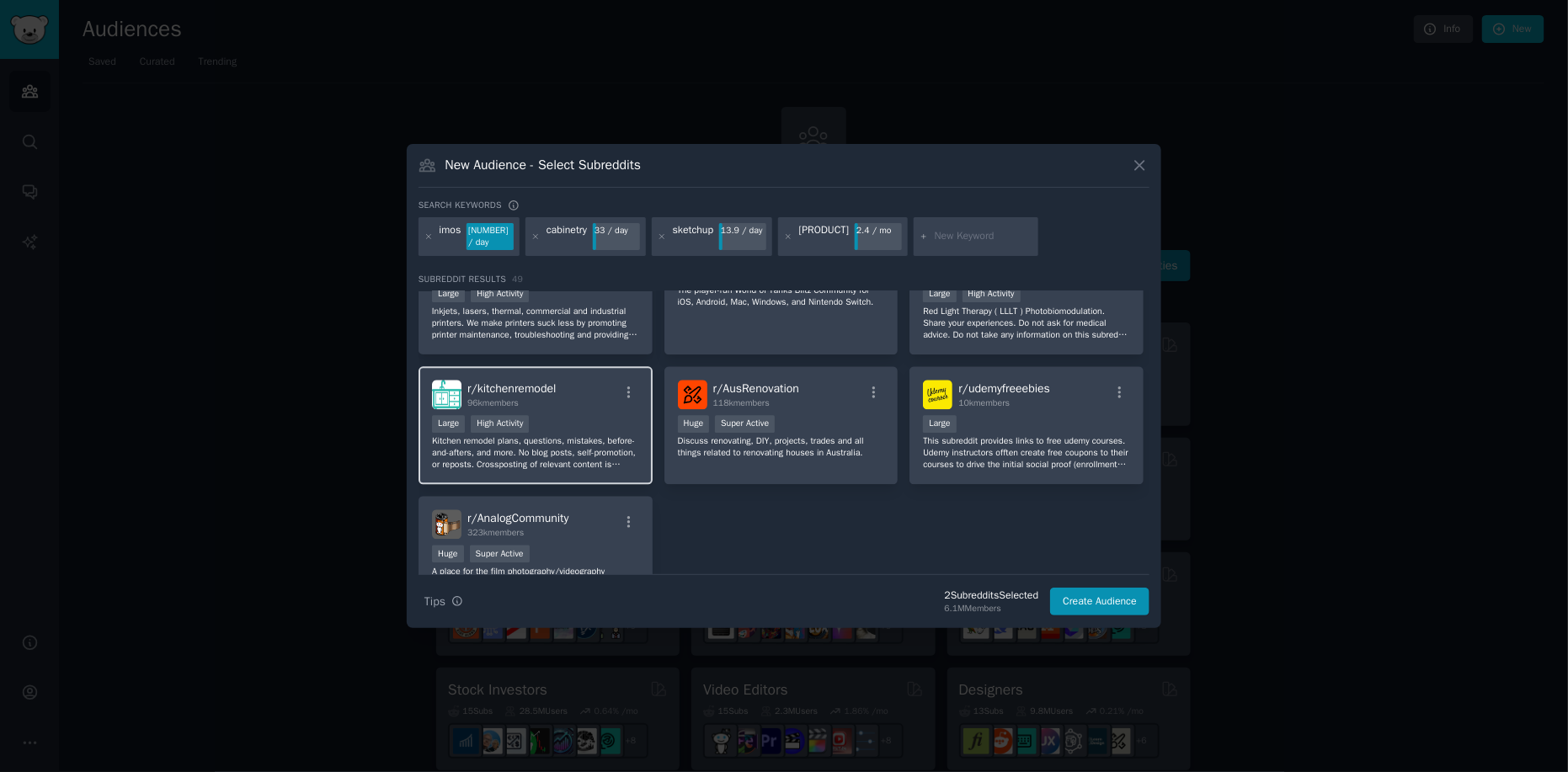 click on "r/ kitchenremodel" at bounding box center [511, 388] 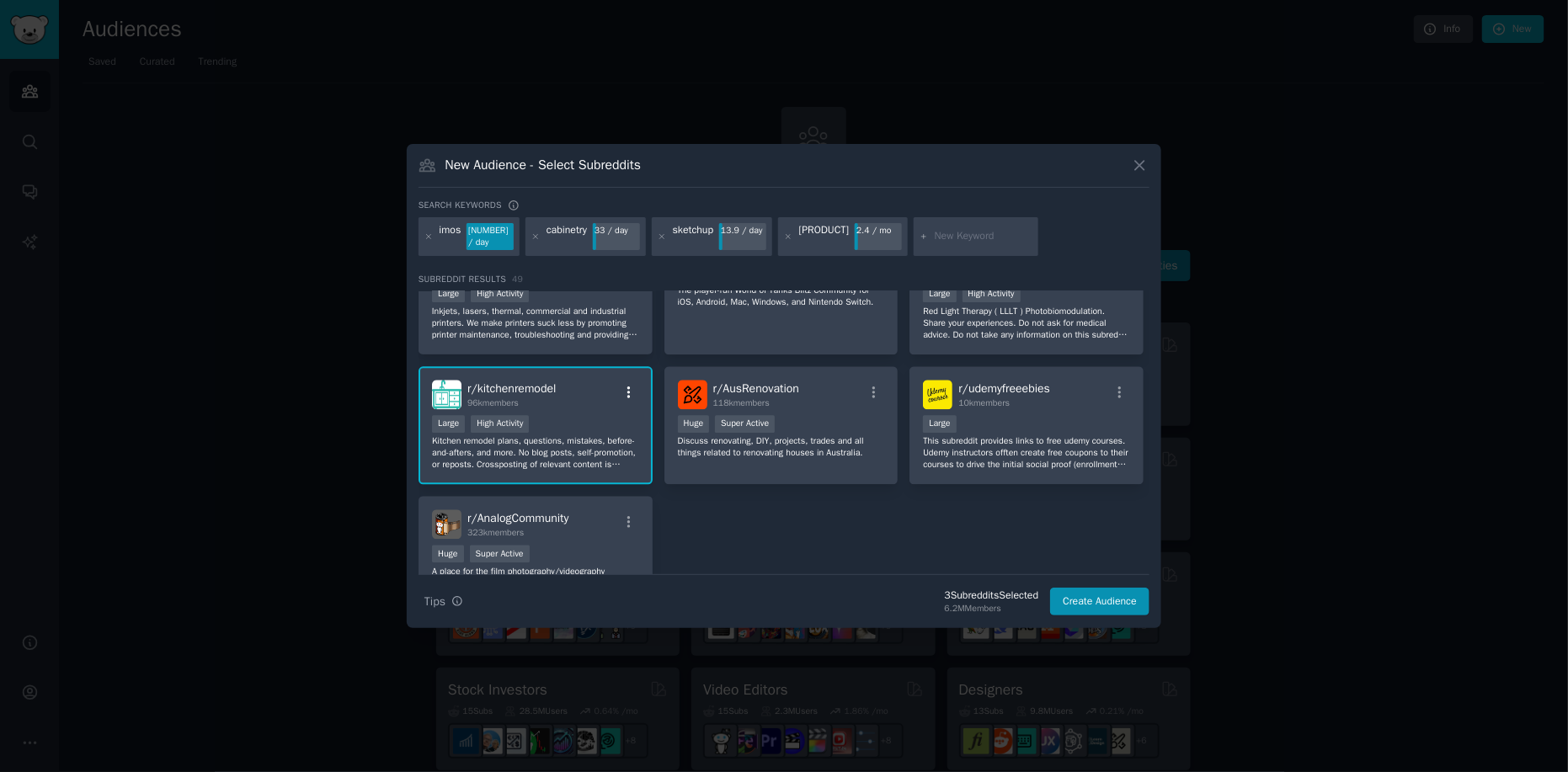 click at bounding box center [628, 392] 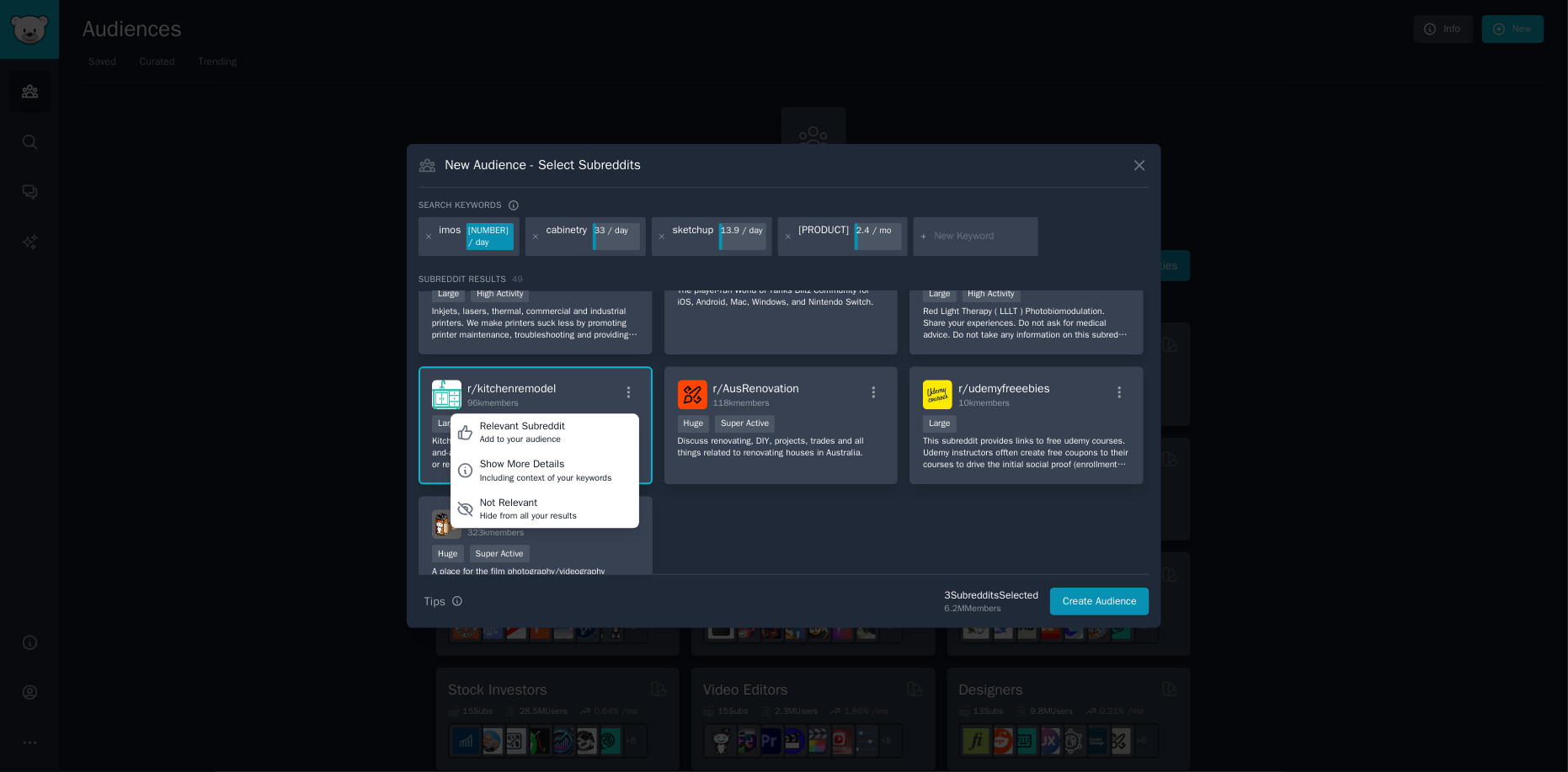 click on "r/ kitchenremodel [NUMBER]k members Relevant Subreddit Add to your audience Show More Details Including context of your keywords Not Relevant Hide from all your results" at bounding box center [536, 394] 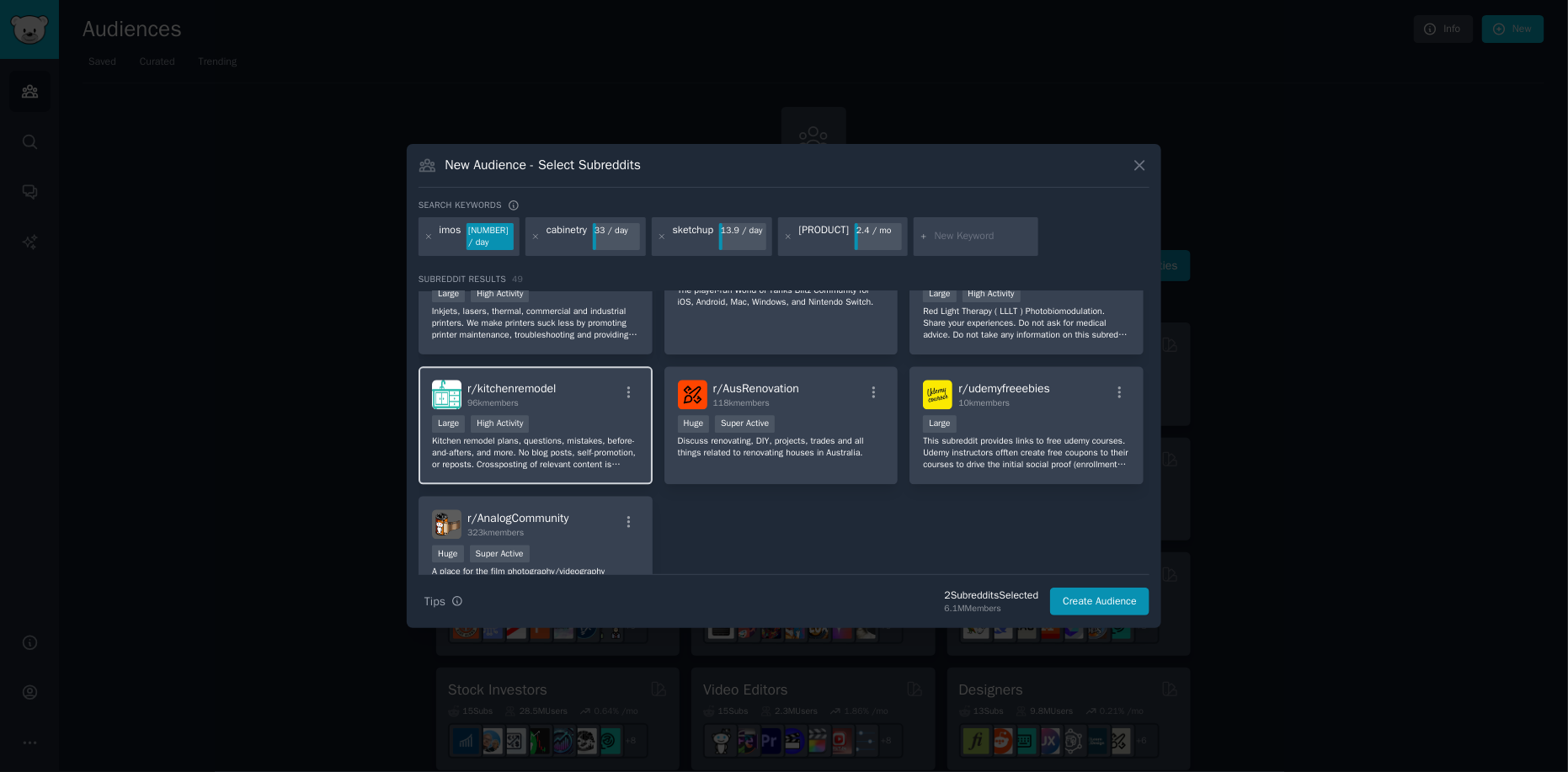 click on "r/ kitchenremodel 96k members 10,000 - 100,000 members Large High Activity Kitchen remodel plans, questions, mistakes, before-and-afters, and more. No blog posts, self-promotion, or reposts. Crossposting of relevant content is welcome." at bounding box center (536, 425) 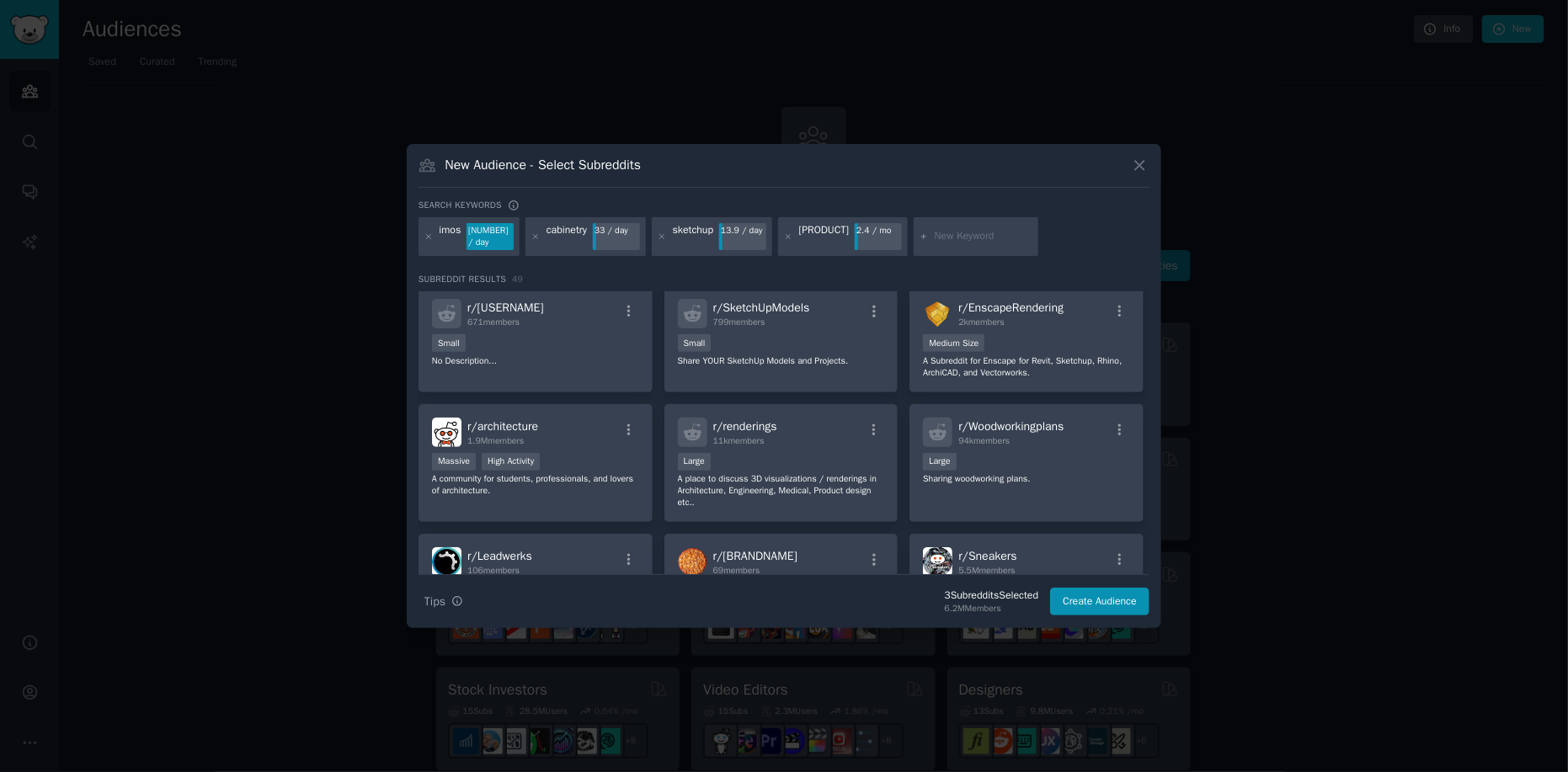 scroll, scrollTop: 0, scrollLeft: 0, axis: both 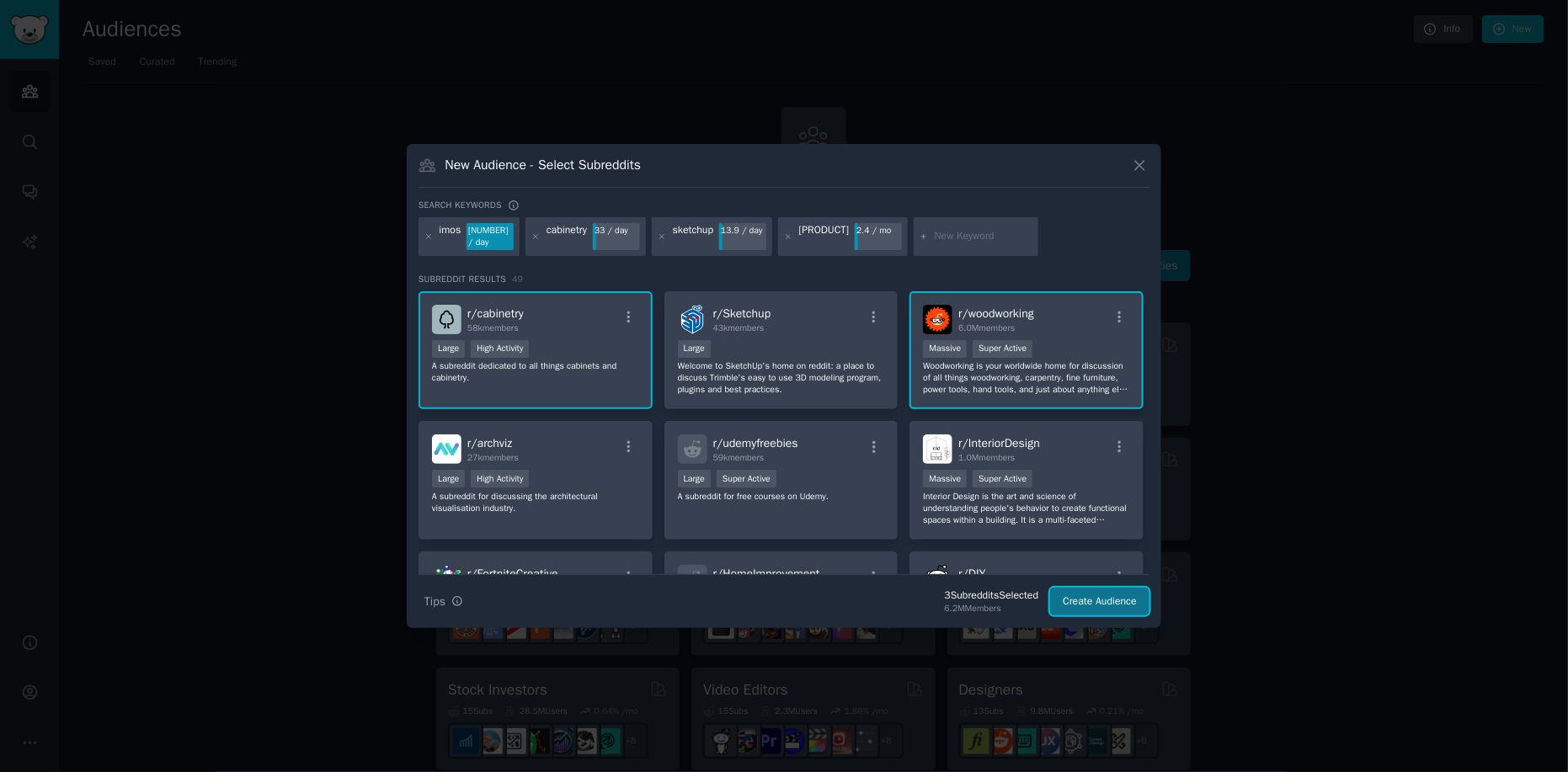 click on "Create Audience" at bounding box center [1100, 602] 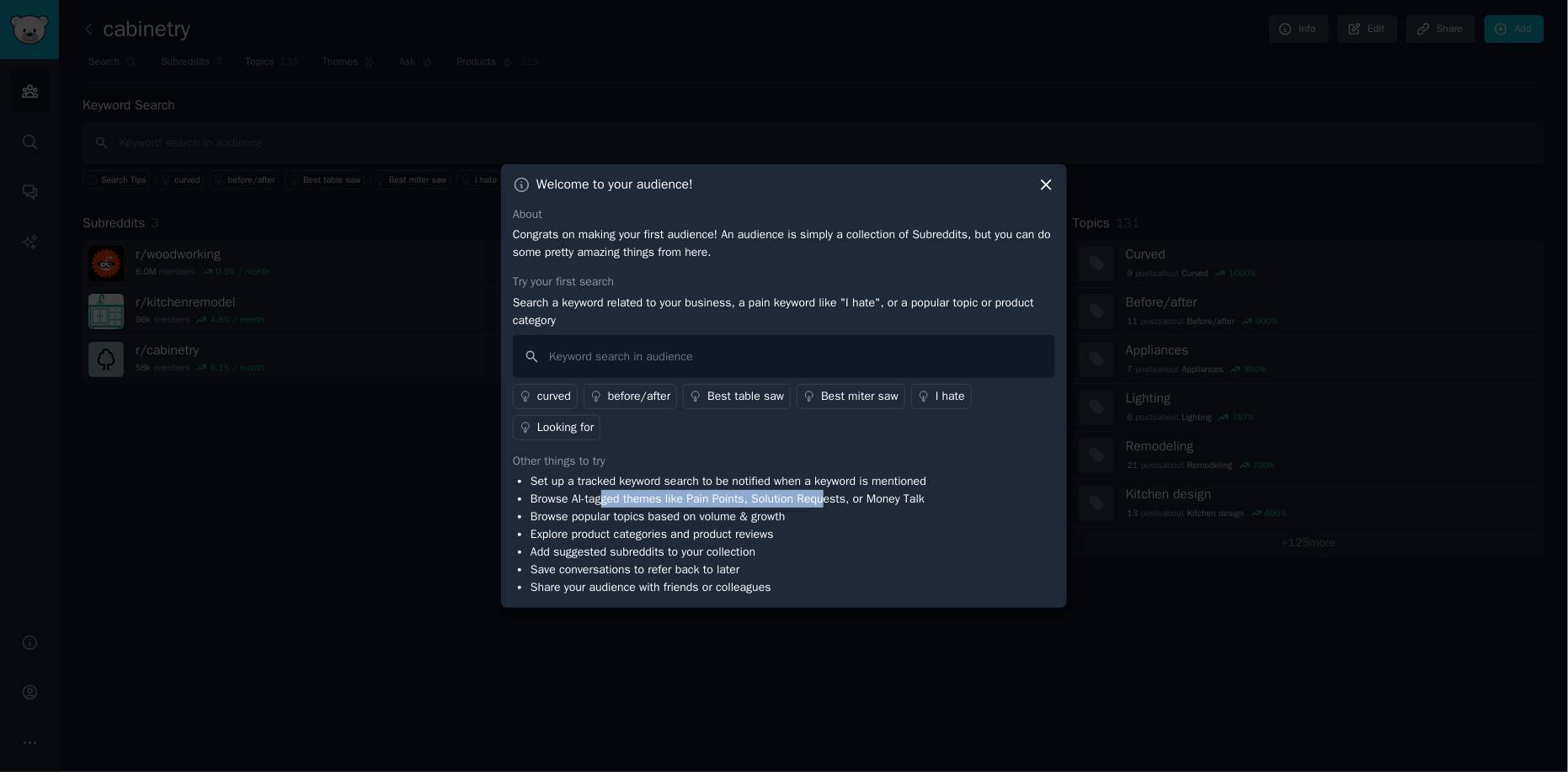 drag, startPoint x: 723, startPoint y: 490, endPoint x: 826, endPoint y: 490, distance: 103 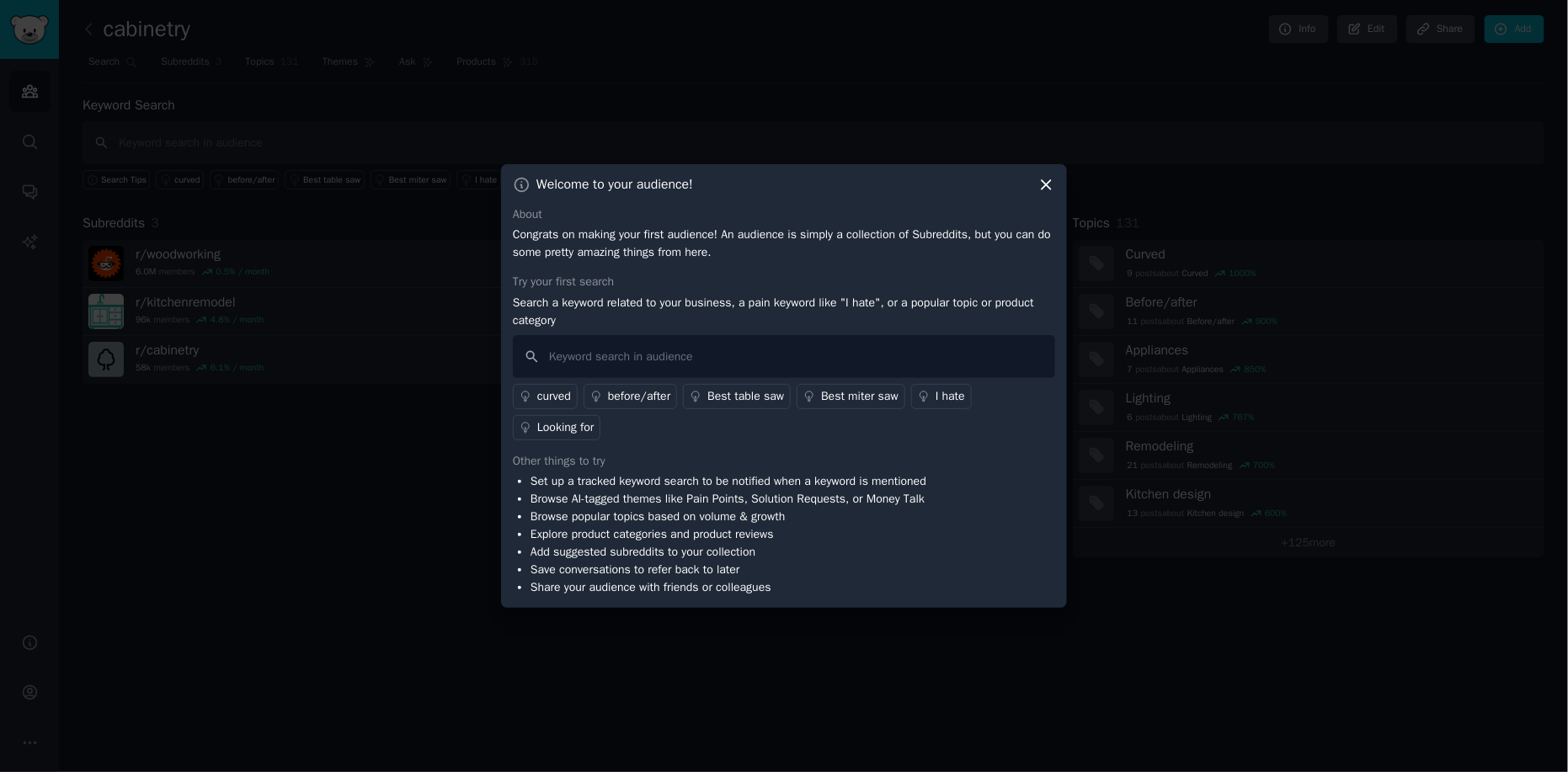 click on "Set up a tracked keyword search to be notified when a keyword is mentioned Browse AI-tagged themes like Pain Points, Solution Requests, or Money Talk Browse popular topics based on volume & growth Explore product categories and product reviews Add suggested subreddits to your collection Save conversations to refer back to later Share your audience with friends or colleagues" at bounding box center [719, 534] 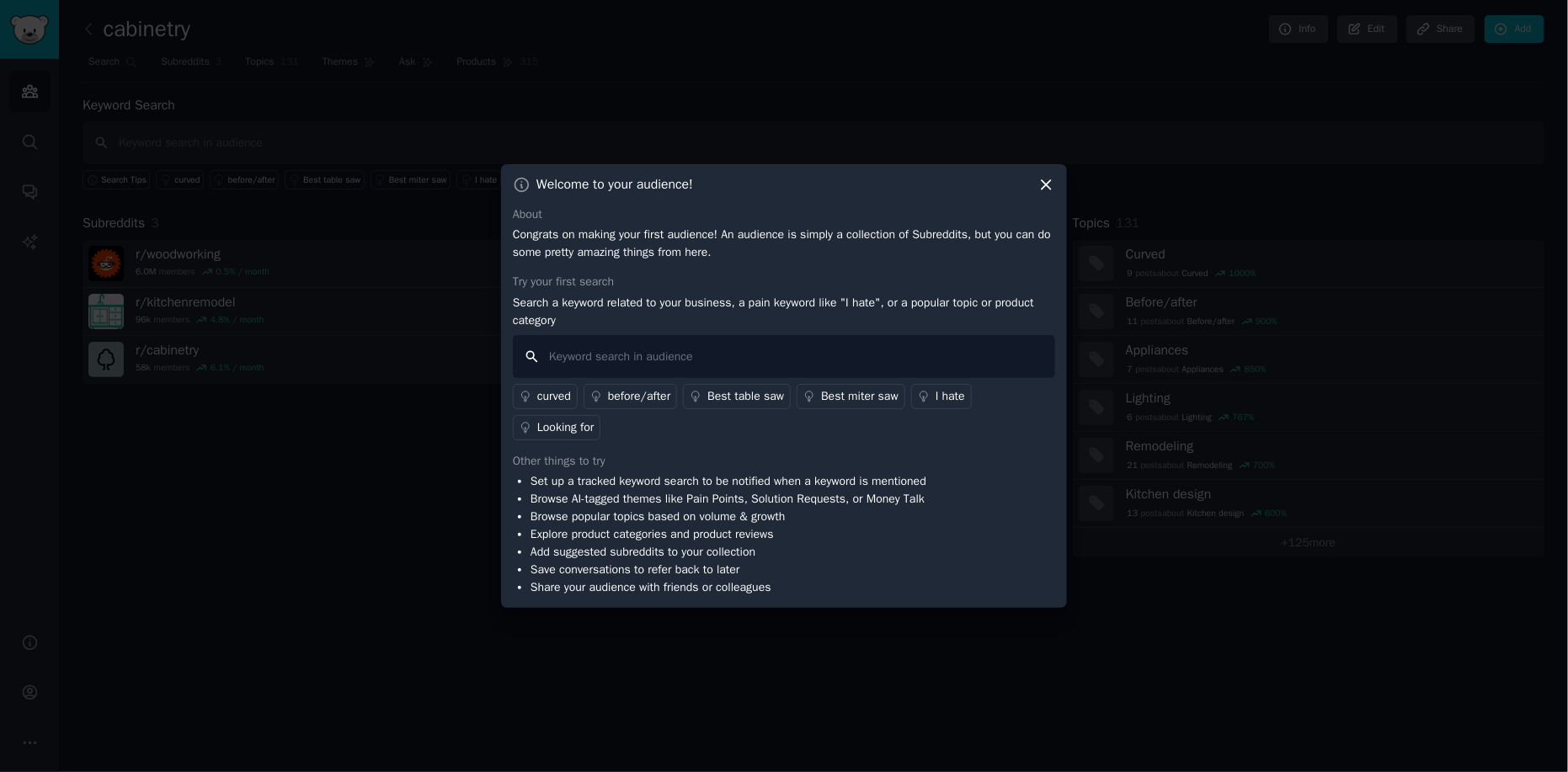 click at bounding box center (784, 356) 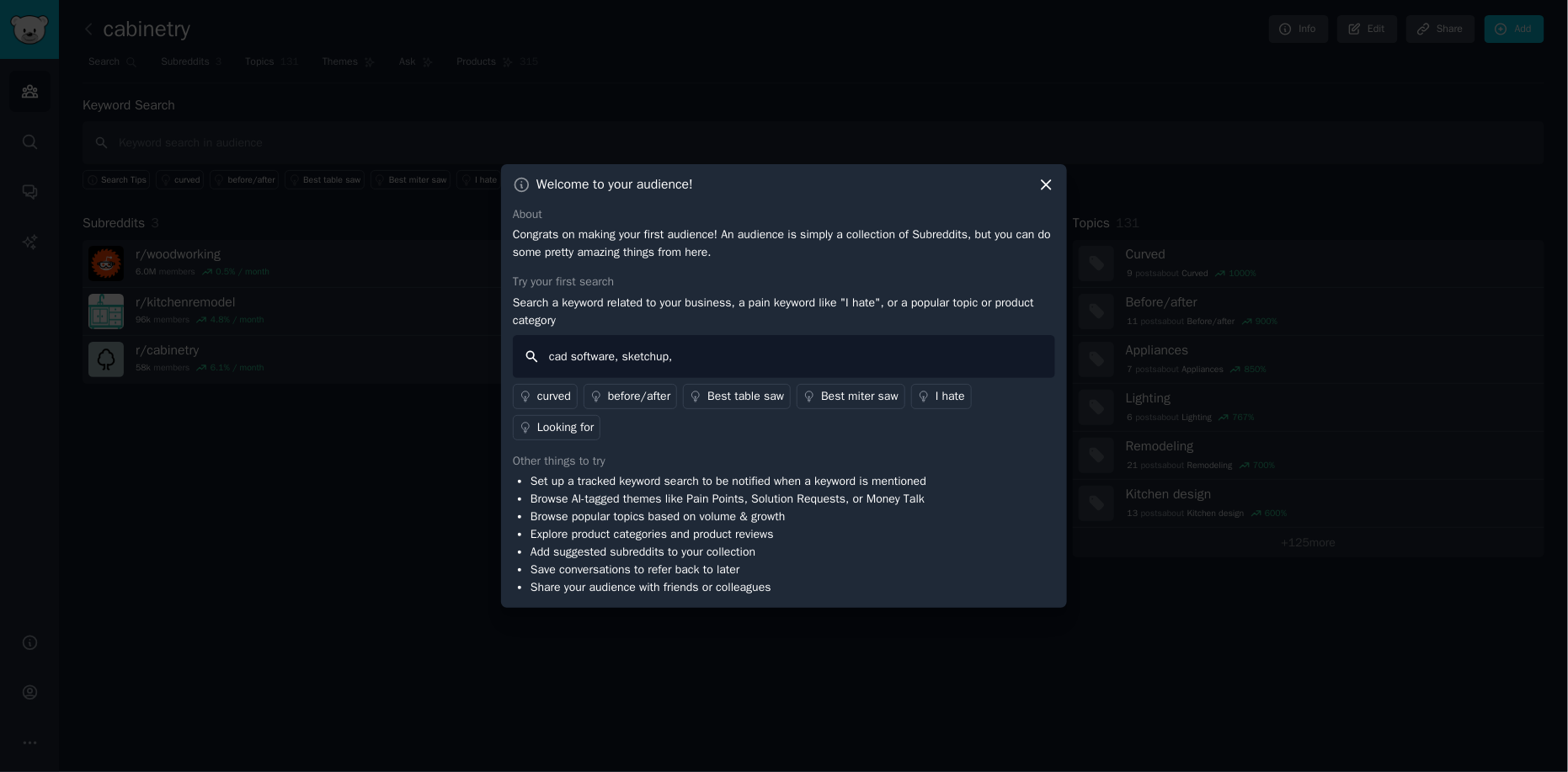 type on "cad software, sketchup" 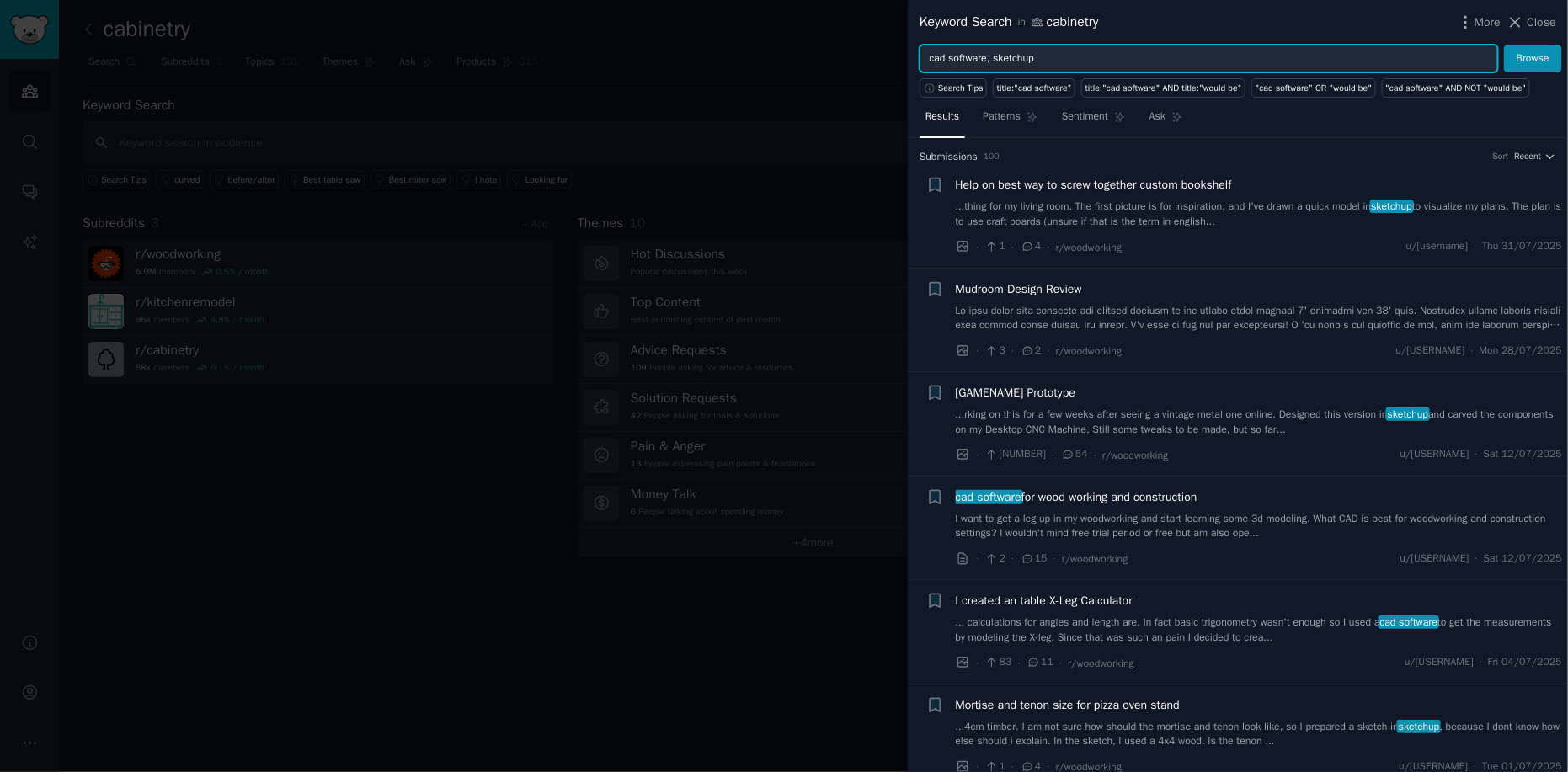 click on "cad software, sketchup" at bounding box center (1208, 59) 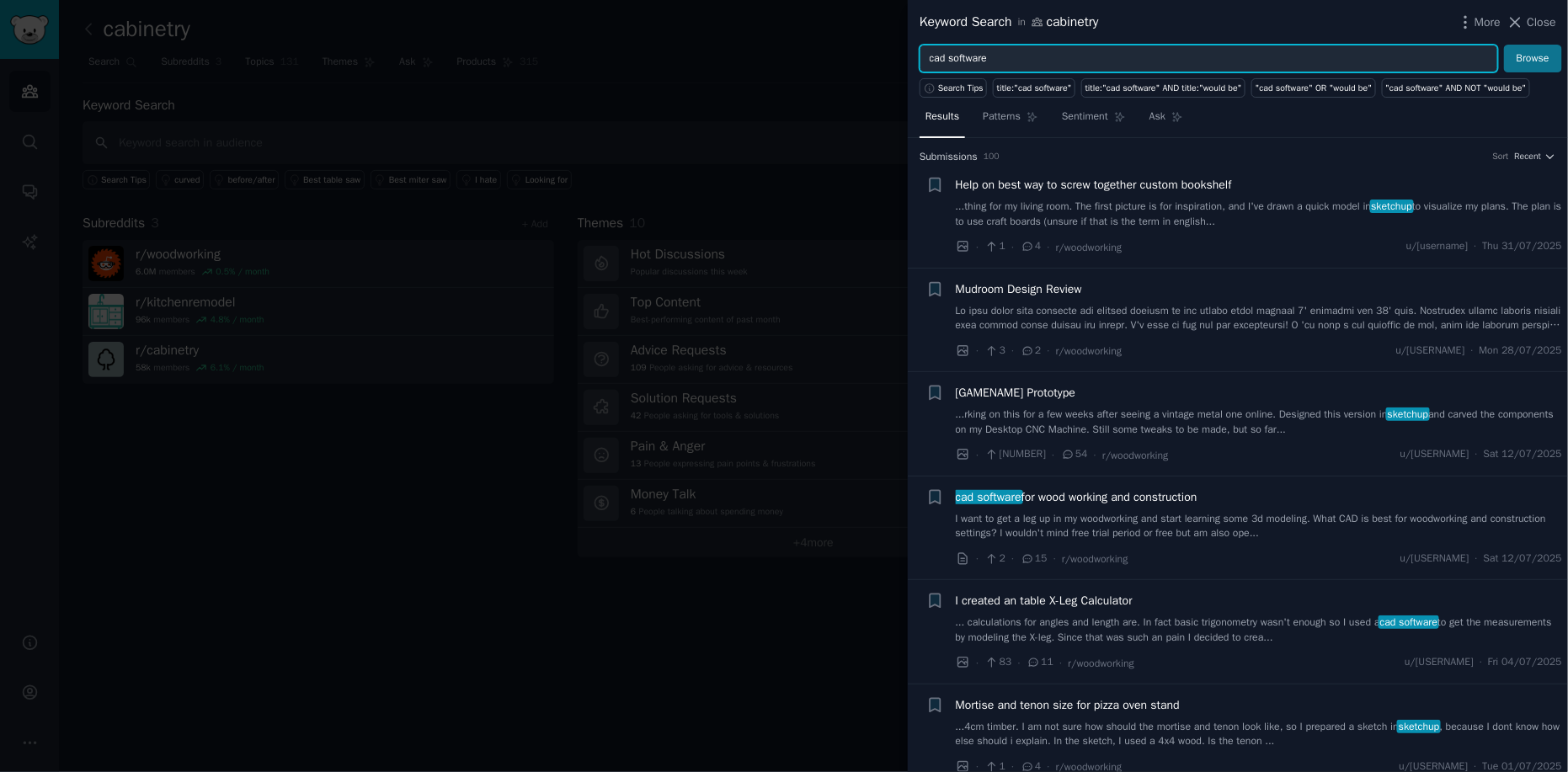 type on "cad software" 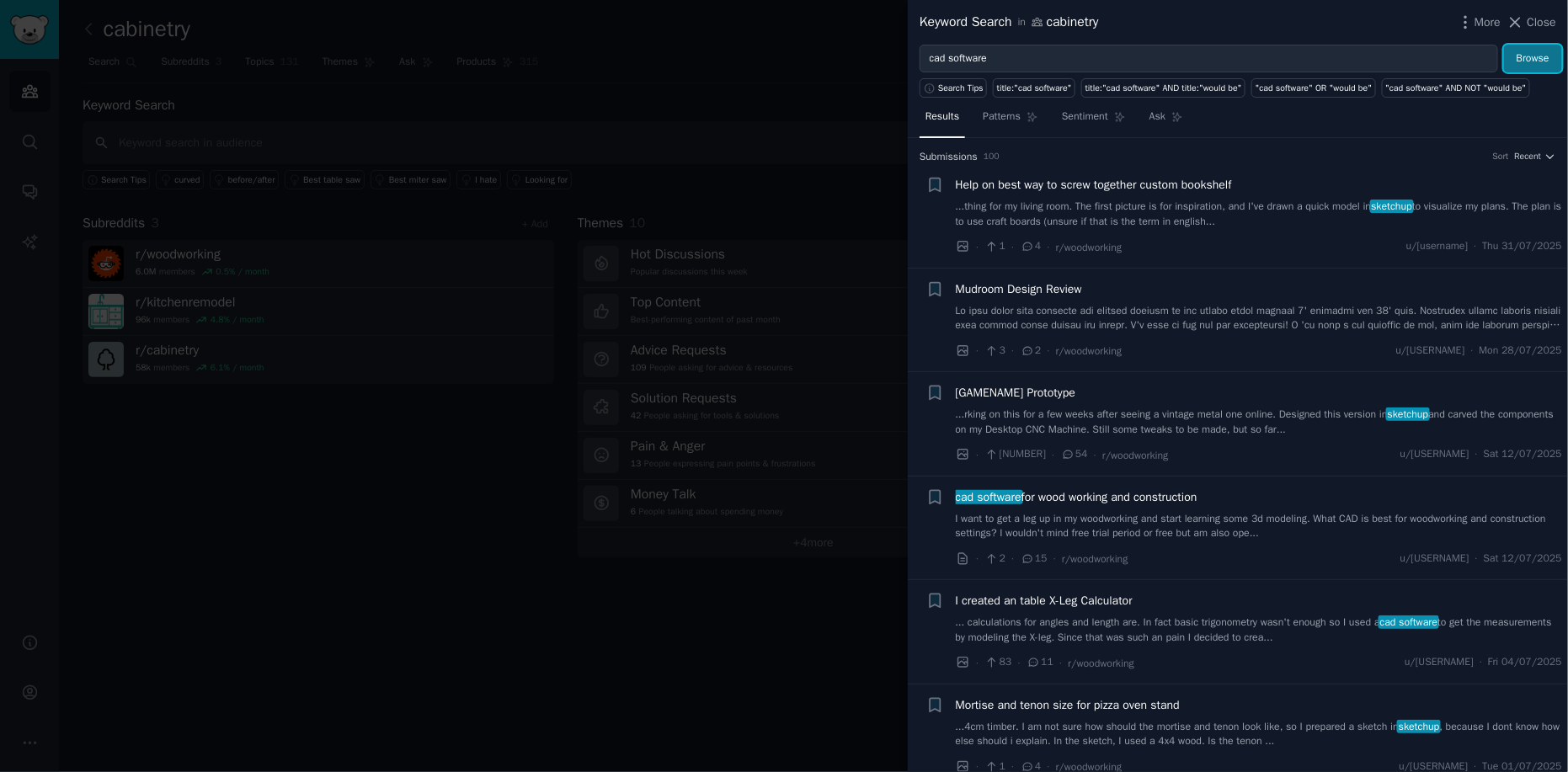 click on "Browse" at bounding box center [1533, 59] 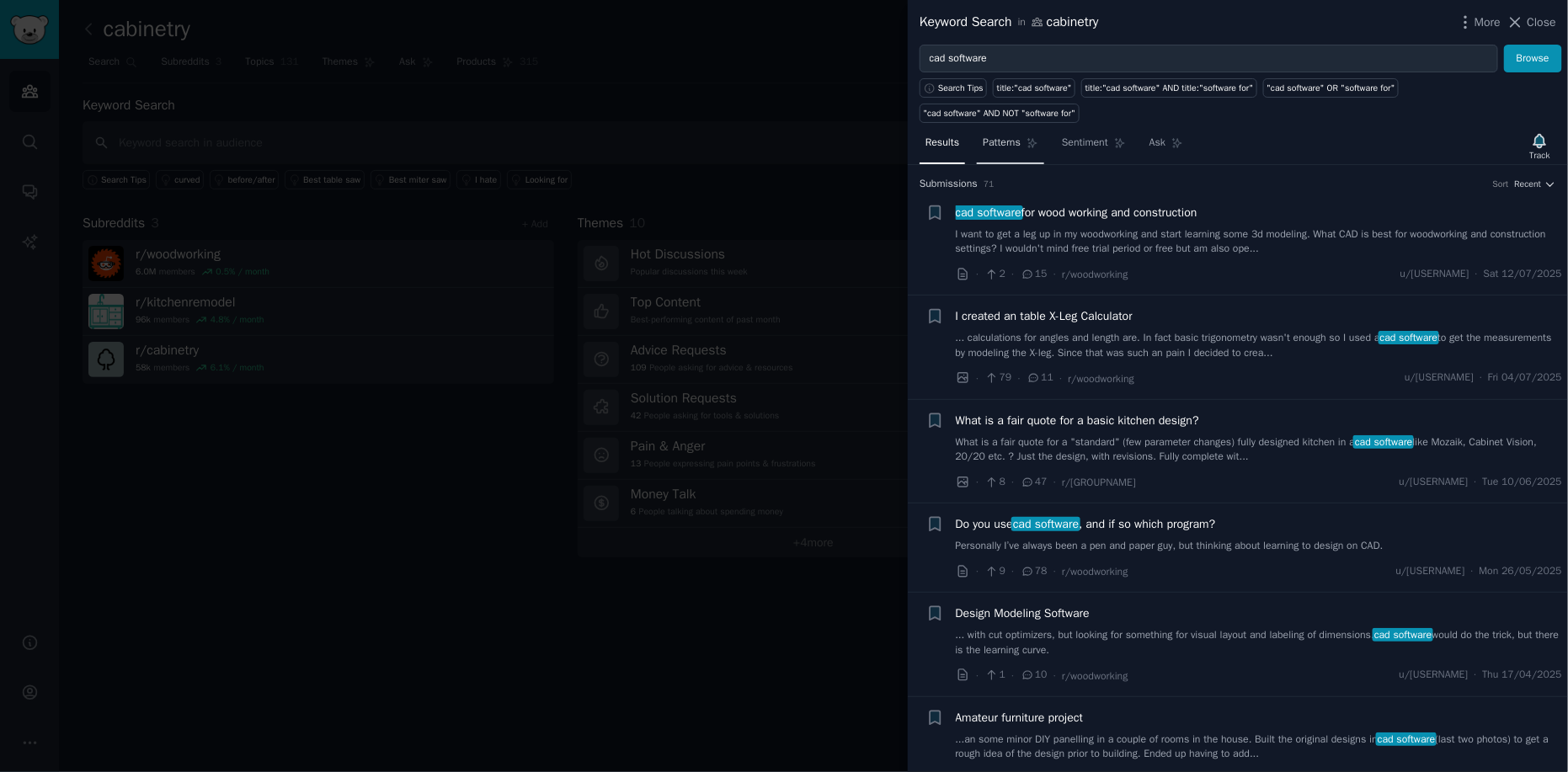click on "Patterns" at bounding box center (1011, 146) 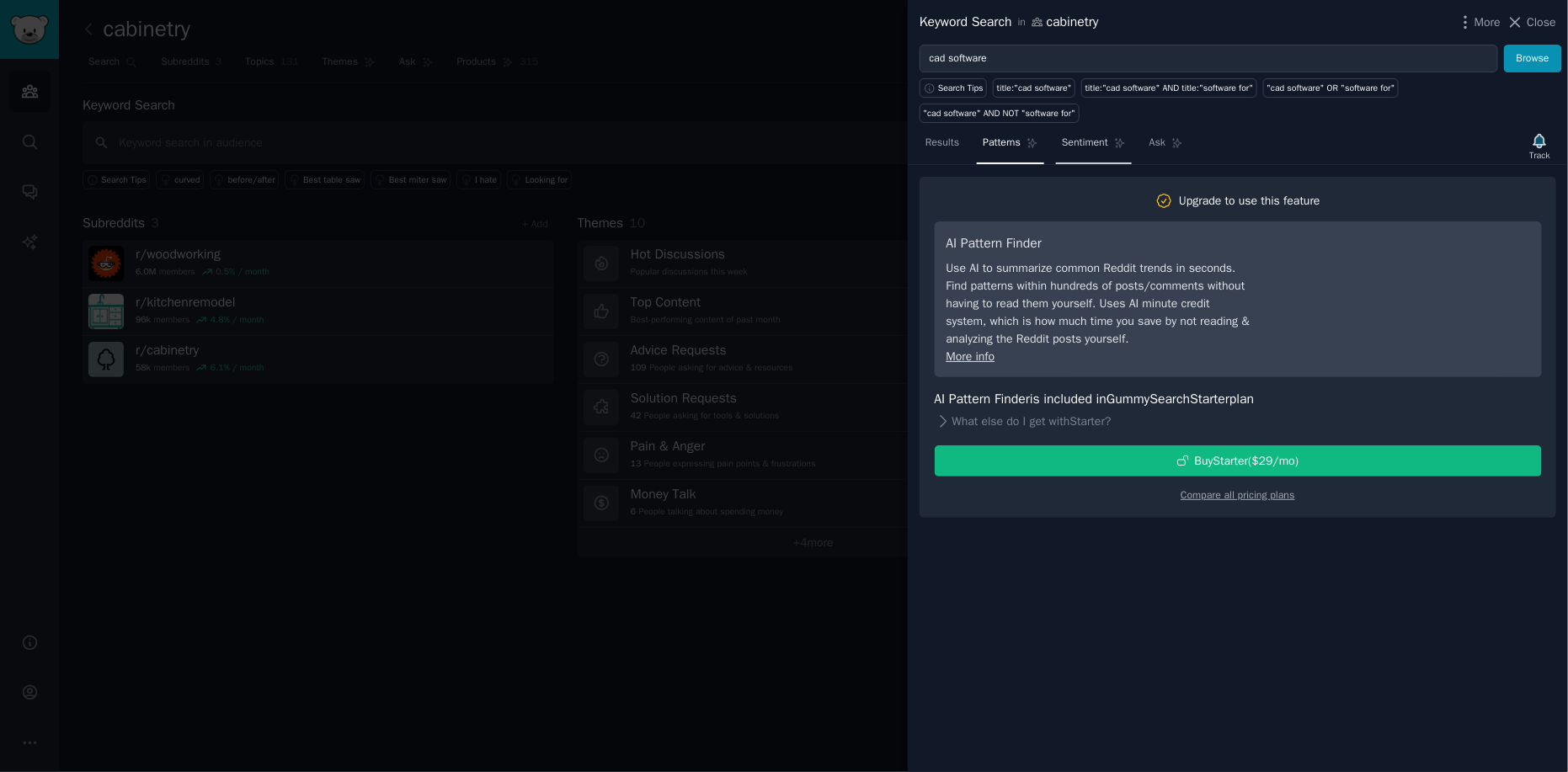 click on "Results Patterns Sentiment Ask" at bounding box center [1054, 146] 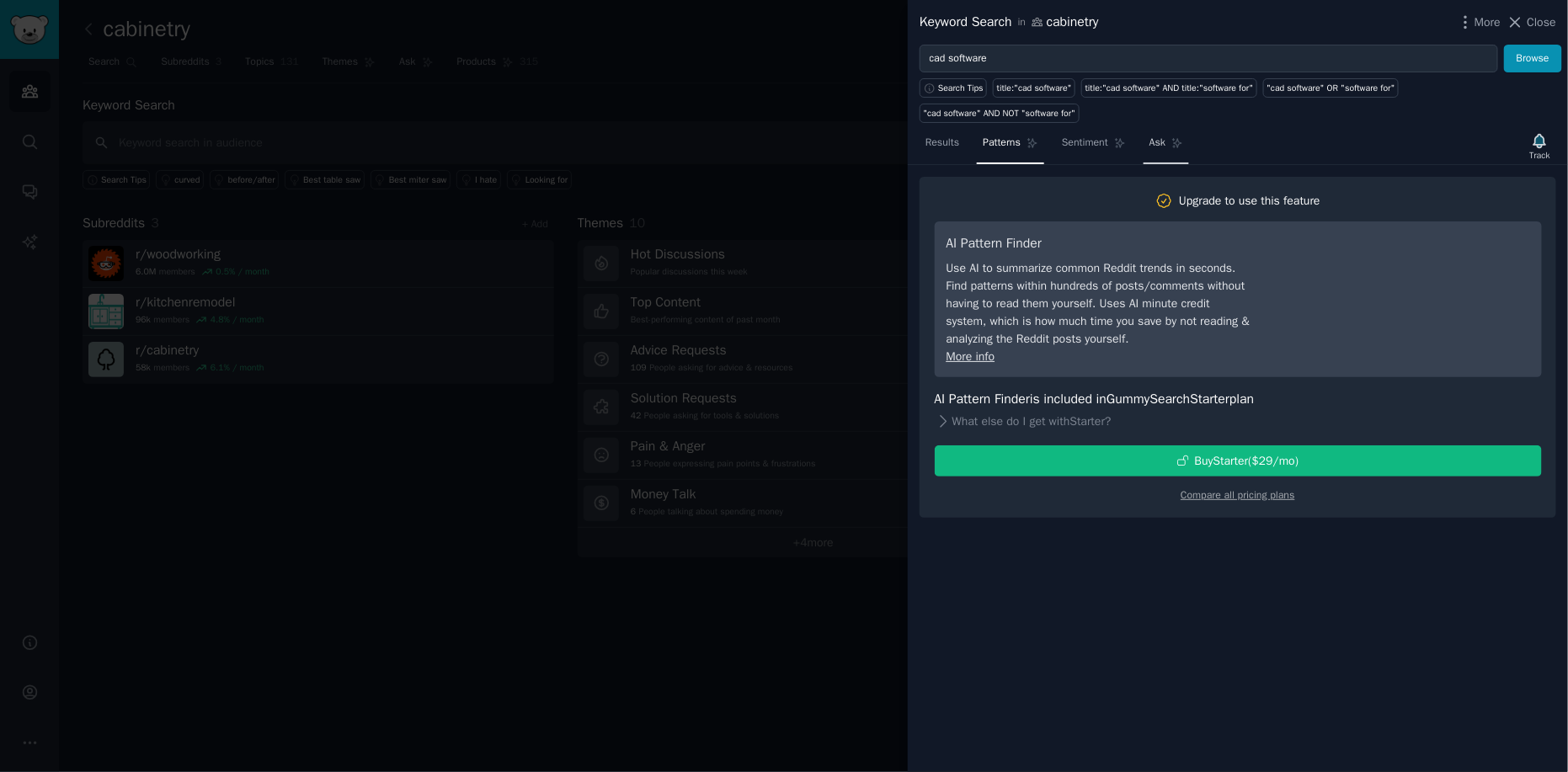 click on "Ask" at bounding box center [1166, 146] 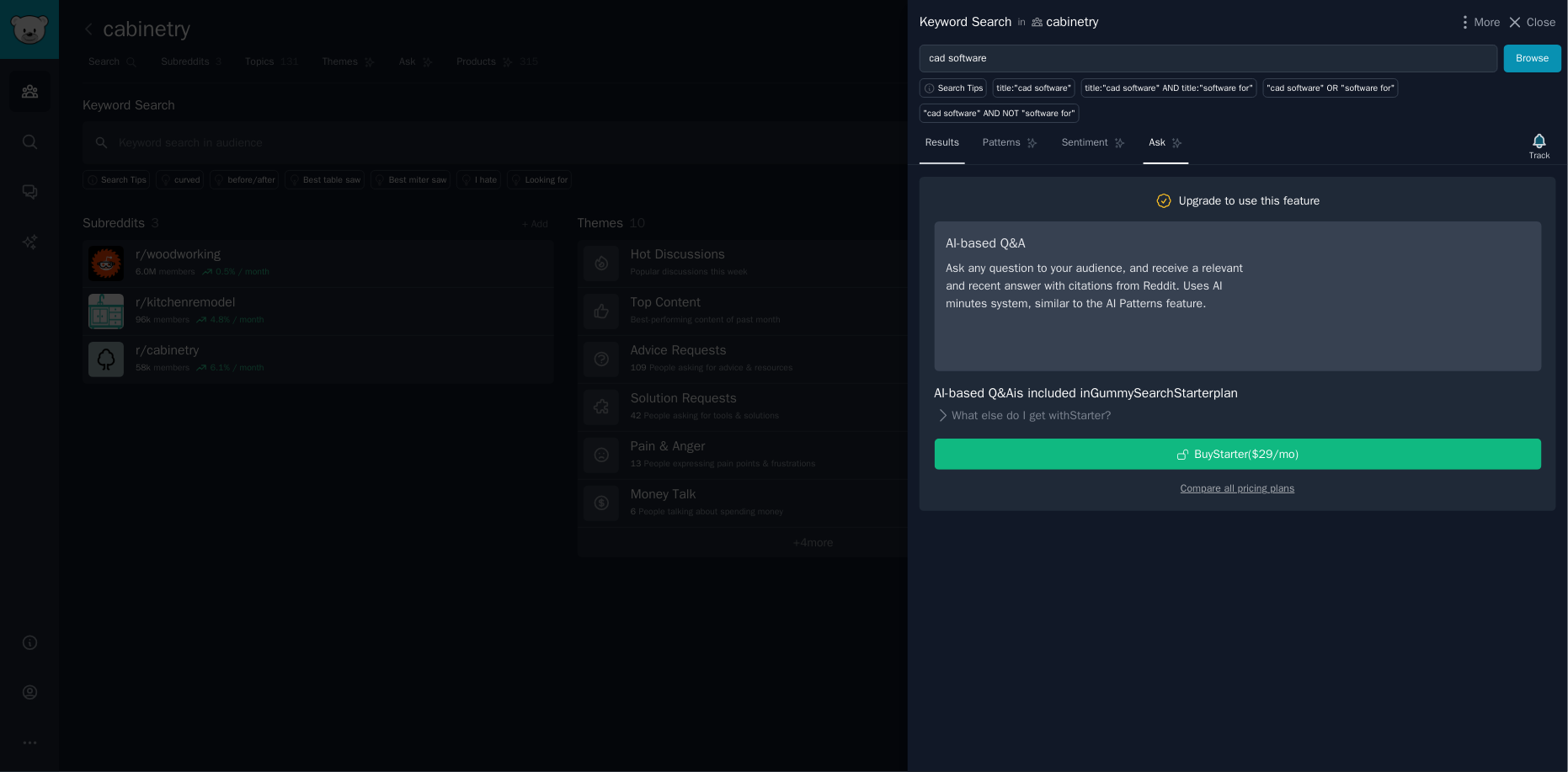 click on "Results" at bounding box center (942, 143) 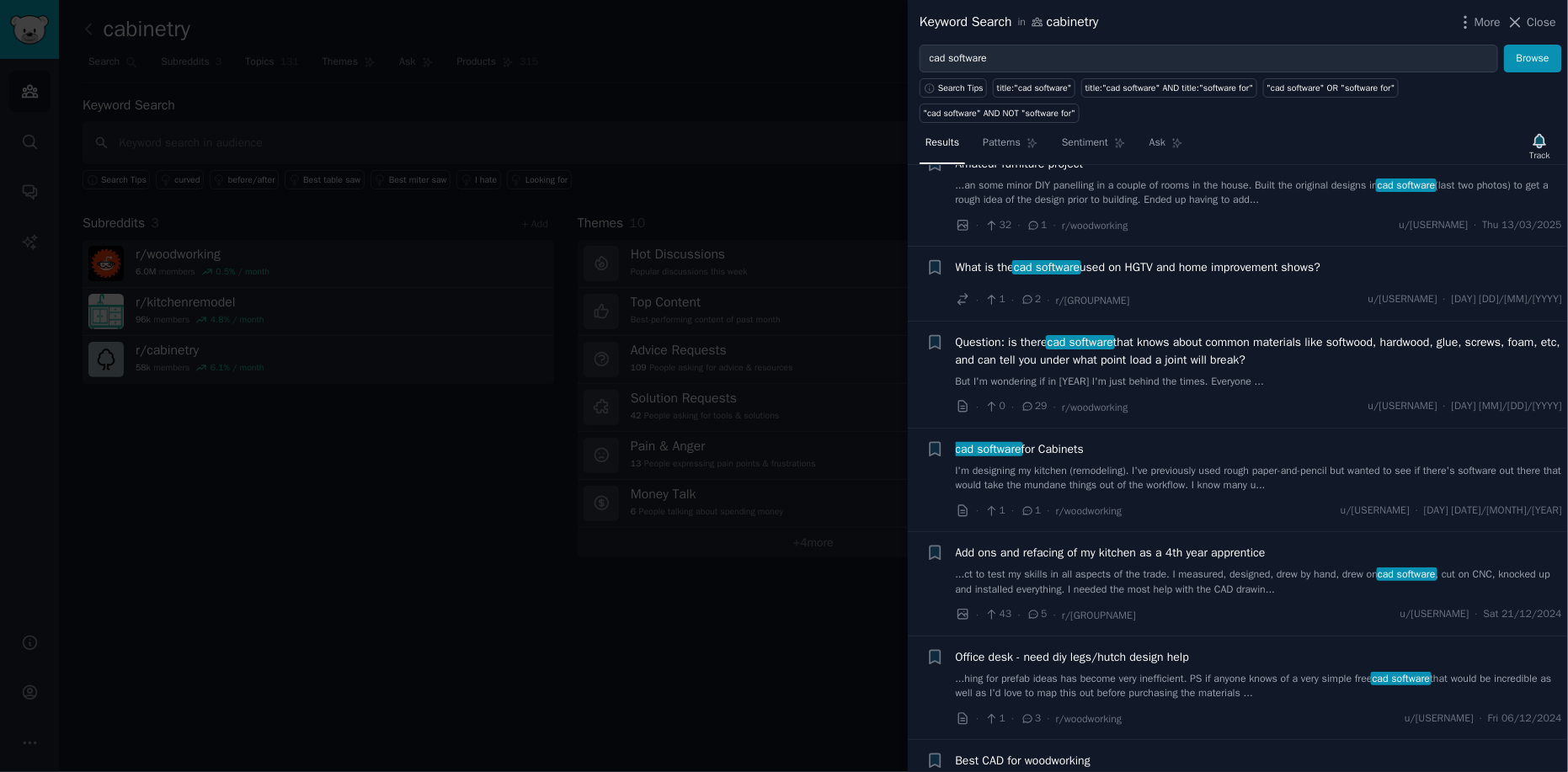 scroll, scrollTop: 589, scrollLeft: 0, axis: vertical 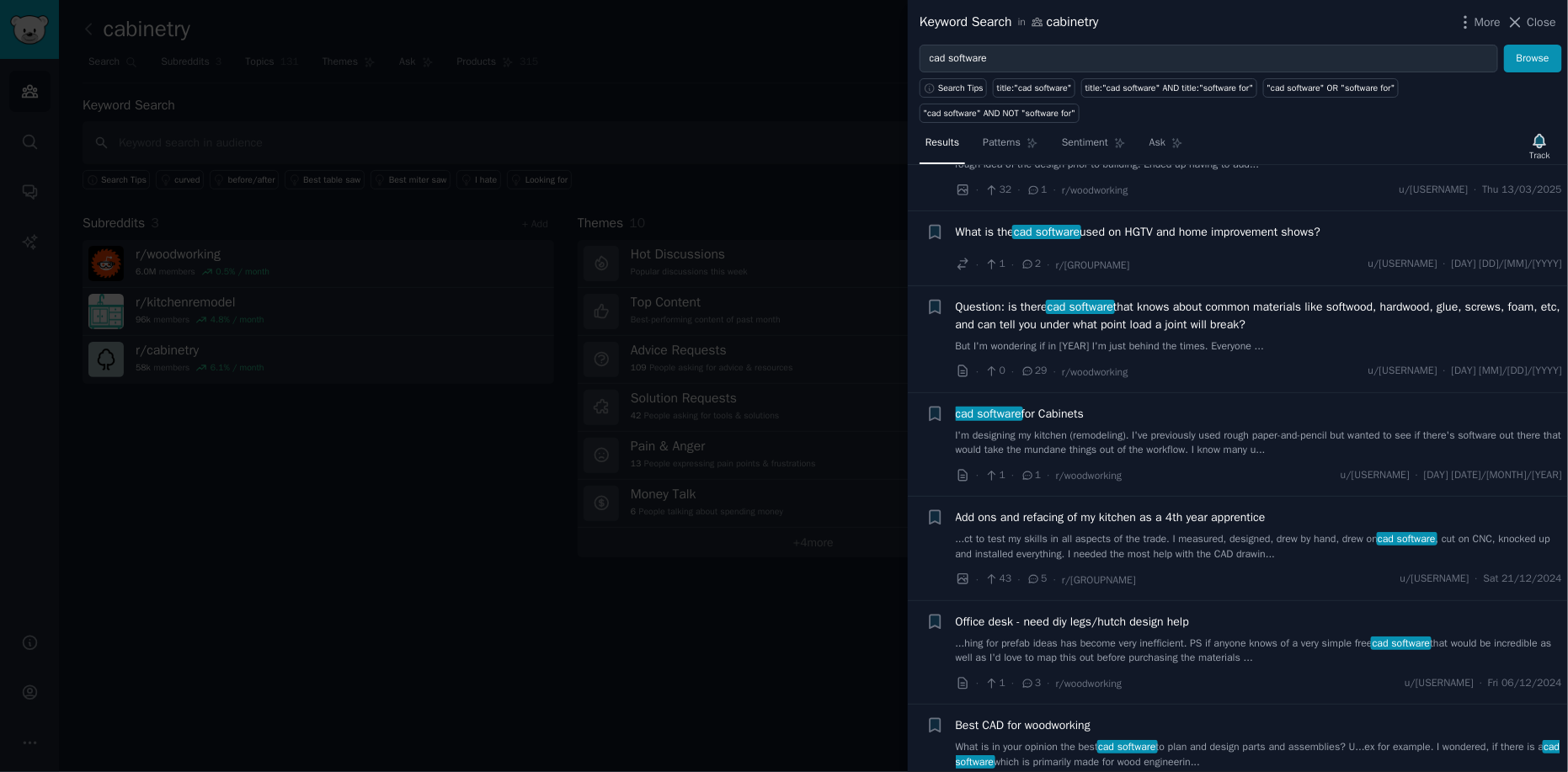 click 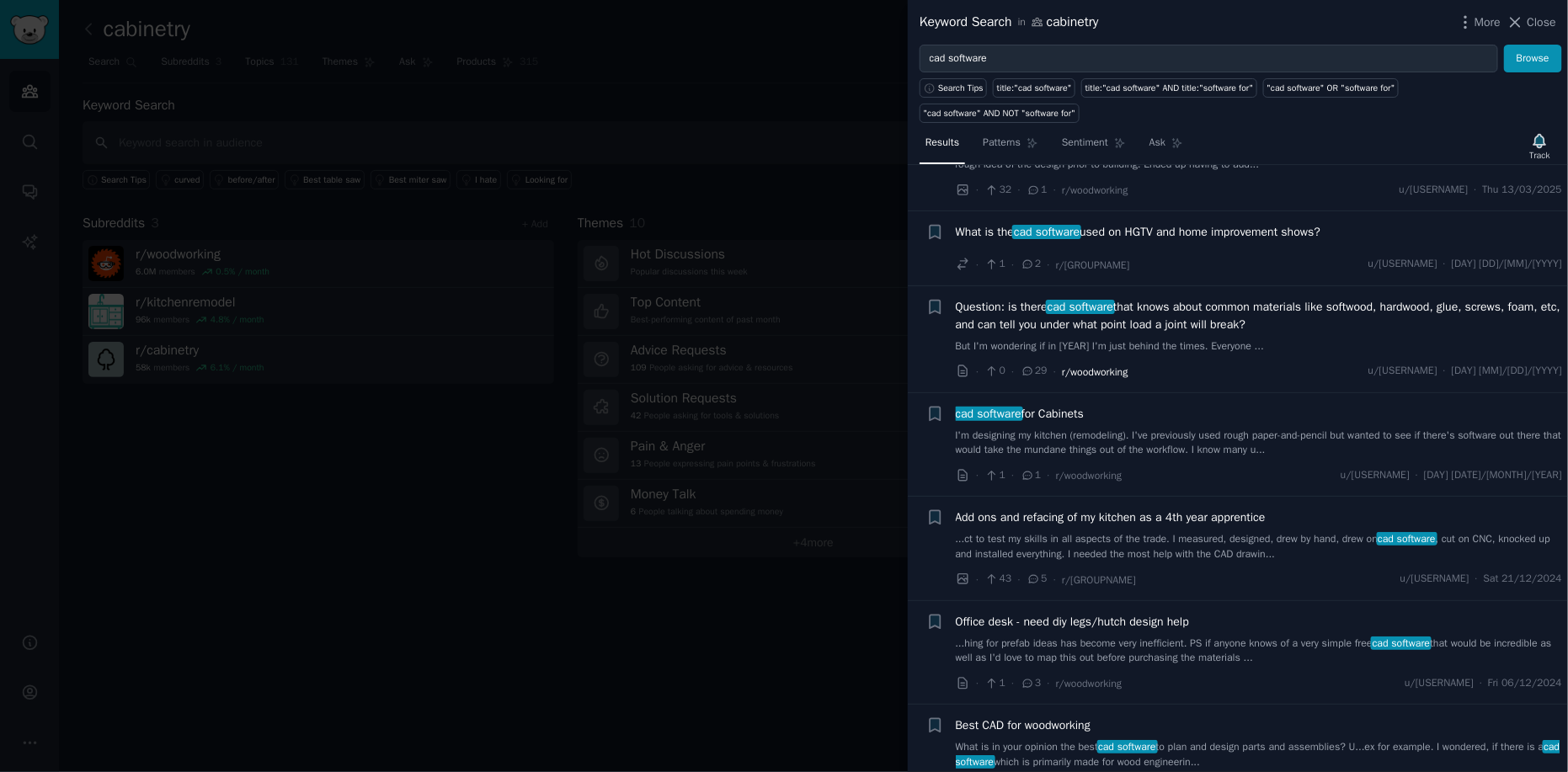 click on "r/woodworking" at bounding box center [1095, 372] 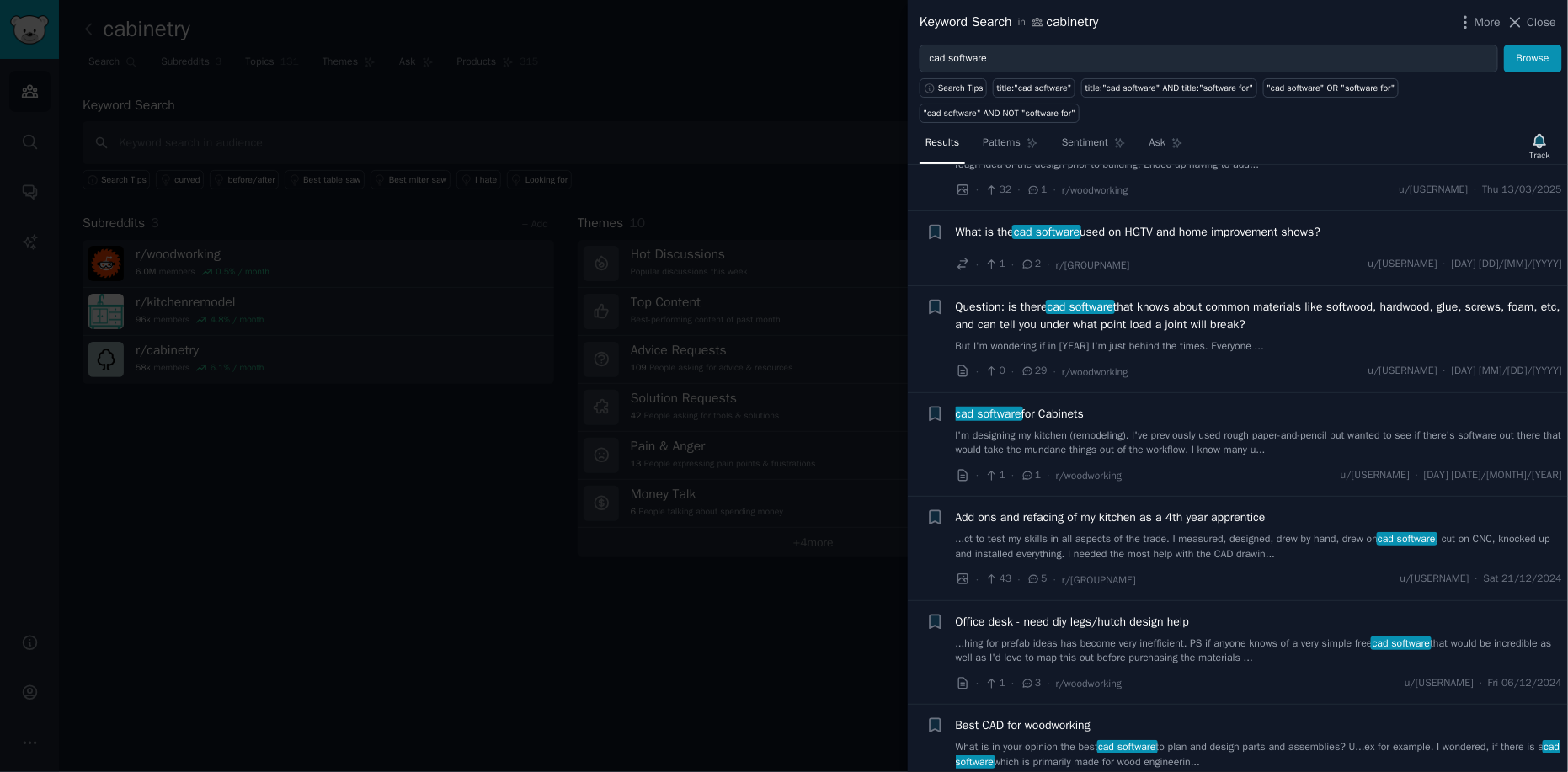 click on "29" at bounding box center [1034, 371] 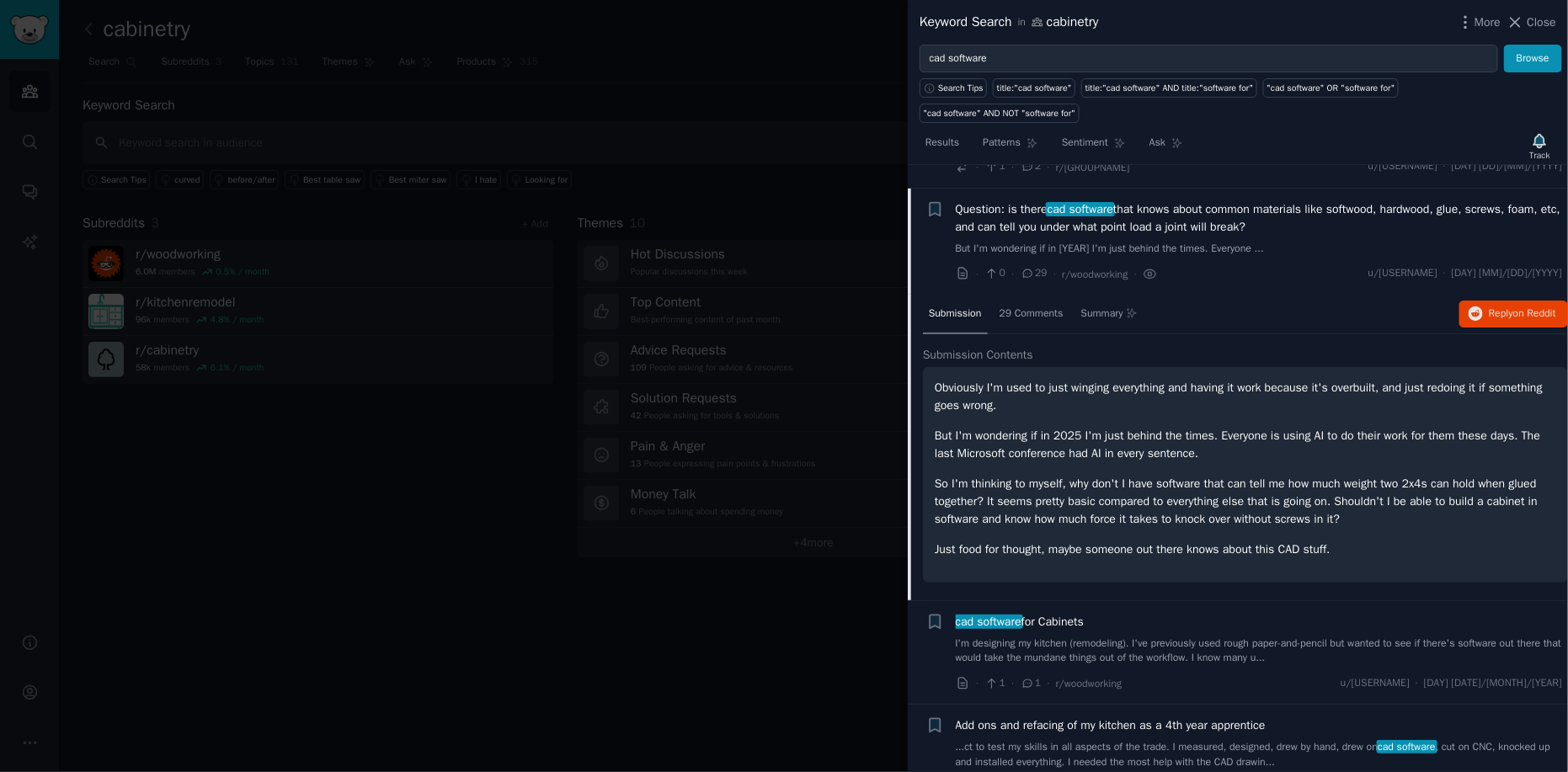 scroll, scrollTop: 708, scrollLeft: 0, axis: vertical 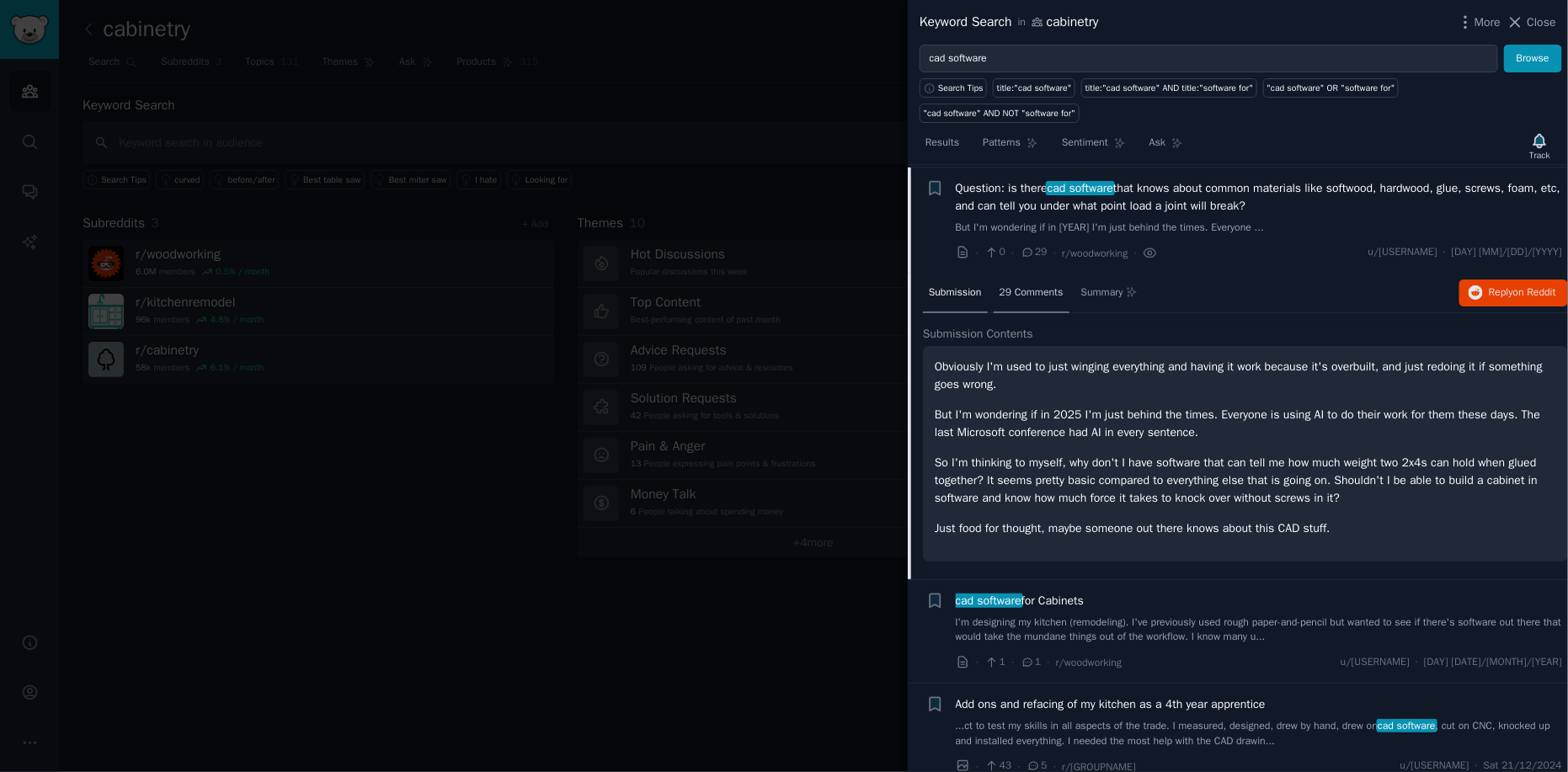 click on "29 Comments" at bounding box center (1032, 294) 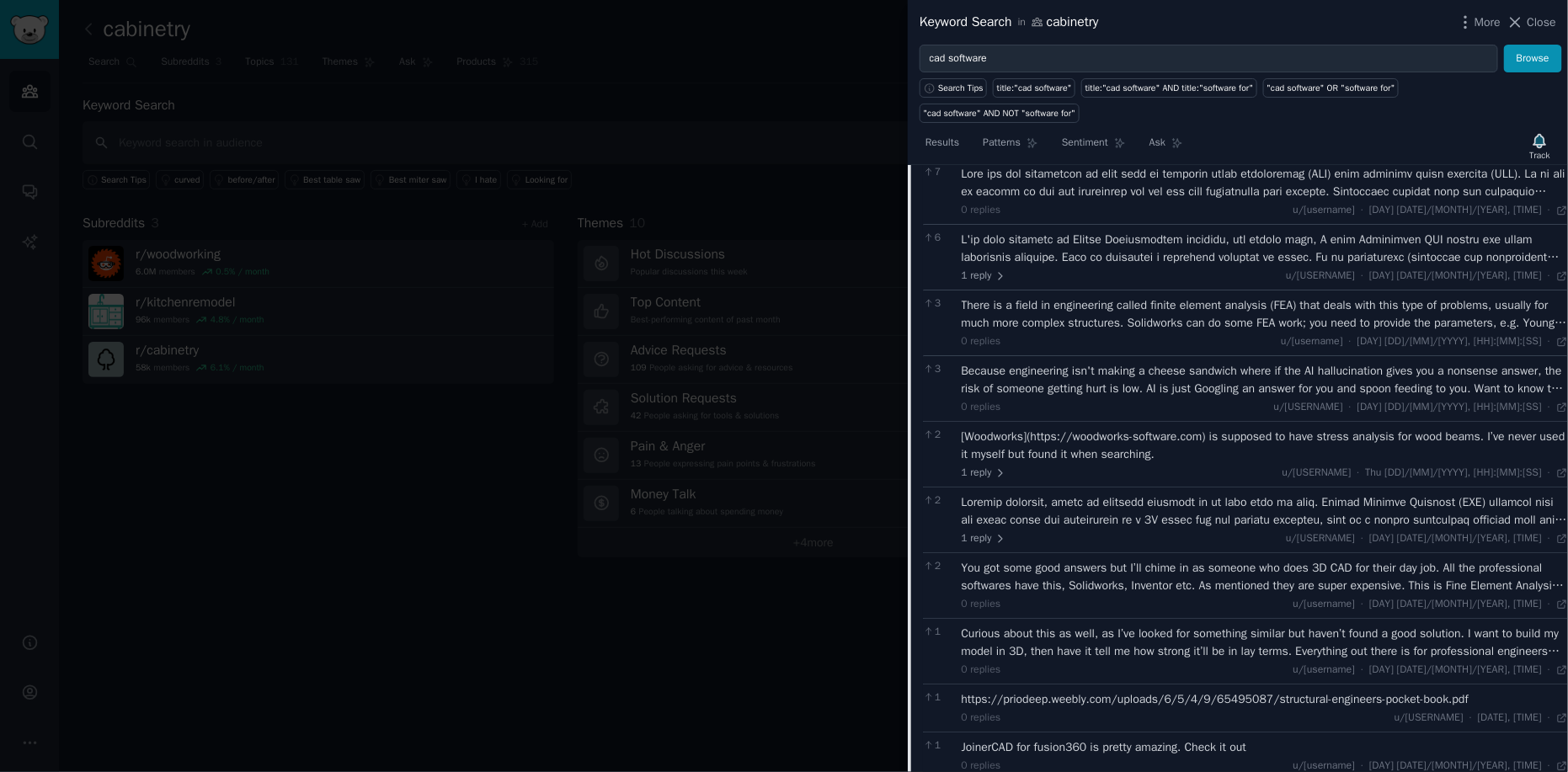 scroll, scrollTop: 961, scrollLeft: 0, axis: vertical 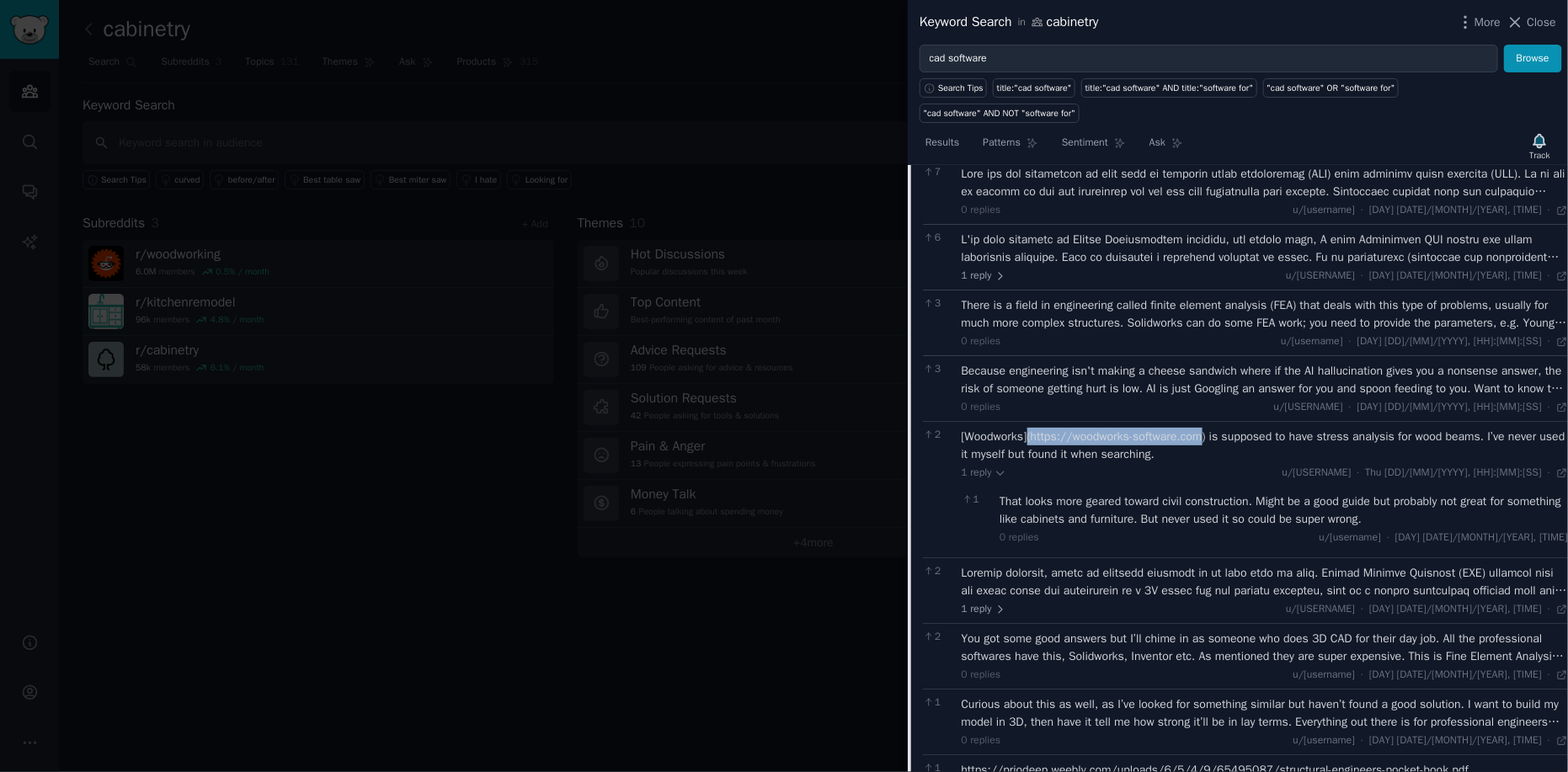 drag, startPoint x: 1032, startPoint y: 445, endPoint x: 1203, endPoint y: 438, distance: 171.14321 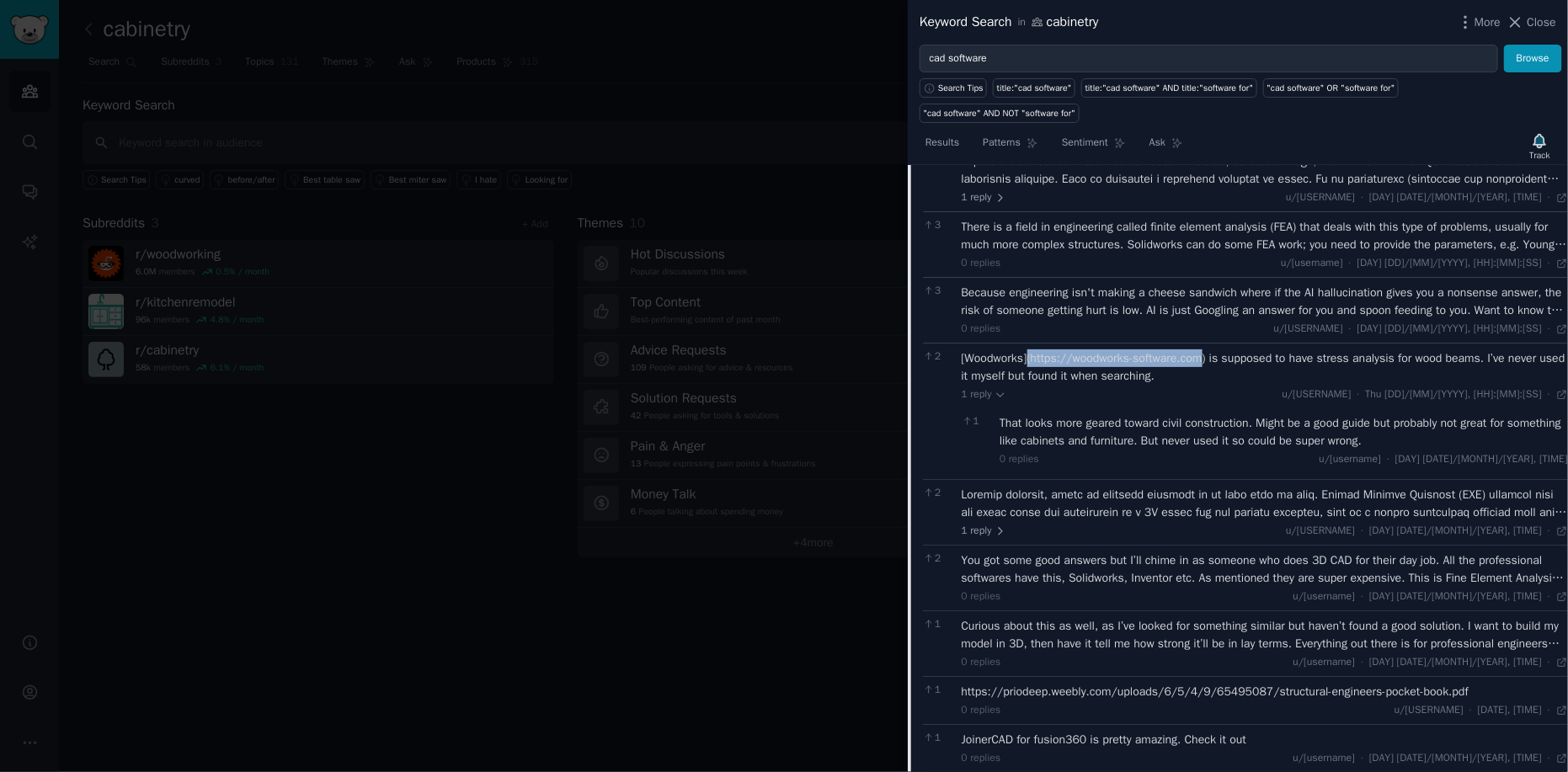 scroll, scrollTop: 876, scrollLeft: 0, axis: vertical 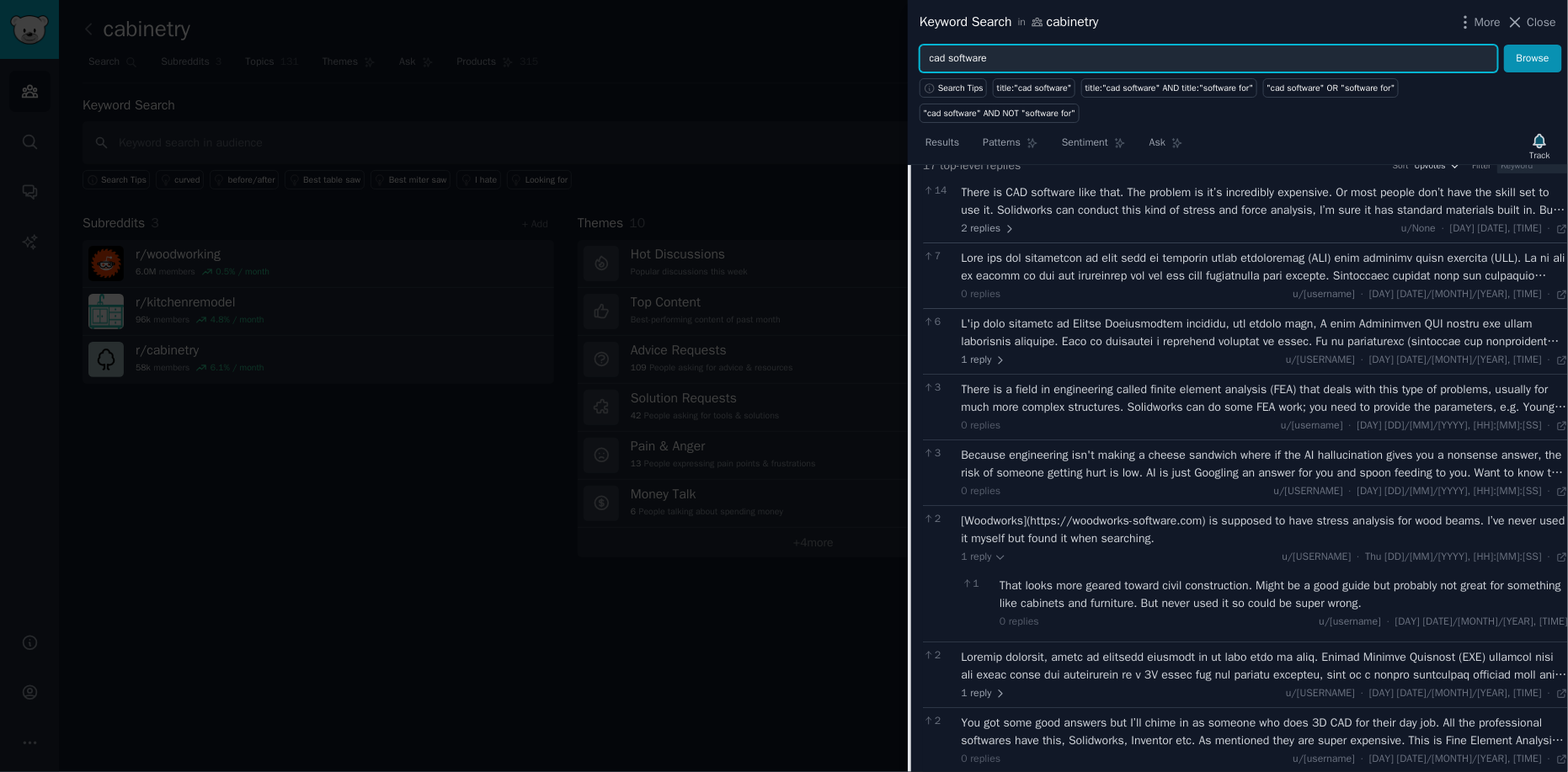 drag, startPoint x: 1015, startPoint y: 59, endPoint x: 919, endPoint y: 72, distance: 96.87621 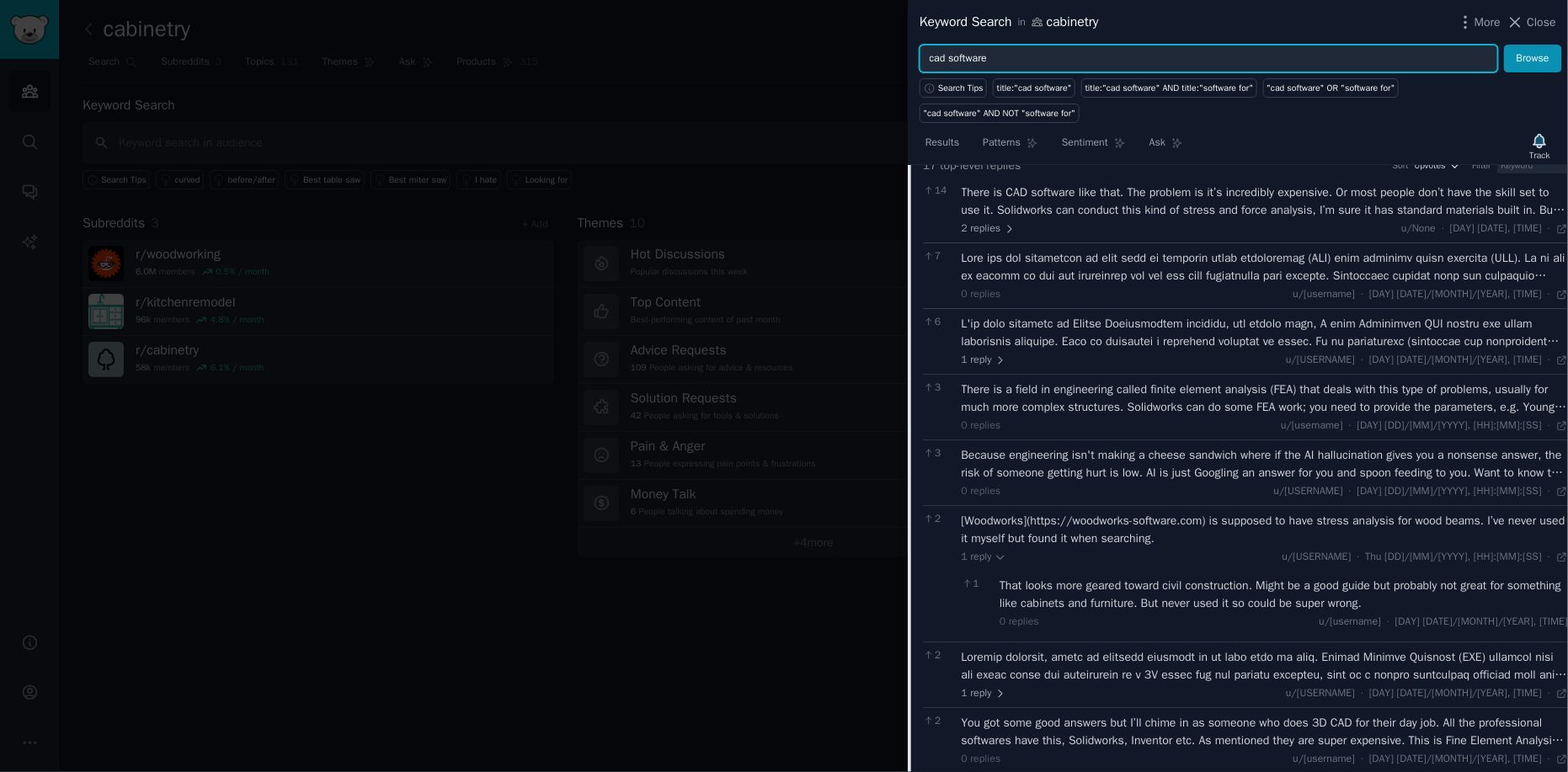 click on "Keyword Search in cabinetry More Close cad software Browse Search Tips title:"cad software" title:"cad software" AND title:"software for" "cad software" OR "software for" "cad software" AND NOT "software for" Results Patterns Sentiment Ask Track Submission s 71 Sort Recent + cad software for wood working and construction I want to get a leg up in my woodworking and start learning some 3d modeling. What CAD is best for woodworking and construction settings? I wouldn't mind free trial period or free but am also ope · 2 · 15 · r/woodworking u/[USERNAME] · [DAY] [DD]/[MM]/[YYYY] + I created an table X-Leg Calculator ... calculations for angles and length are. In fact basic trigonometry wasn't enough so I used a cad software to get the measurements by modeling the X-leg. Since that was such an pain I decided to crea... · 79 · 11 · r/woodworking u/[USERNAME] · [DAY] [MM]/[YYYY] + What is a fair quote for a basic kitchen design? cad software · 8 · 47 · r/cabinetry u/[USERNAME] · [DAY] [MM]/[YYYY]" at bounding box center (1238, 386) 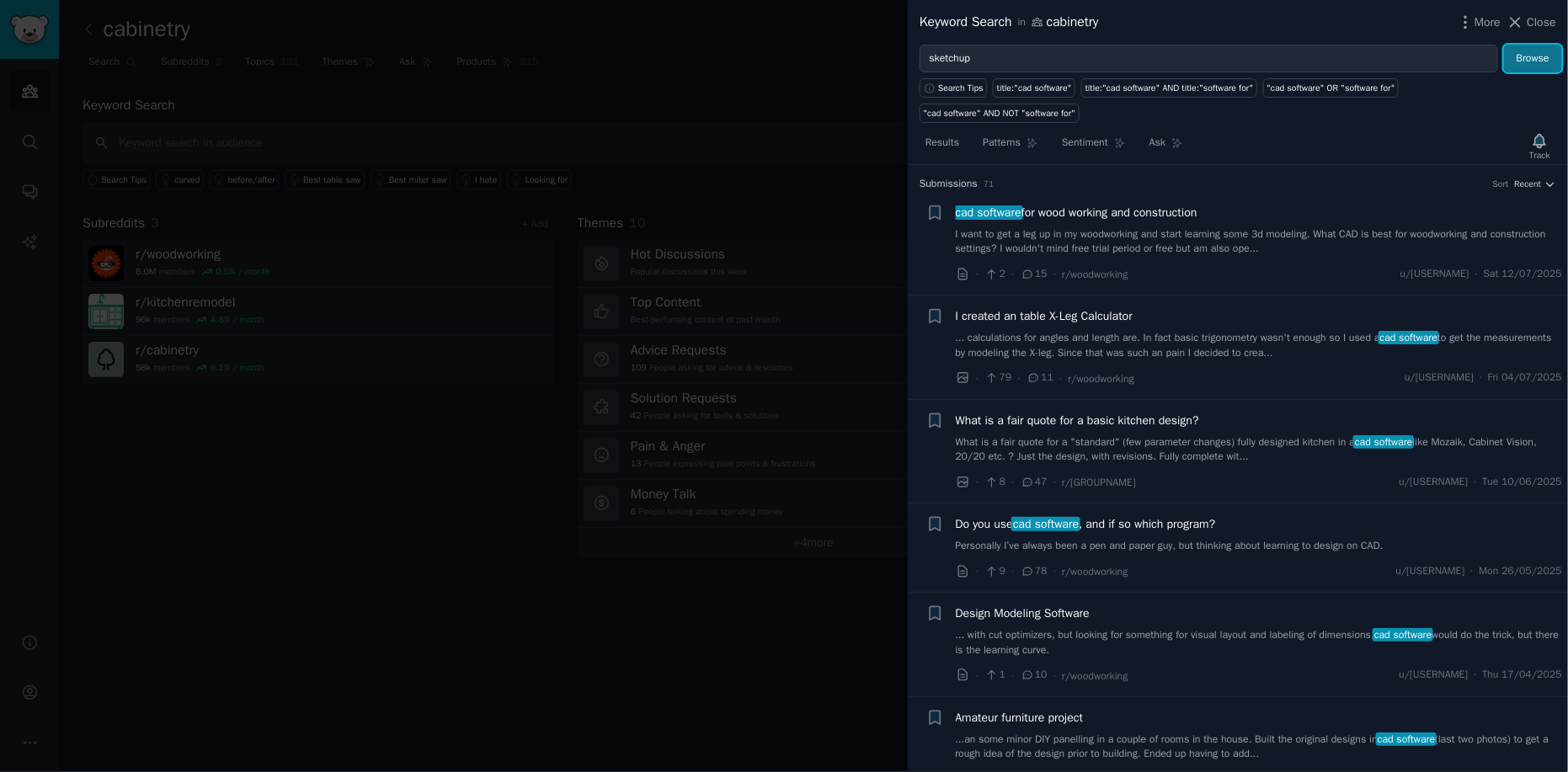 click on "Browse" at bounding box center (1533, 59) 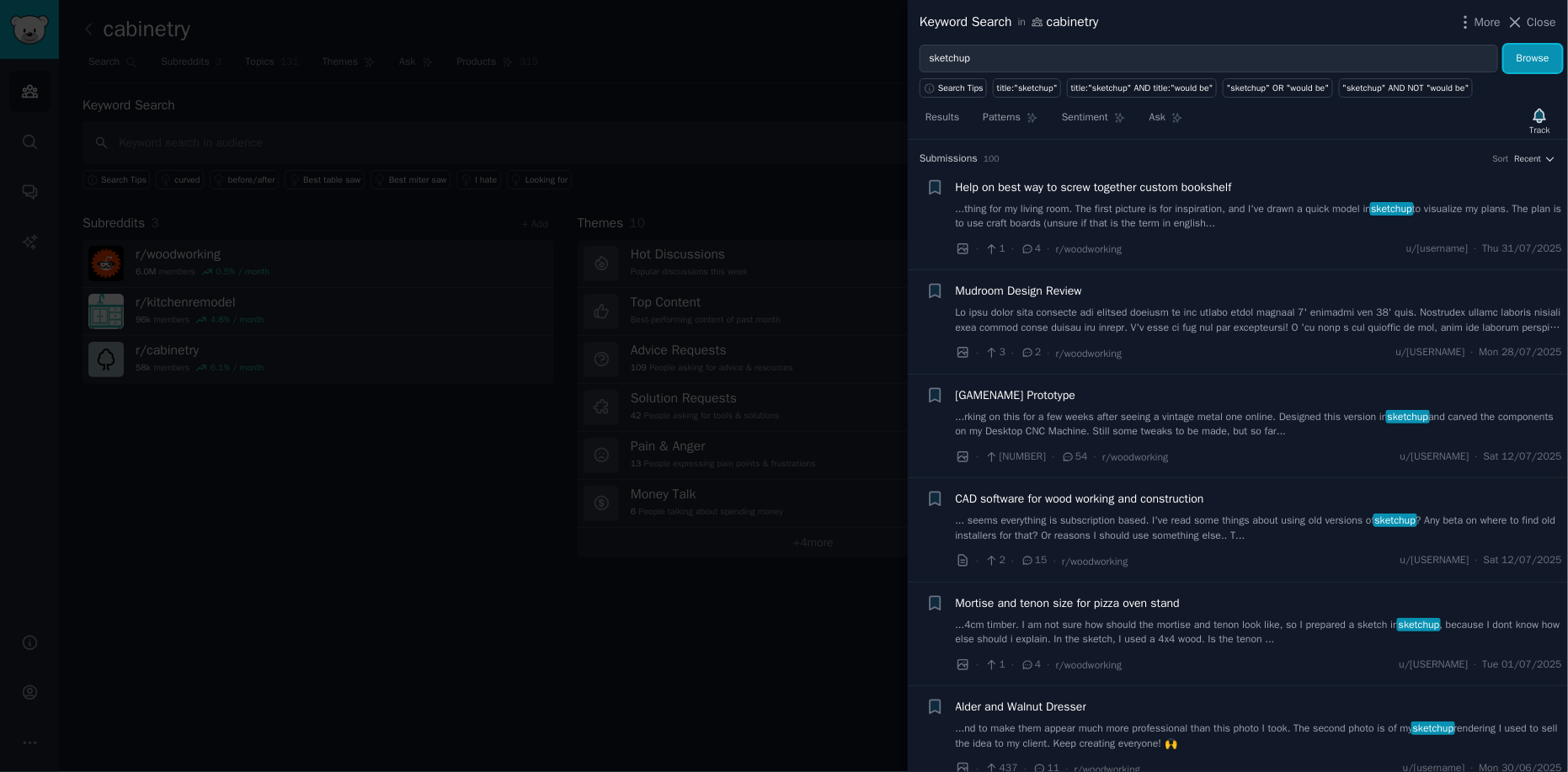 scroll, scrollTop: 0, scrollLeft: 0, axis: both 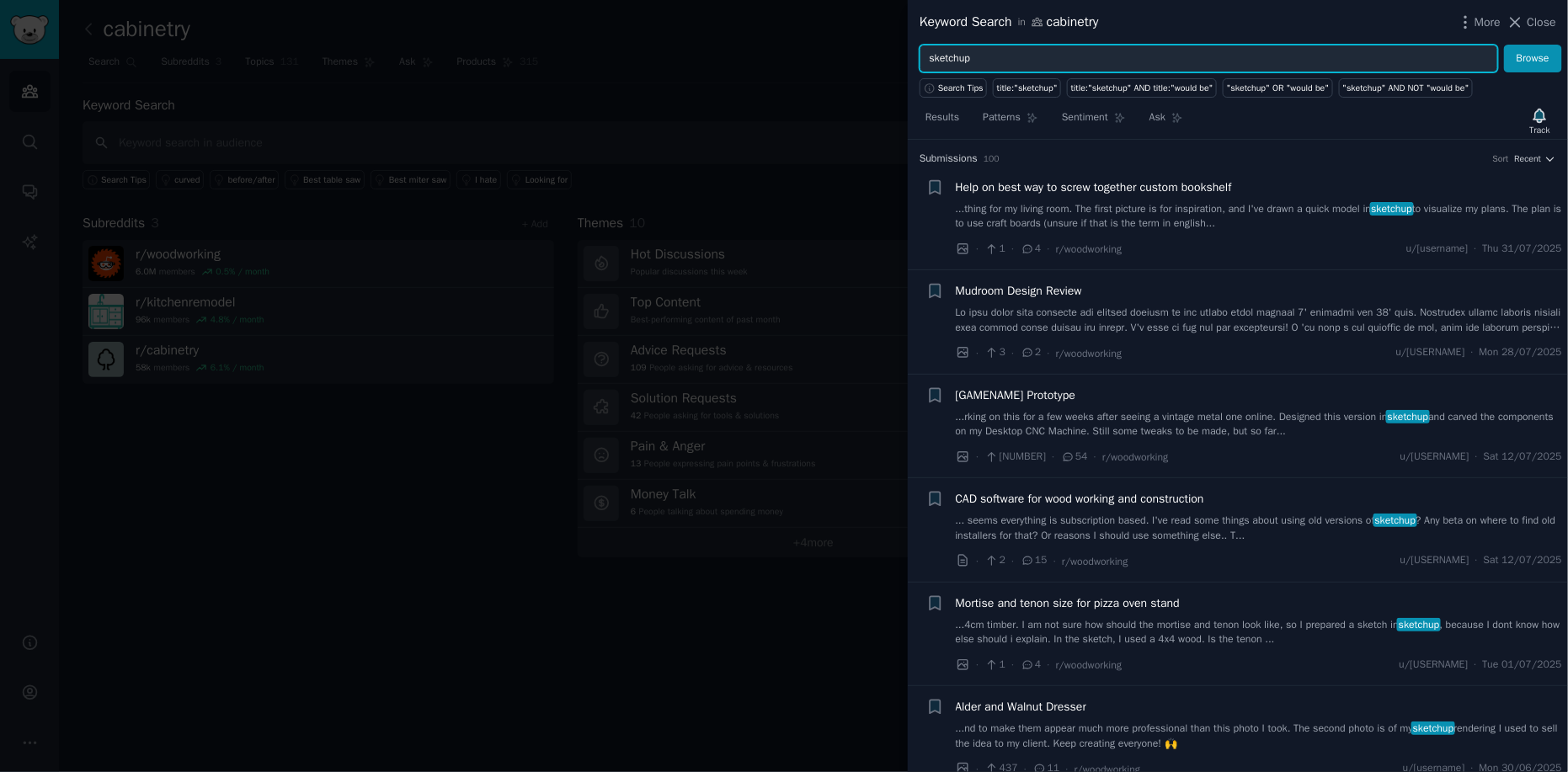 drag, startPoint x: 977, startPoint y: 69, endPoint x: 907, endPoint y: 72, distance: 70.06426 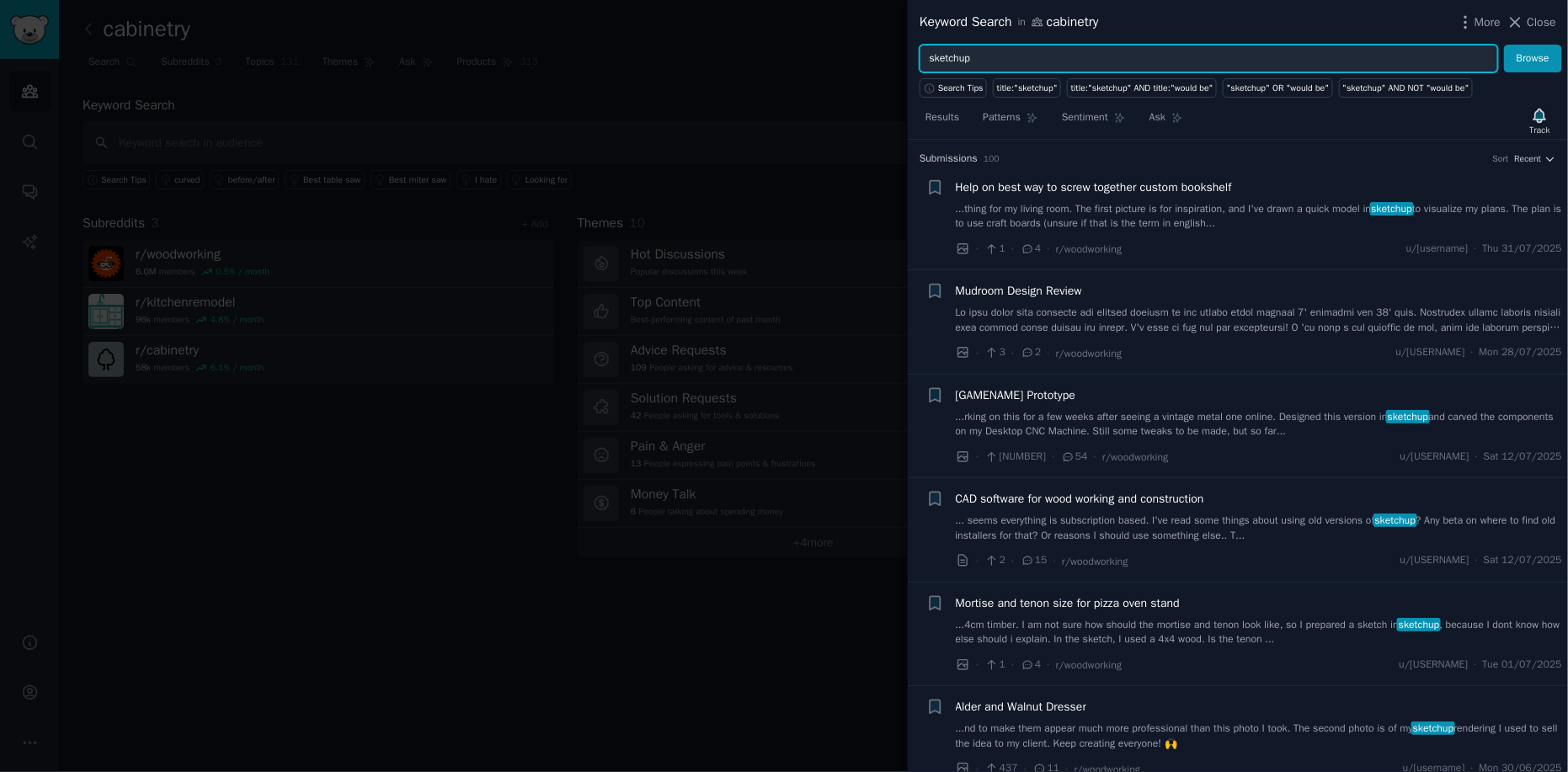 click on "u/[USERNAME] · [DAY] [DD]/[MM]/[YYYY] + ... · [NUMBER] · [NUMBER] · r/woodworking u/[USERNAME] · [DAY] [DD]/[MM]/[YYYY] + ... · [NUMBER] · [NUMBER] · r/woodworking u/[USERNAME] · [DAY] [DD]/[MM]/[YYYY] + ... · [NUMBER] · [NUMBER] · r/woodworking u/[USERNAME] · [DAY] [DD]/[MM]/[YYYY] · [NUMBER] · [NUMBER] ·" at bounding box center (784, 386) 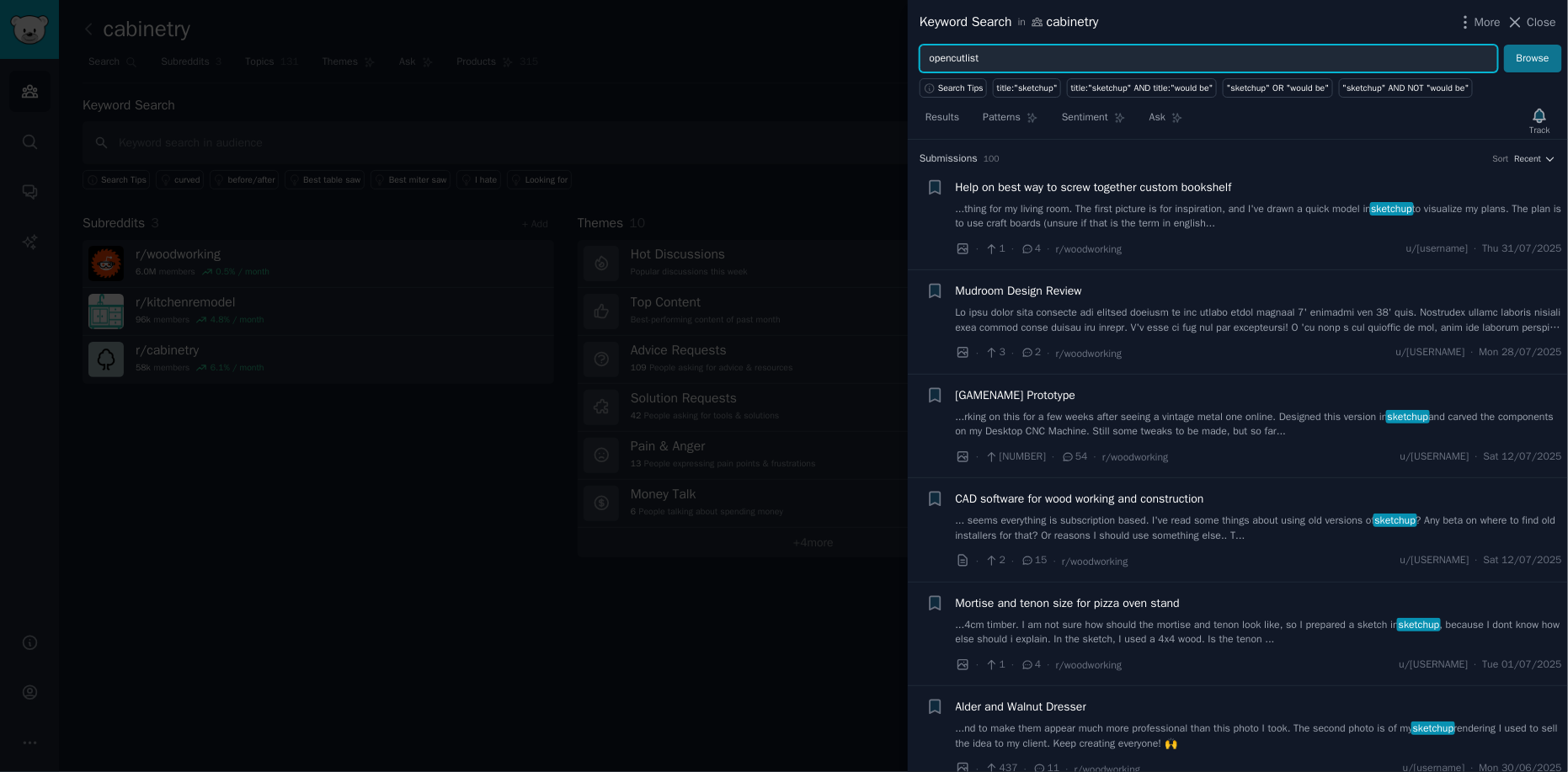 type on "opencutlist" 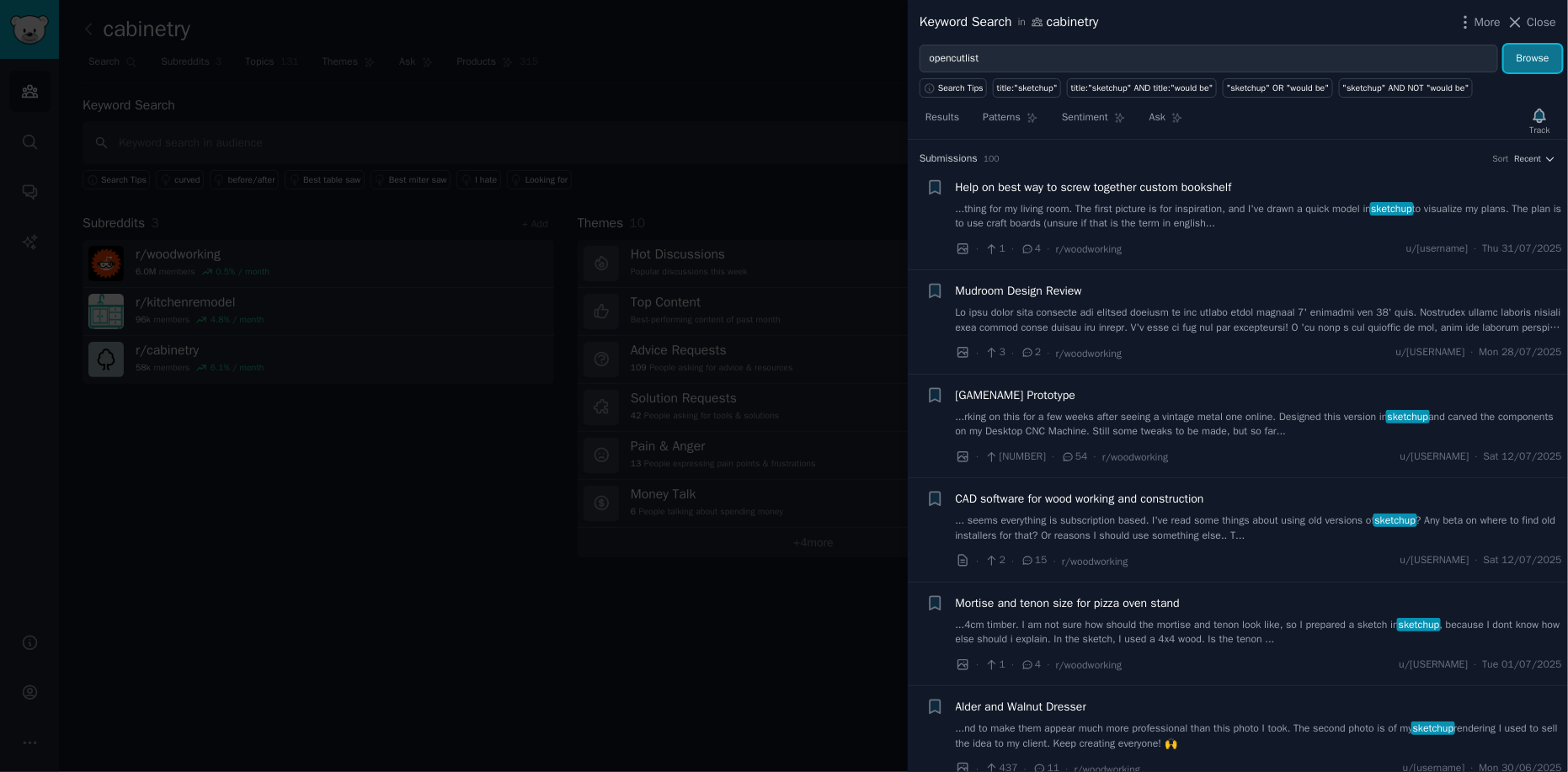 click on "Browse" at bounding box center (1533, 59) 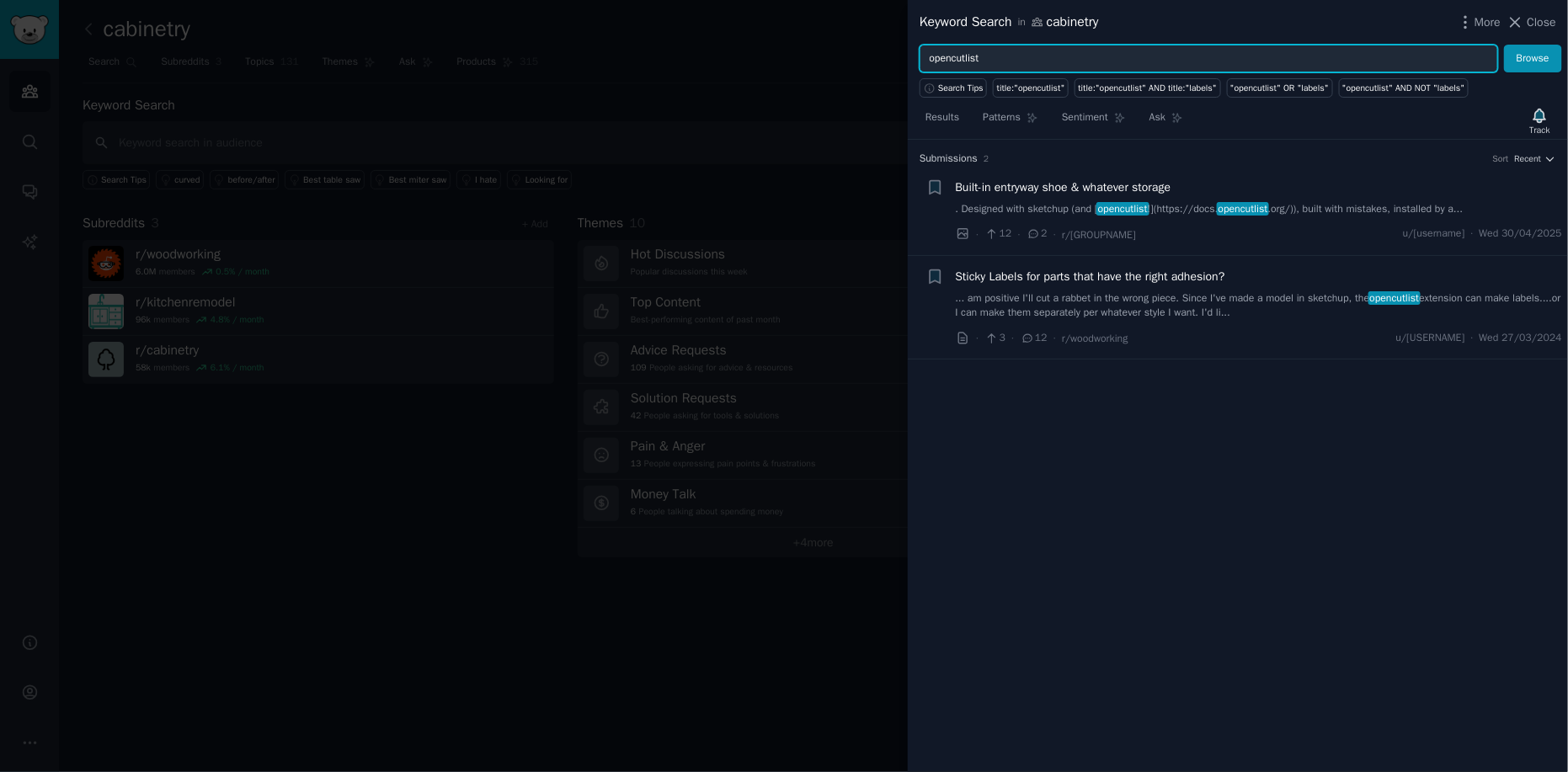 click on "opencutlist" at bounding box center (1208, 59) 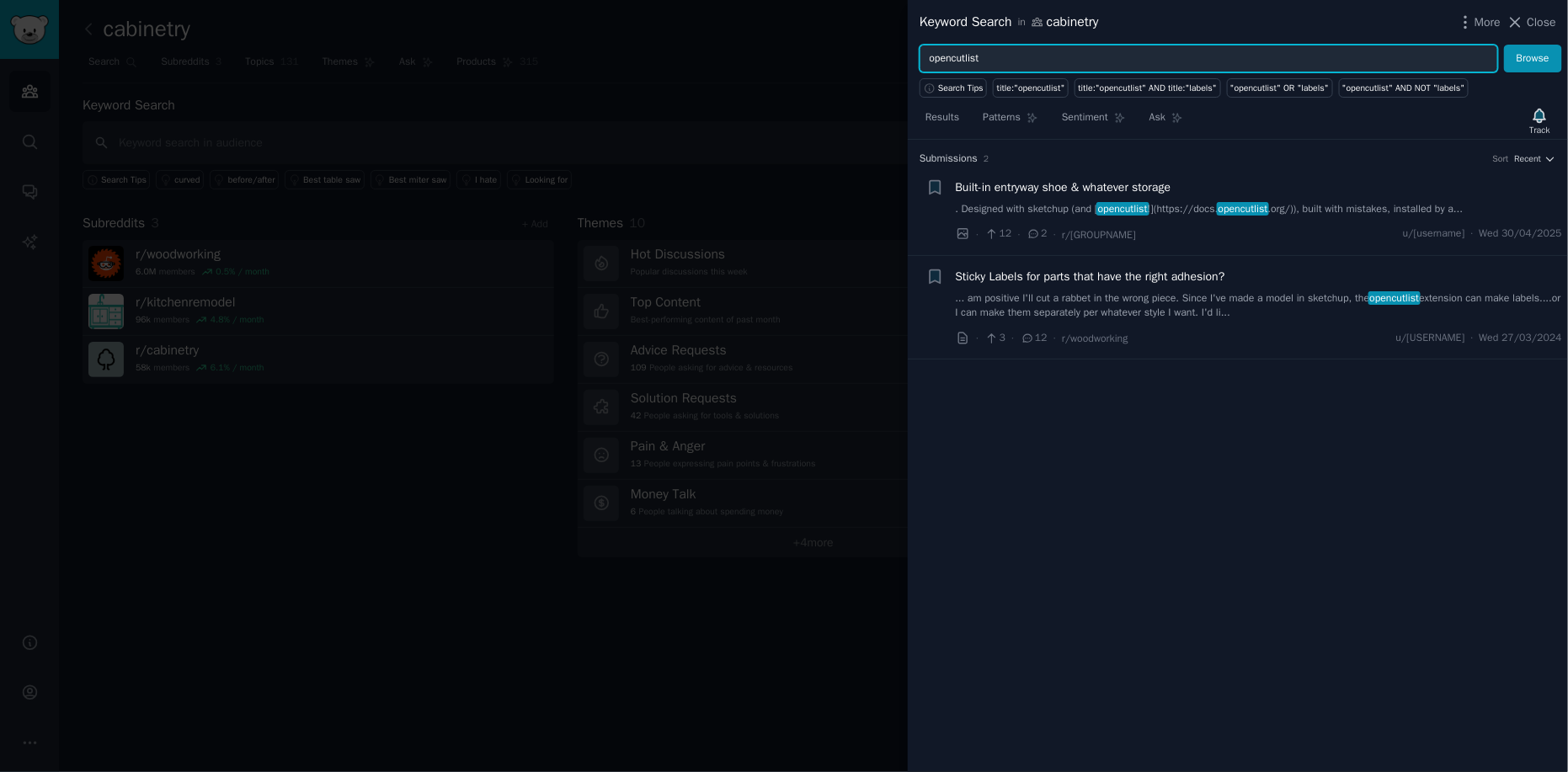 drag, startPoint x: 999, startPoint y: 58, endPoint x: 879, endPoint y: 72, distance: 120.81391 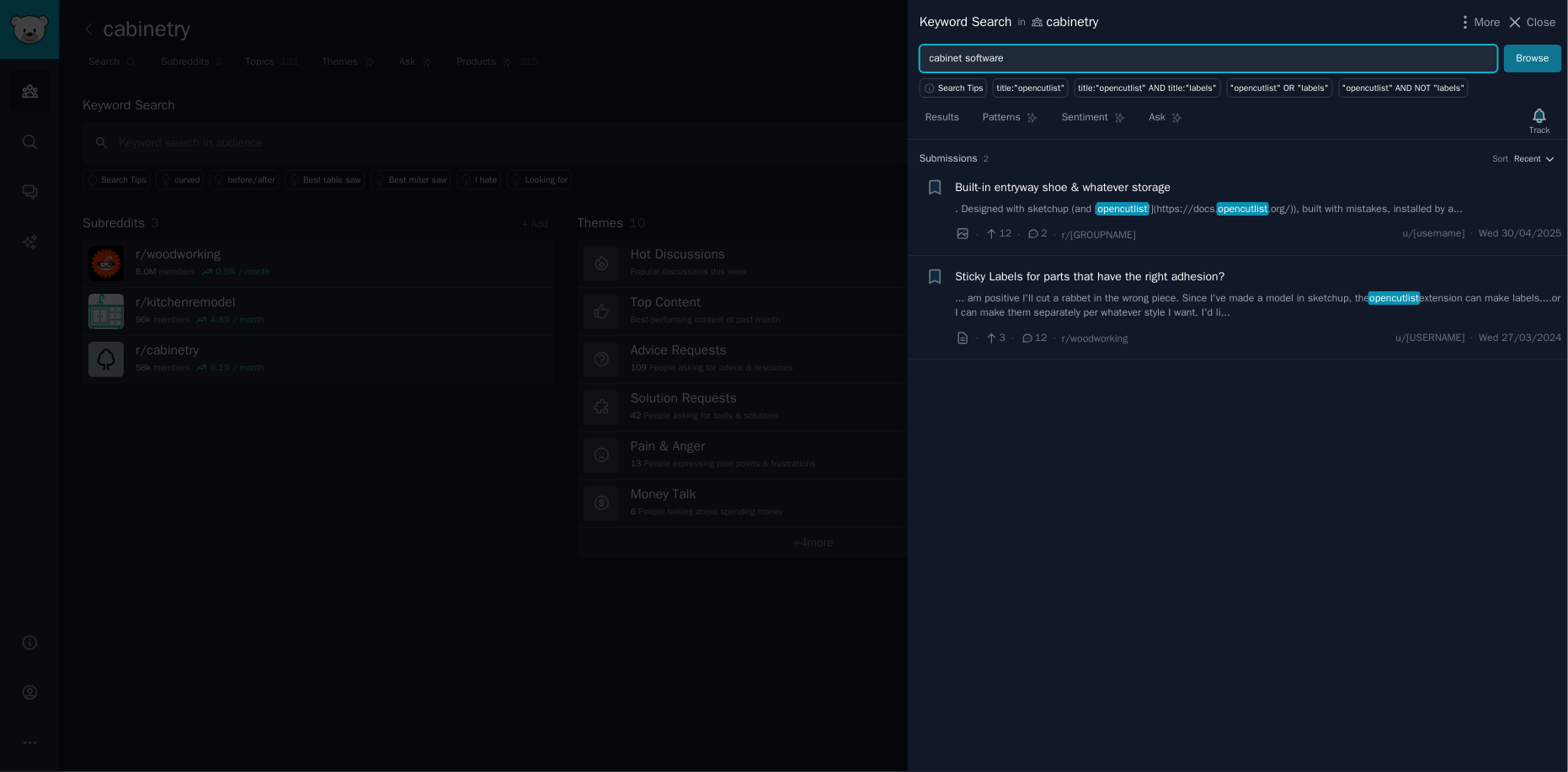 type on "cabinet software" 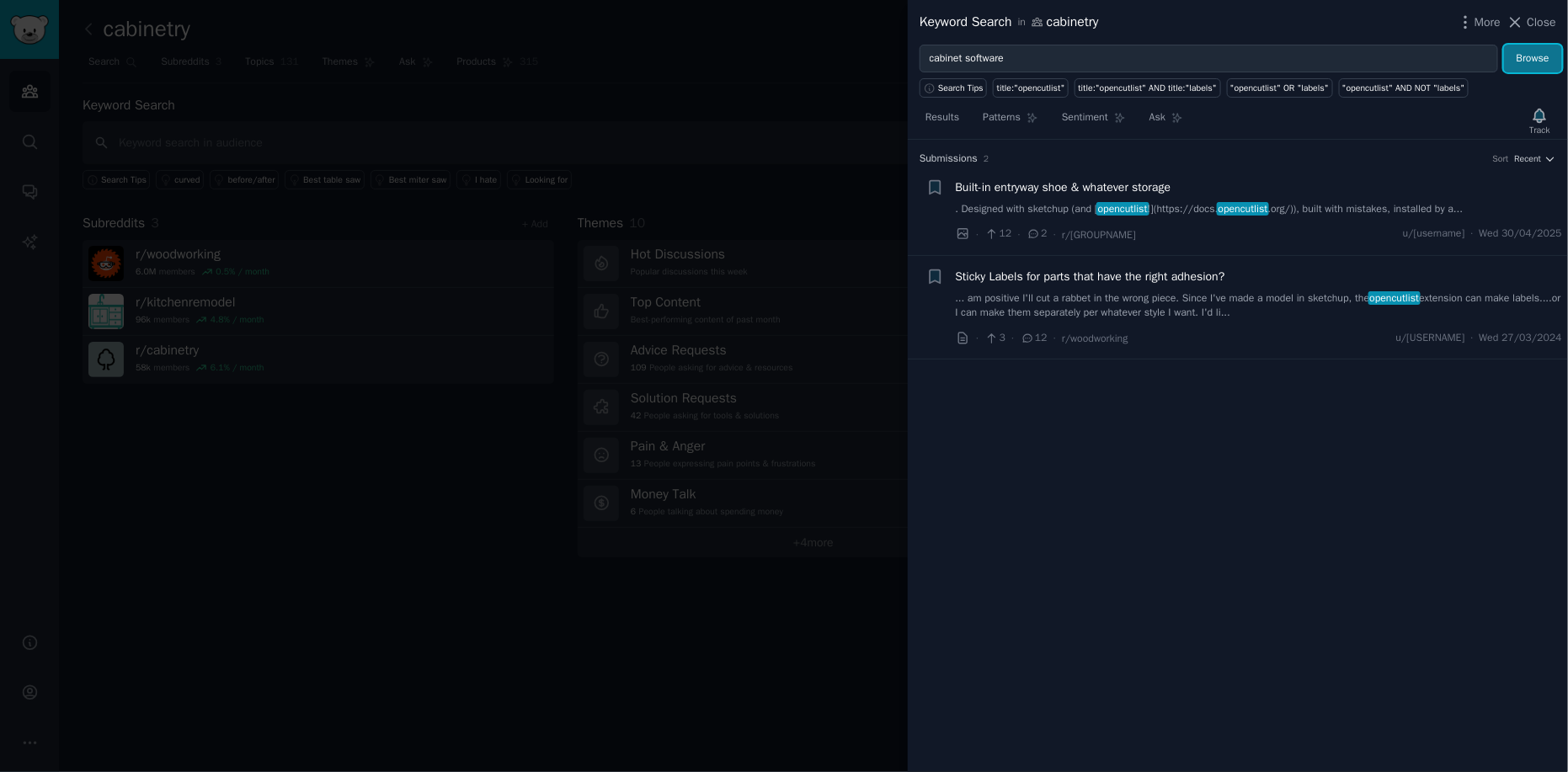 click on "Browse" at bounding box center (1533, 59) 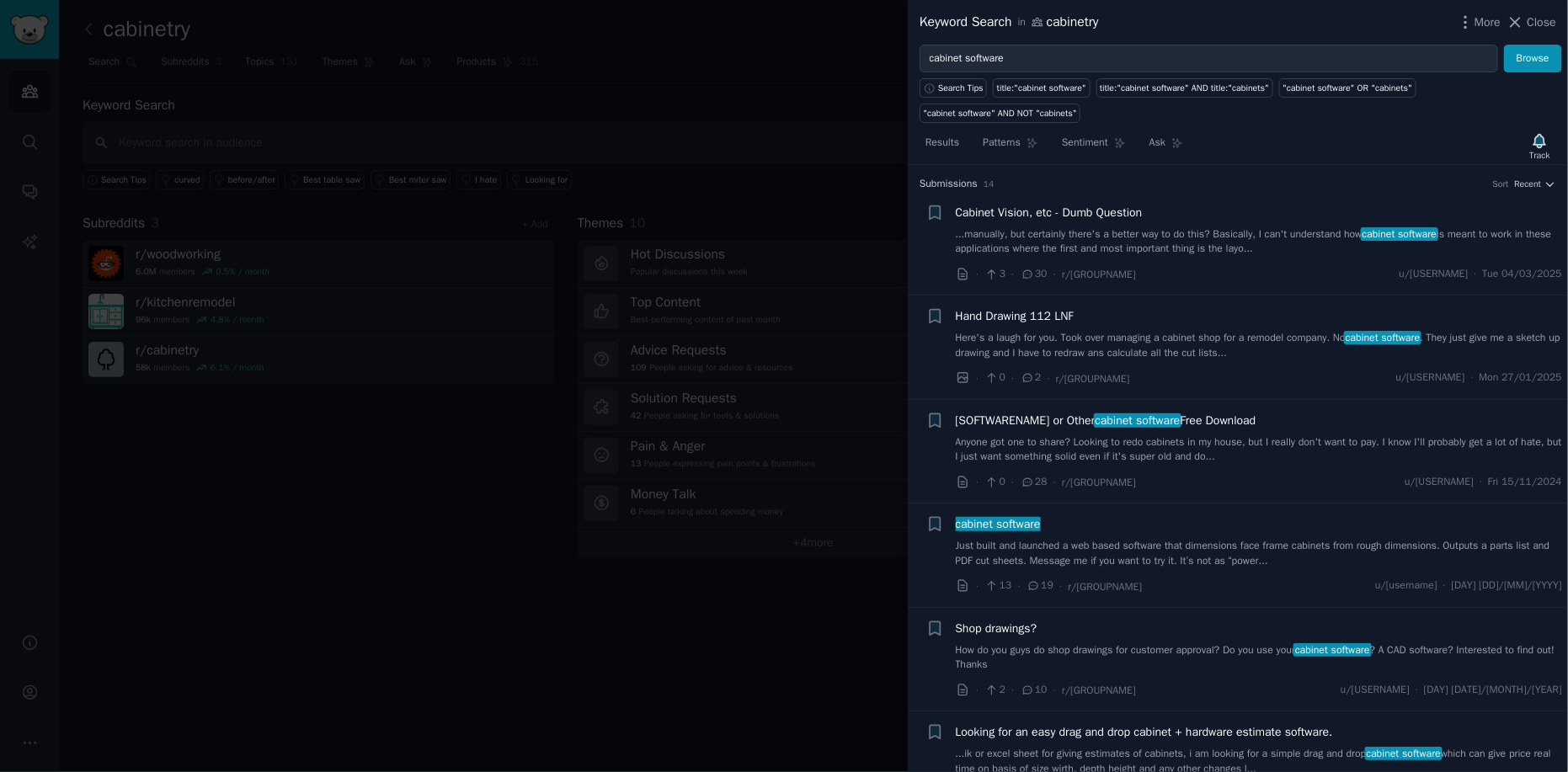 click on "Just built and launched a web based software that dimensions face frame cabinets from rough dimensions. Outputs a parts list and PDF cut sheets. Message me if you want to try it.
It’s not as “power..." at bounding box center [1259, 553] 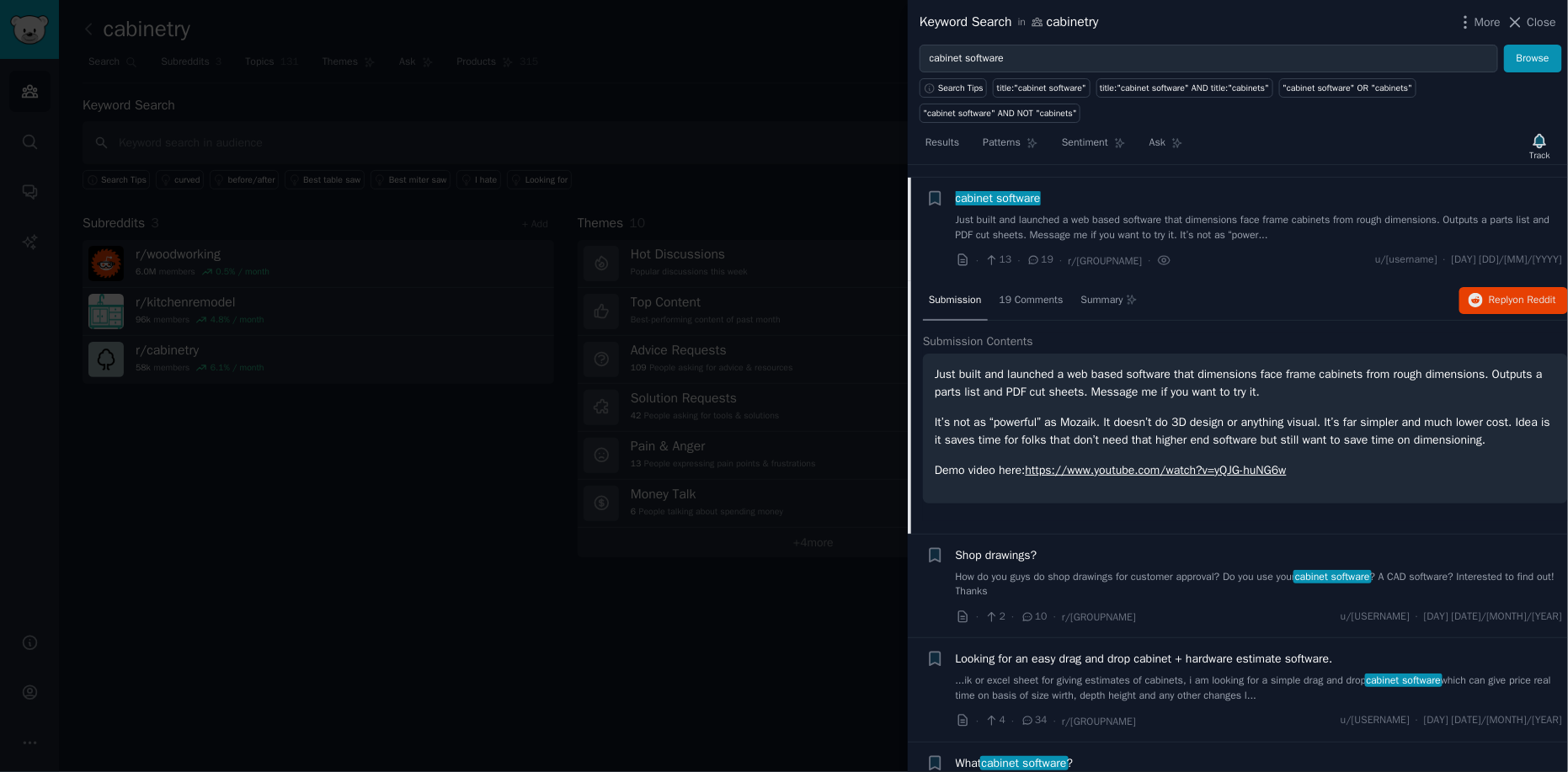 scroll, scrollTop: 338, scrollLeft: 0, axis: vertical 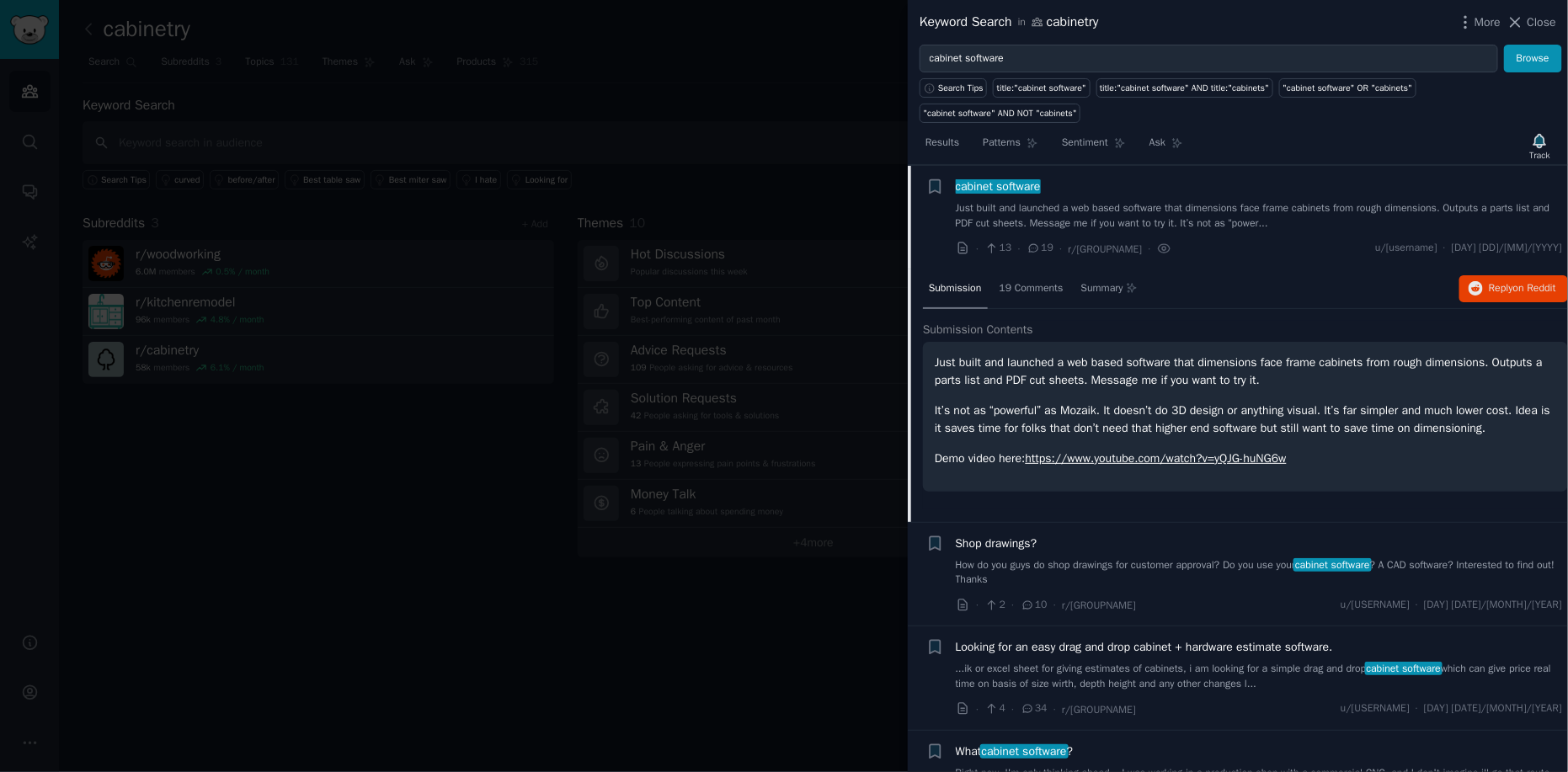 click on "https://www.youtube.com/watch?v=yQJG-huNG6w" at bounding box center (1156, 458) 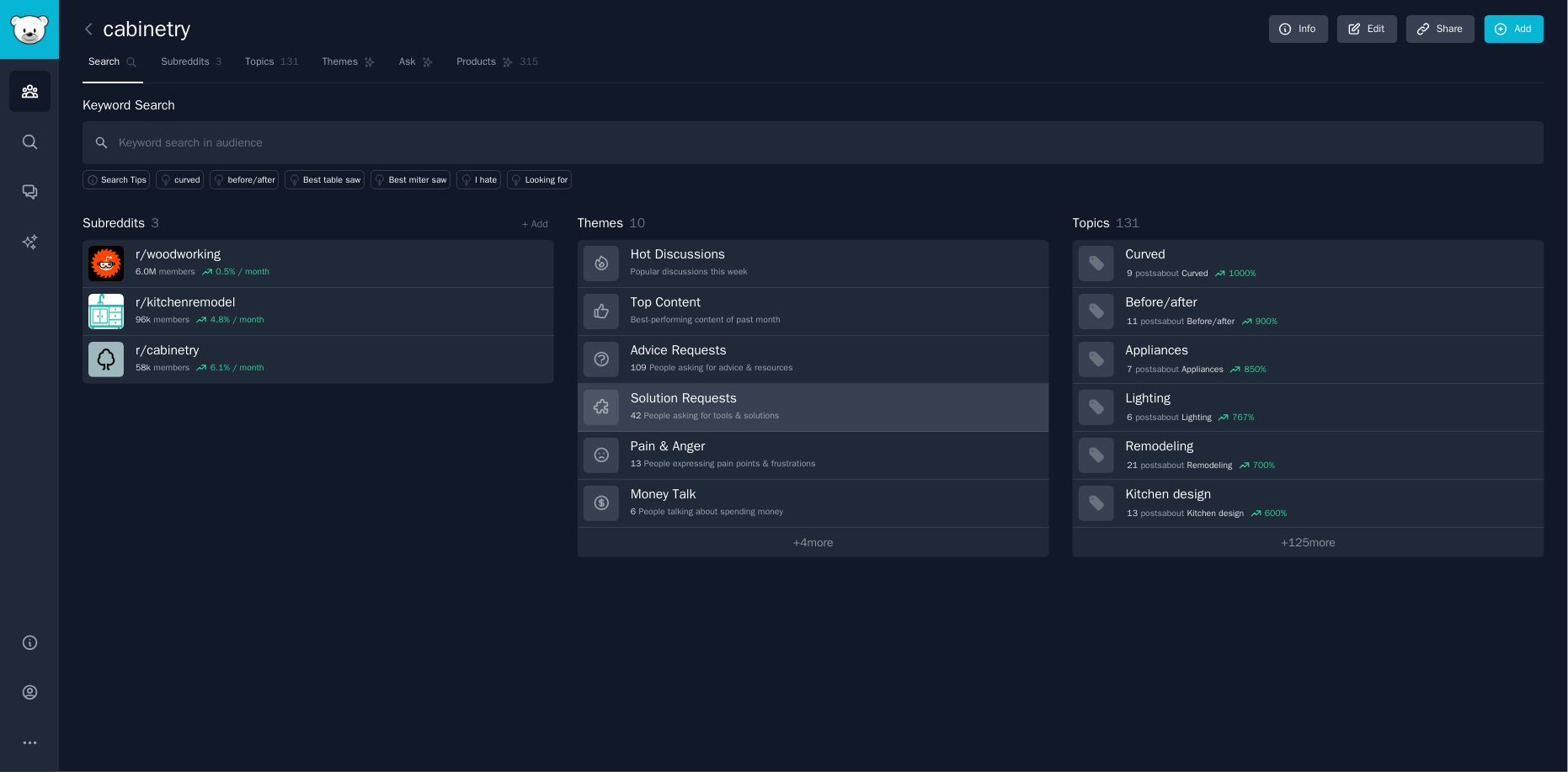 click on "Solution Requests" at bounding box center (705, 398) 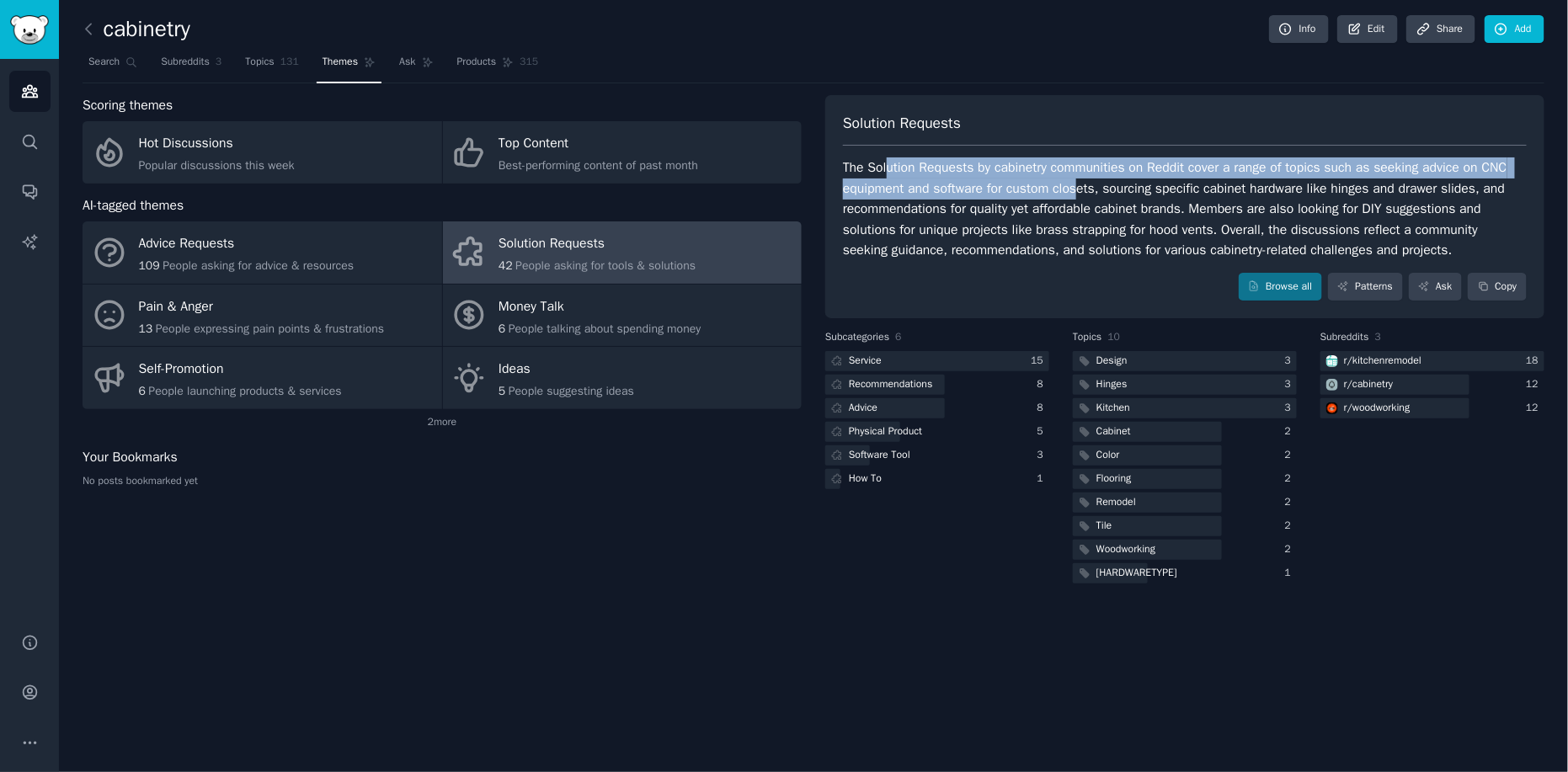 drag, startPoint x: 915, startPoint y: 166, endPoint x: 1080, endPoint y: 189, distance: 167 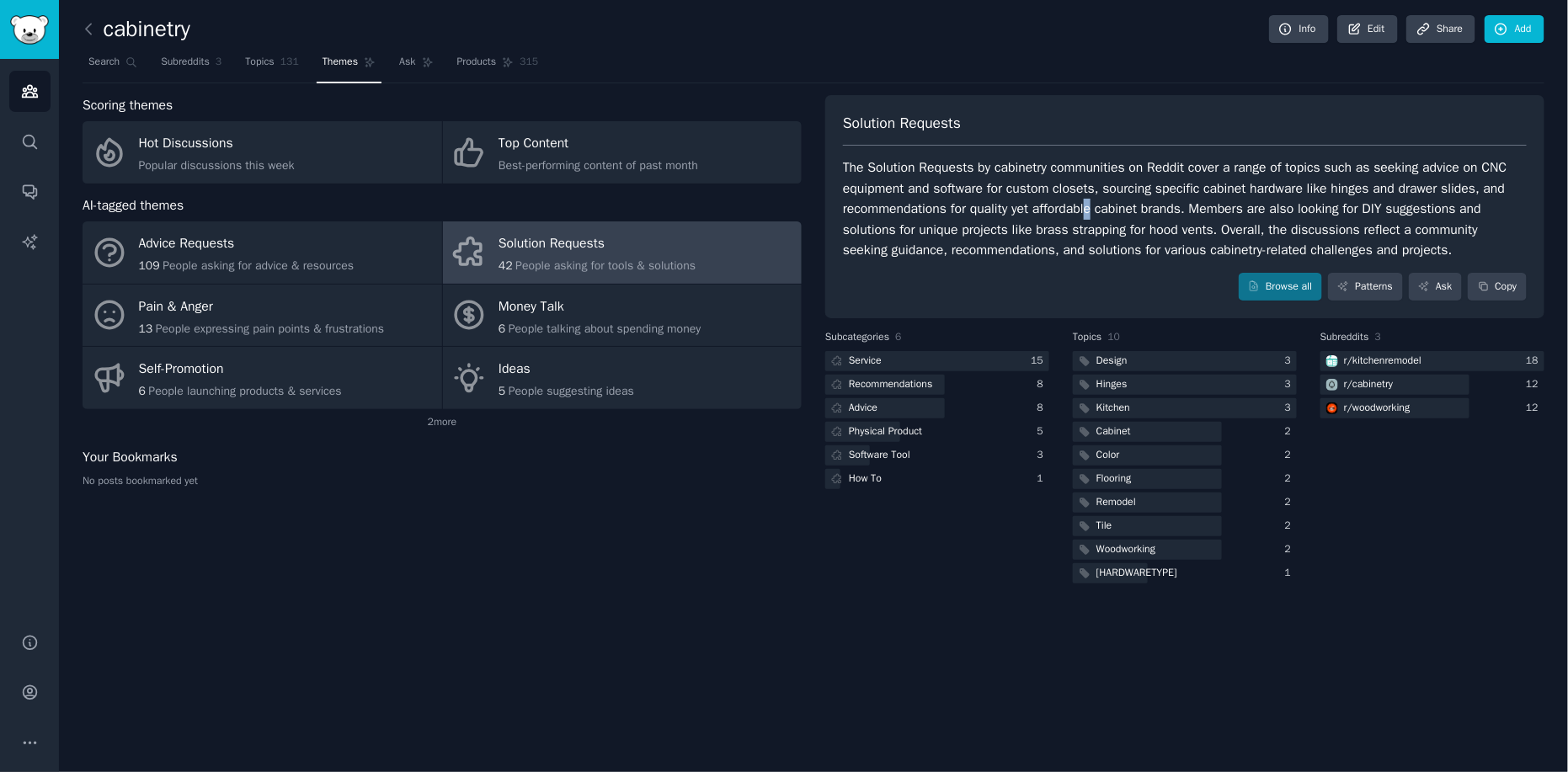 click on "The Solution Requests by cabinetry communities on Reddit cover a range of topics such as seeking advice on CNC equipment and software for custom closets, sourcing specific cabinet hardware like hinges and drawer slides, and recommendations for quality yet affordable cabinet brands. Members are also looking for DIY suggestions and solutions for unique projects like brass strapping for hood vents. Overall, the discussions reflect a community seeking guidance, recommendations, and solutions for various cabinetry-related challenges and projects." at bounding box center (1185, 209) 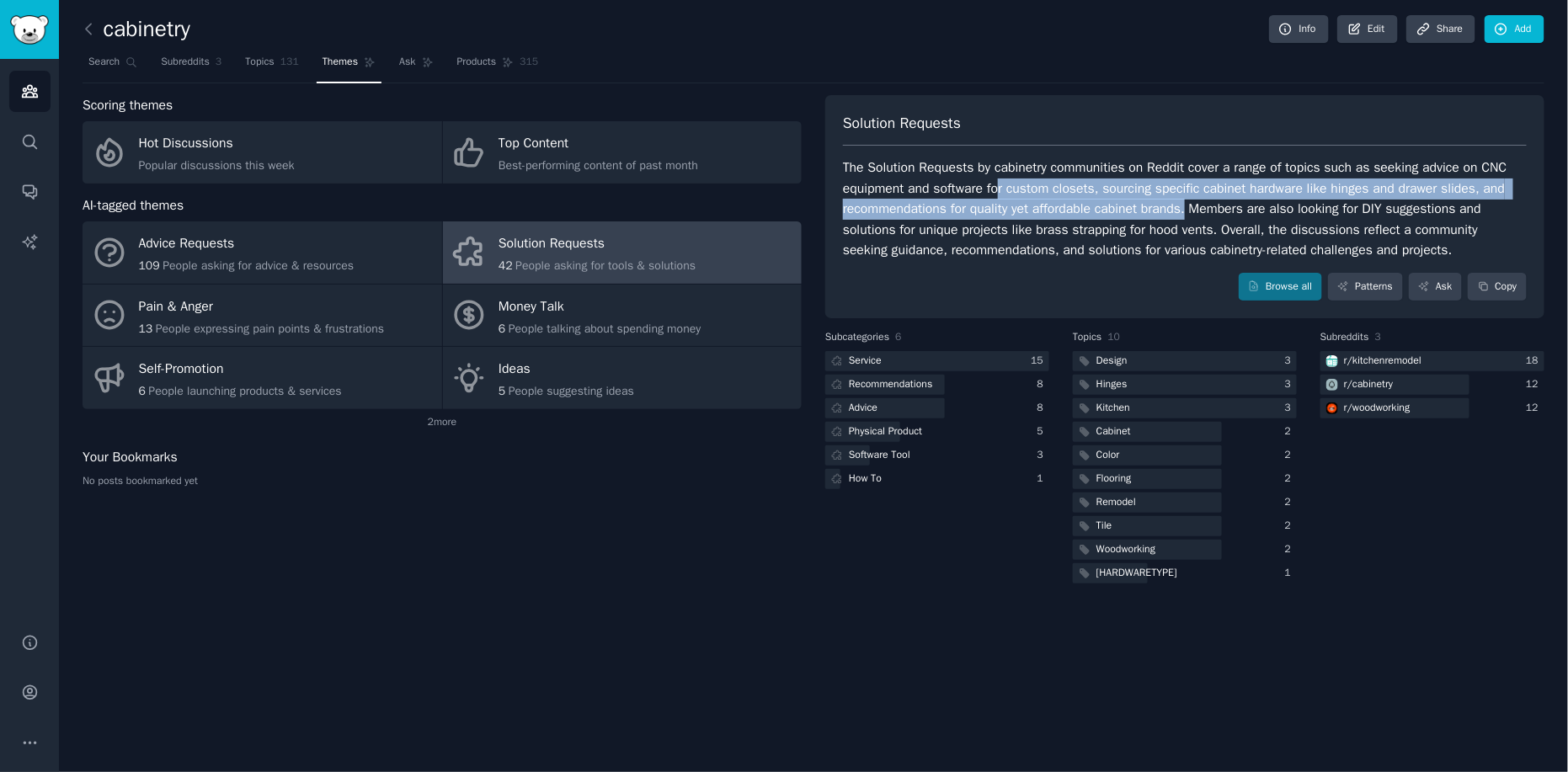 drag, startPoint x: 1000, startPoint y: 187, endPoint x: 1189, endPoint y: 207, distance: 190.05526 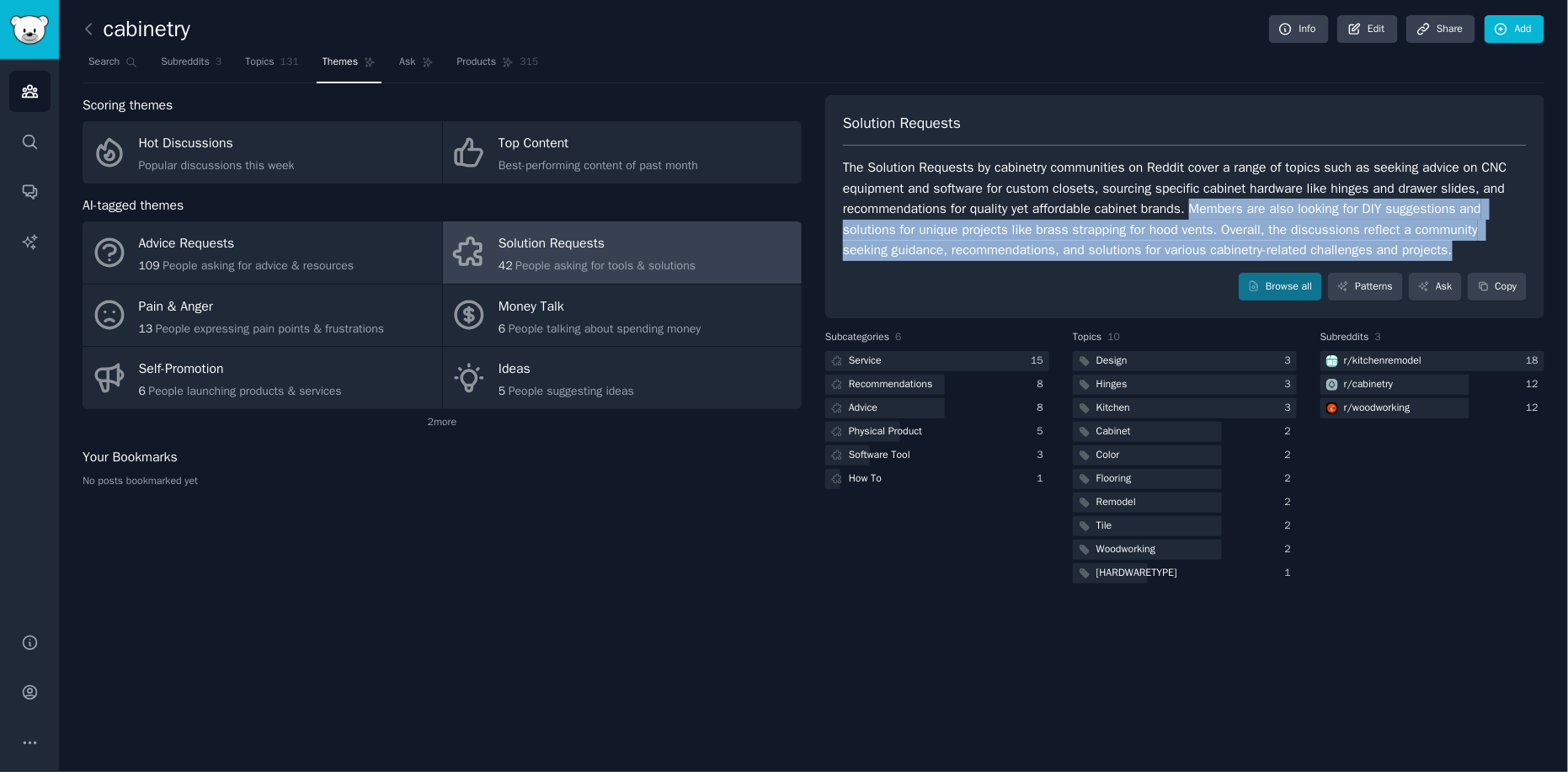 drag, startPoint x: 1199, startPoint y: 210, endPoint x: 1509, endPoint y: 248, distance: 312.32035 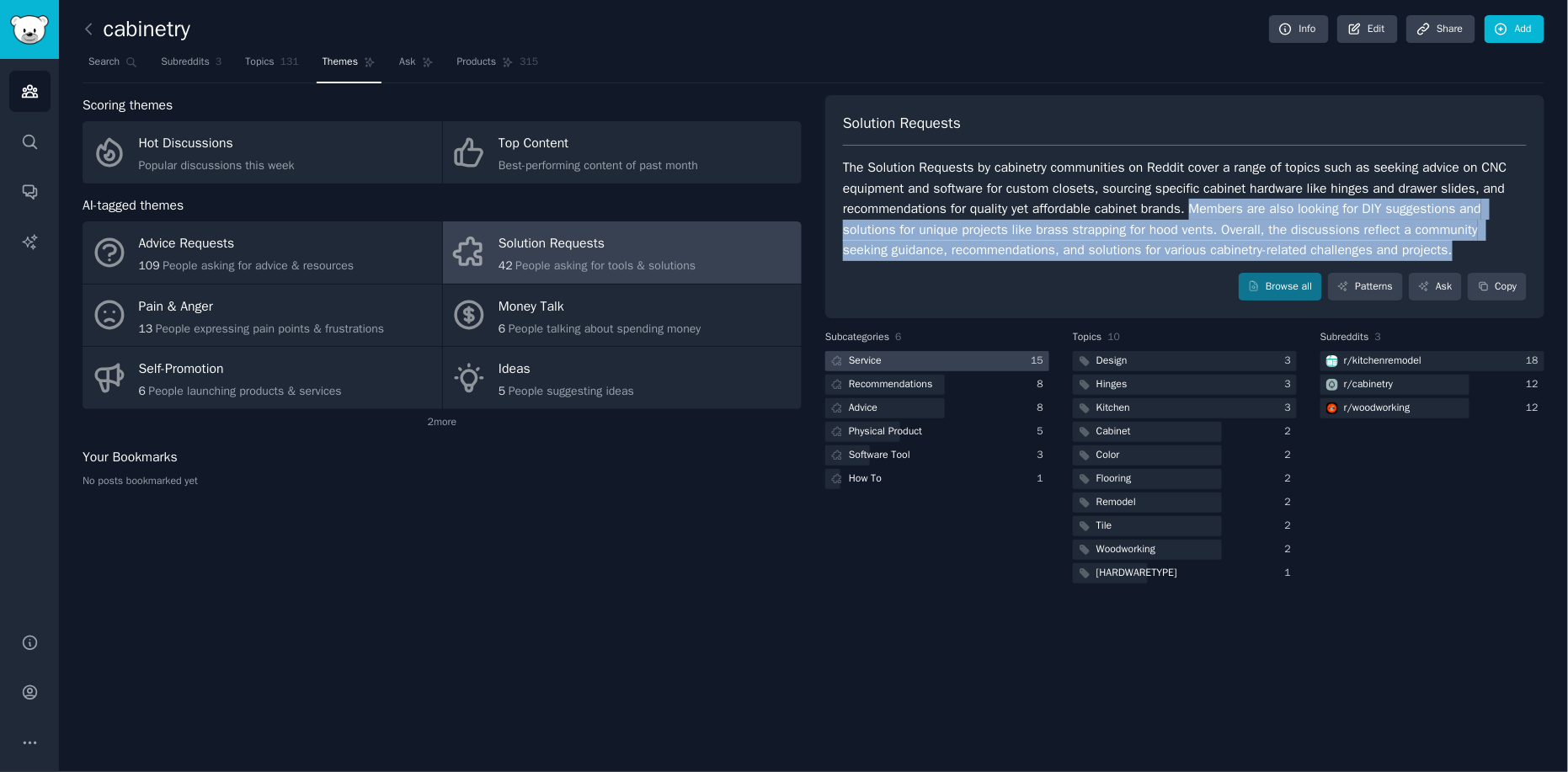 click at bounding box center (937, 361) 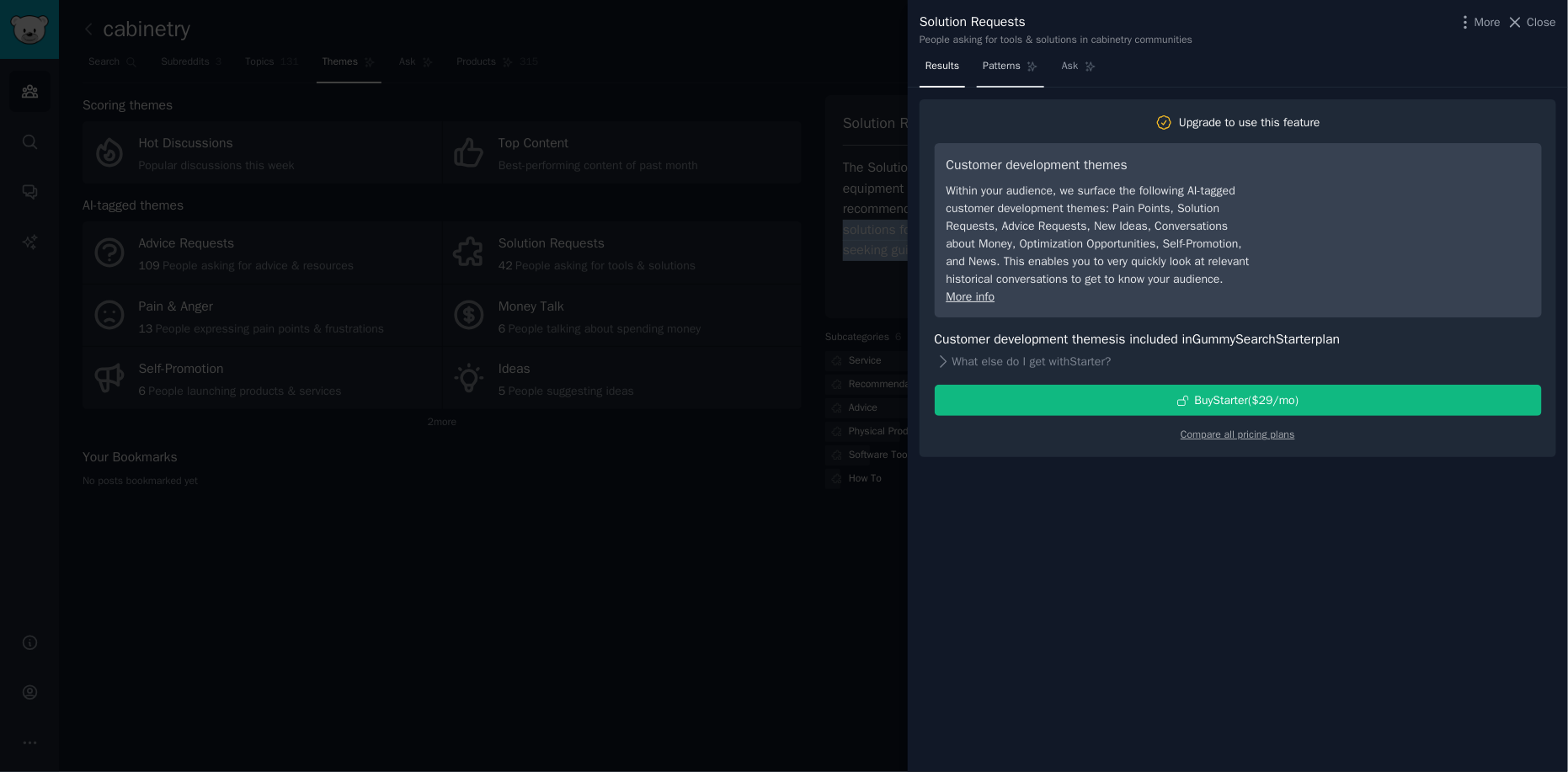 click on "Patterns" at bounding box center (1001, 67) 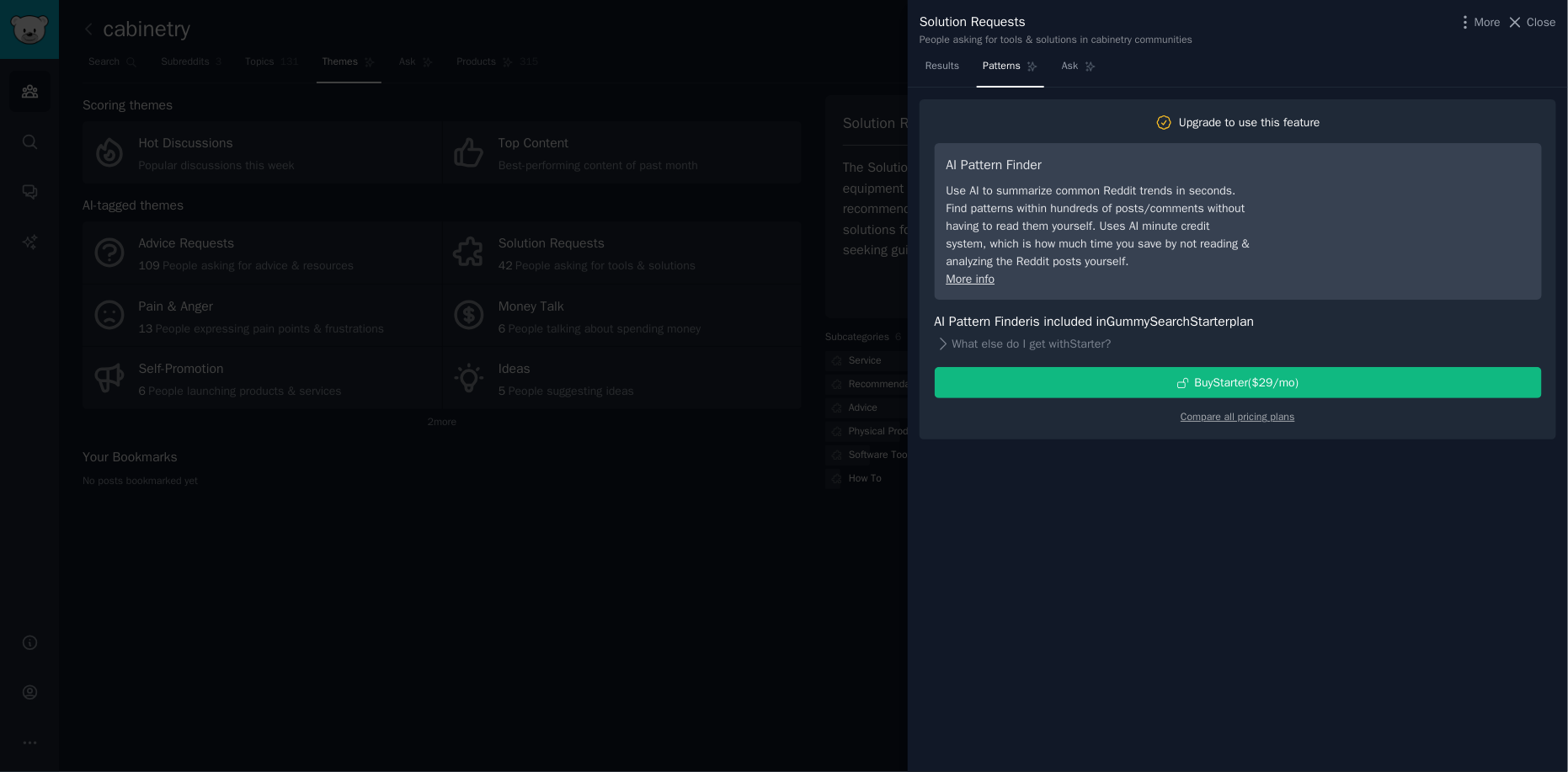 click on "Results Patterns Ask" at bounding box center (1011, 70) 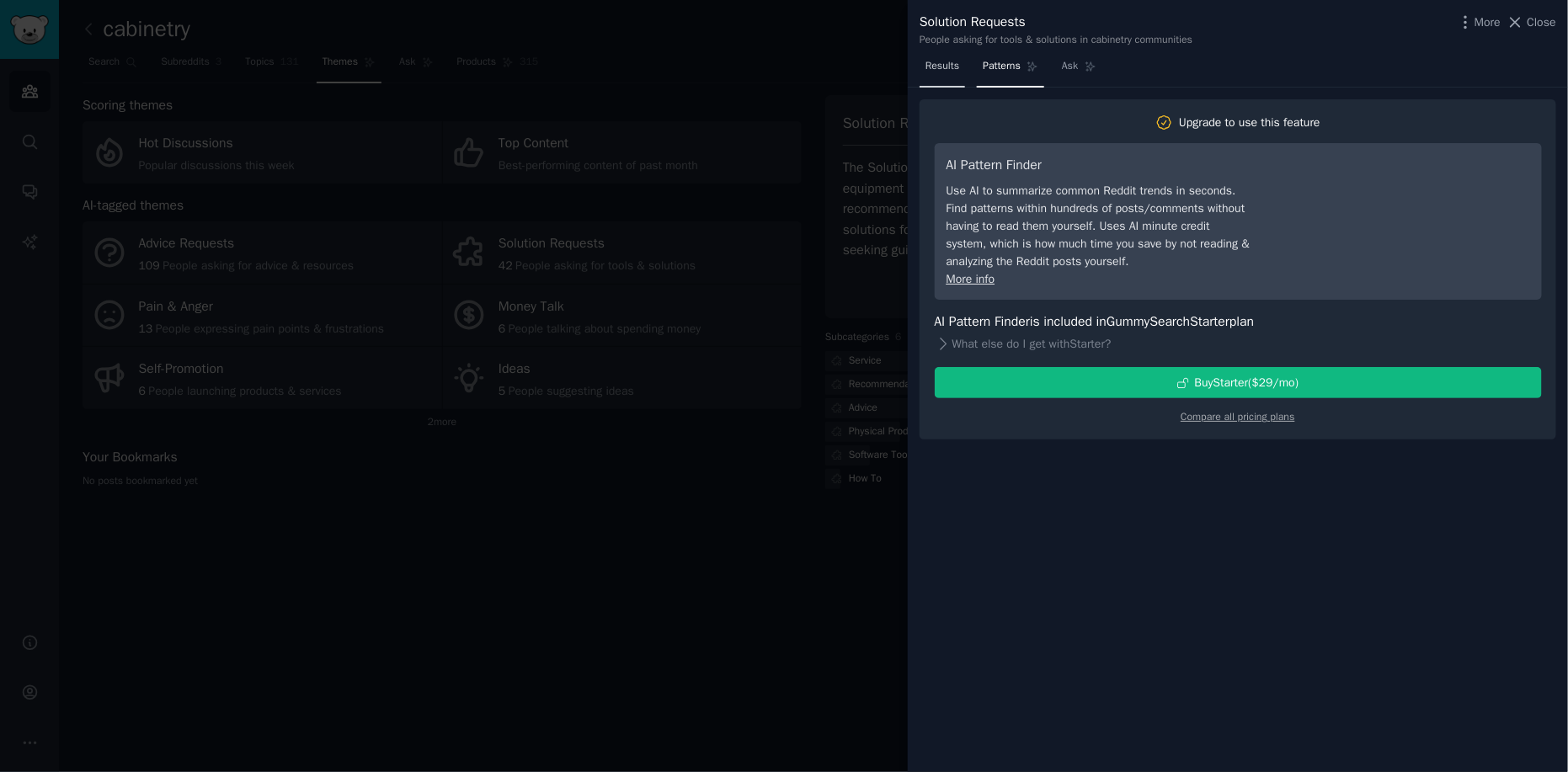 click on "Results" at bounding box center [942, 67] 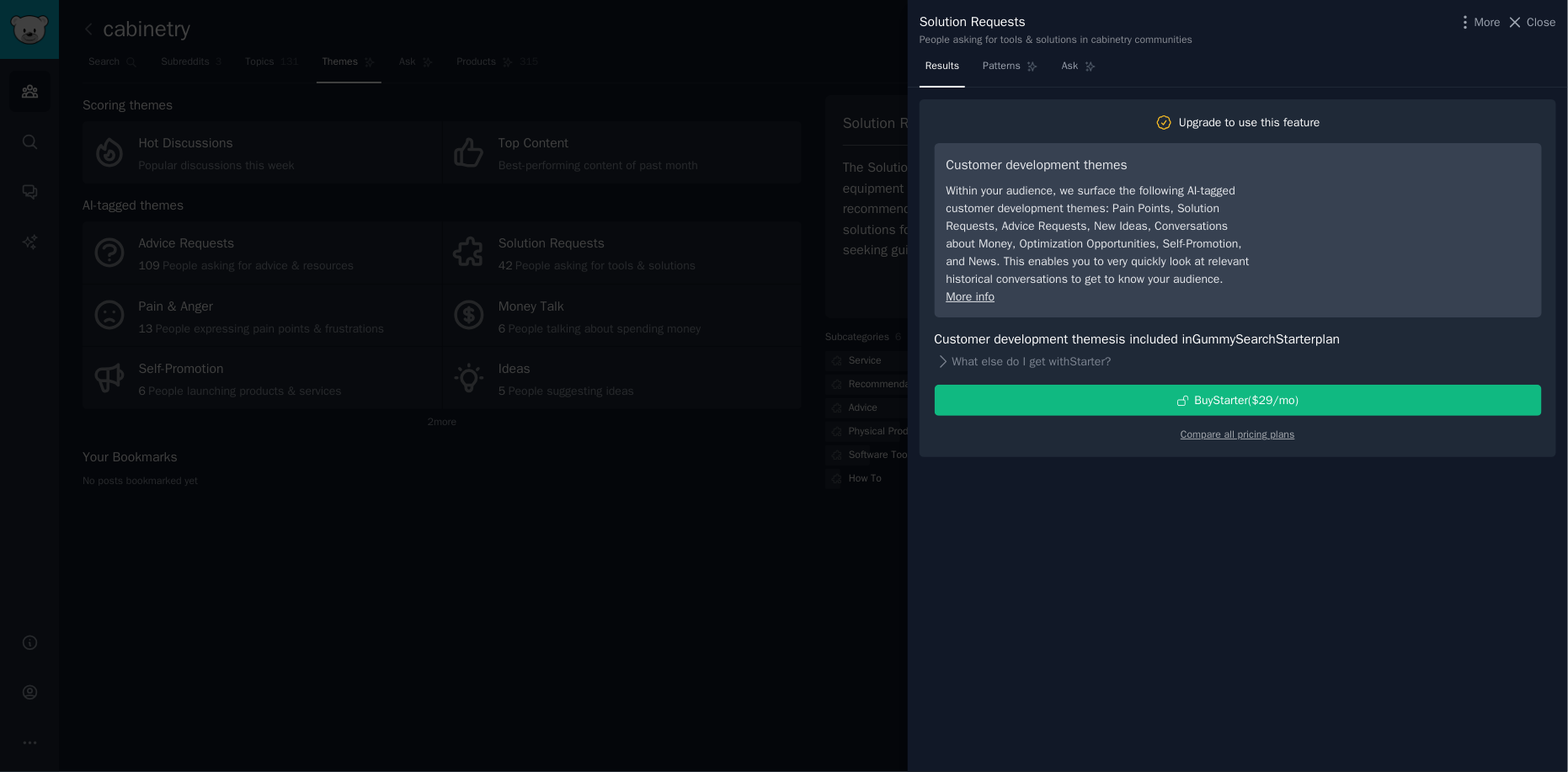 click at bounding box center (784, 386) 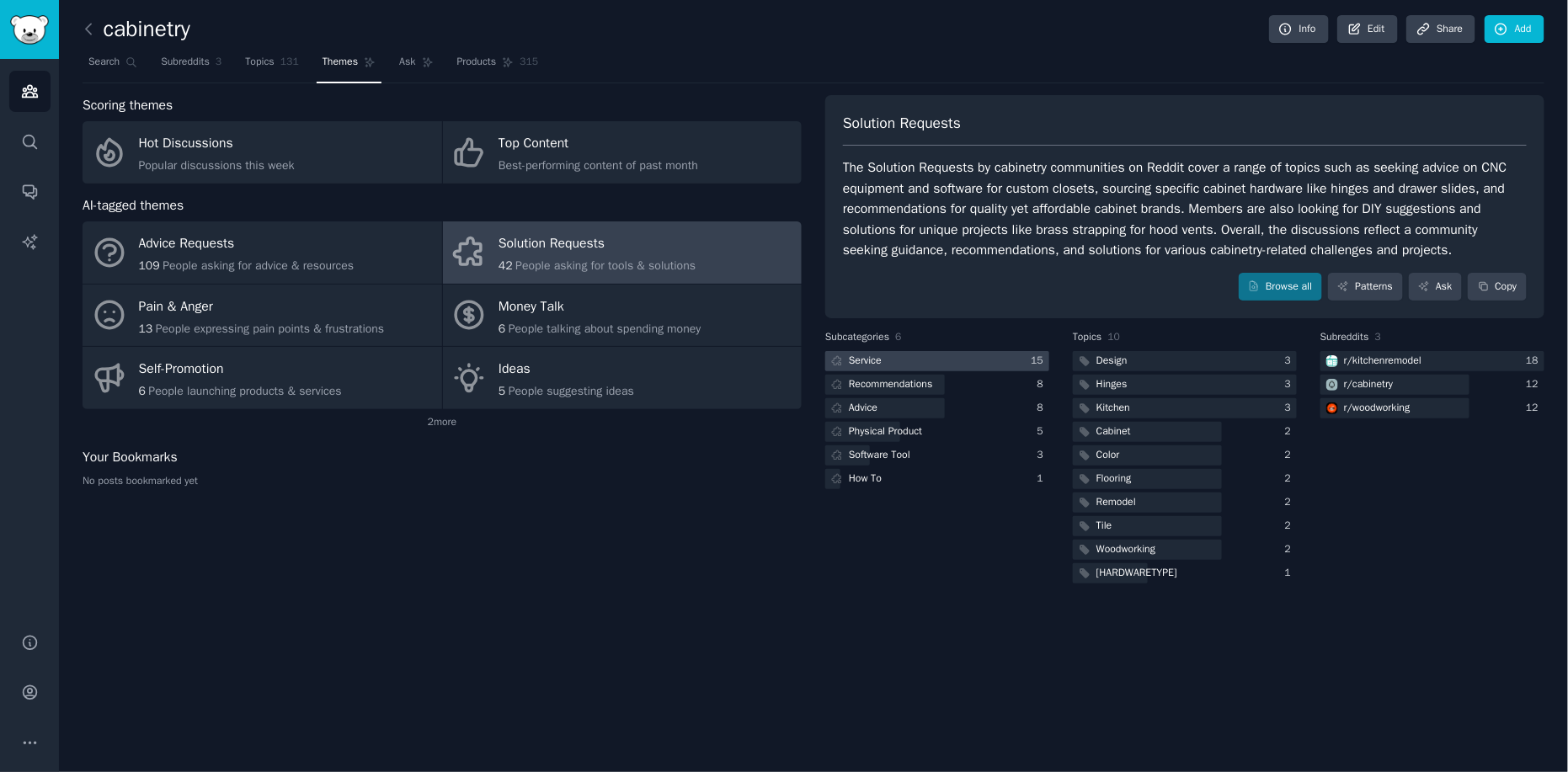 click on "Service" at bounding box center [855, 361] 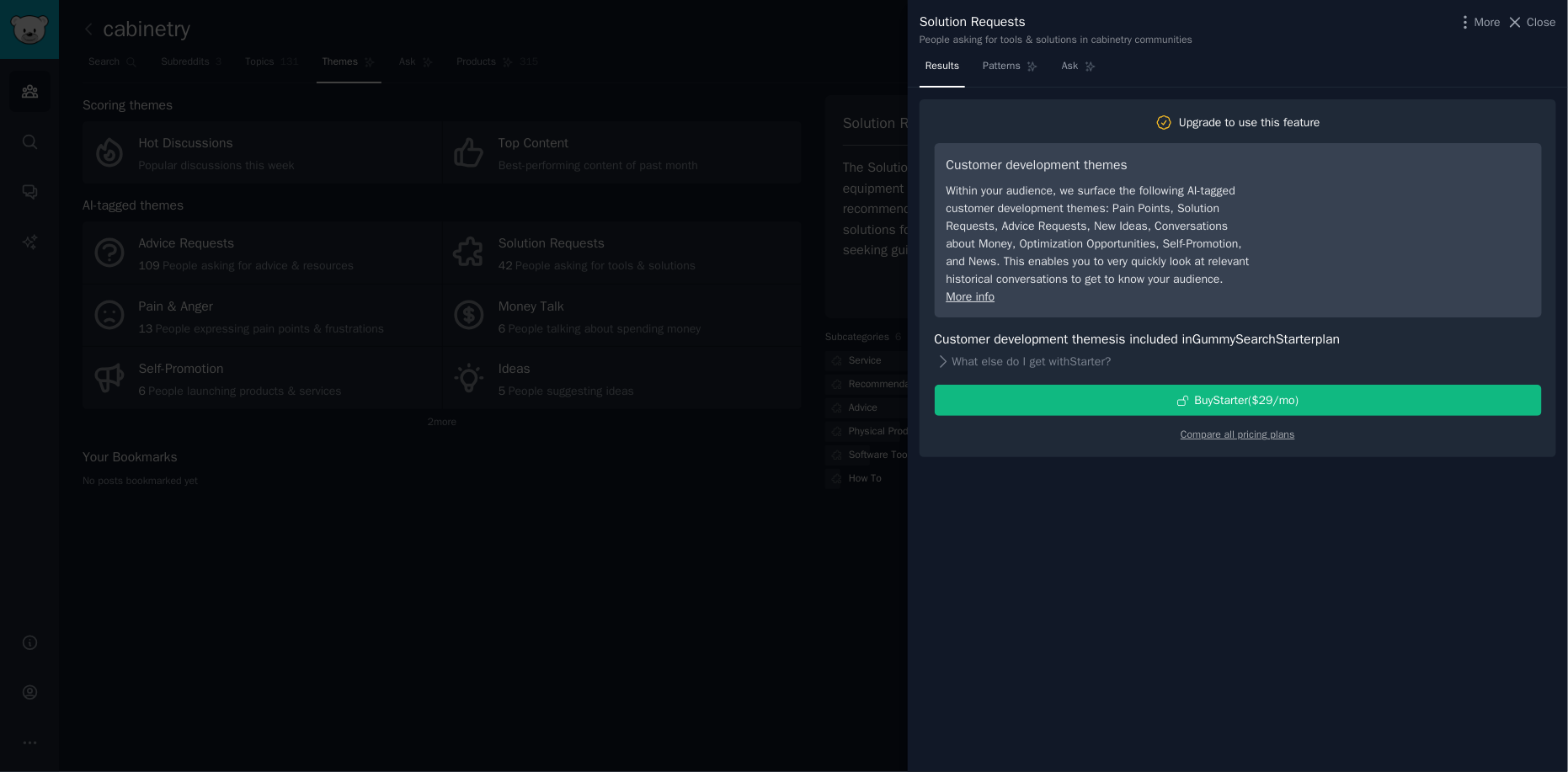 click at bounding box center (784, 386) 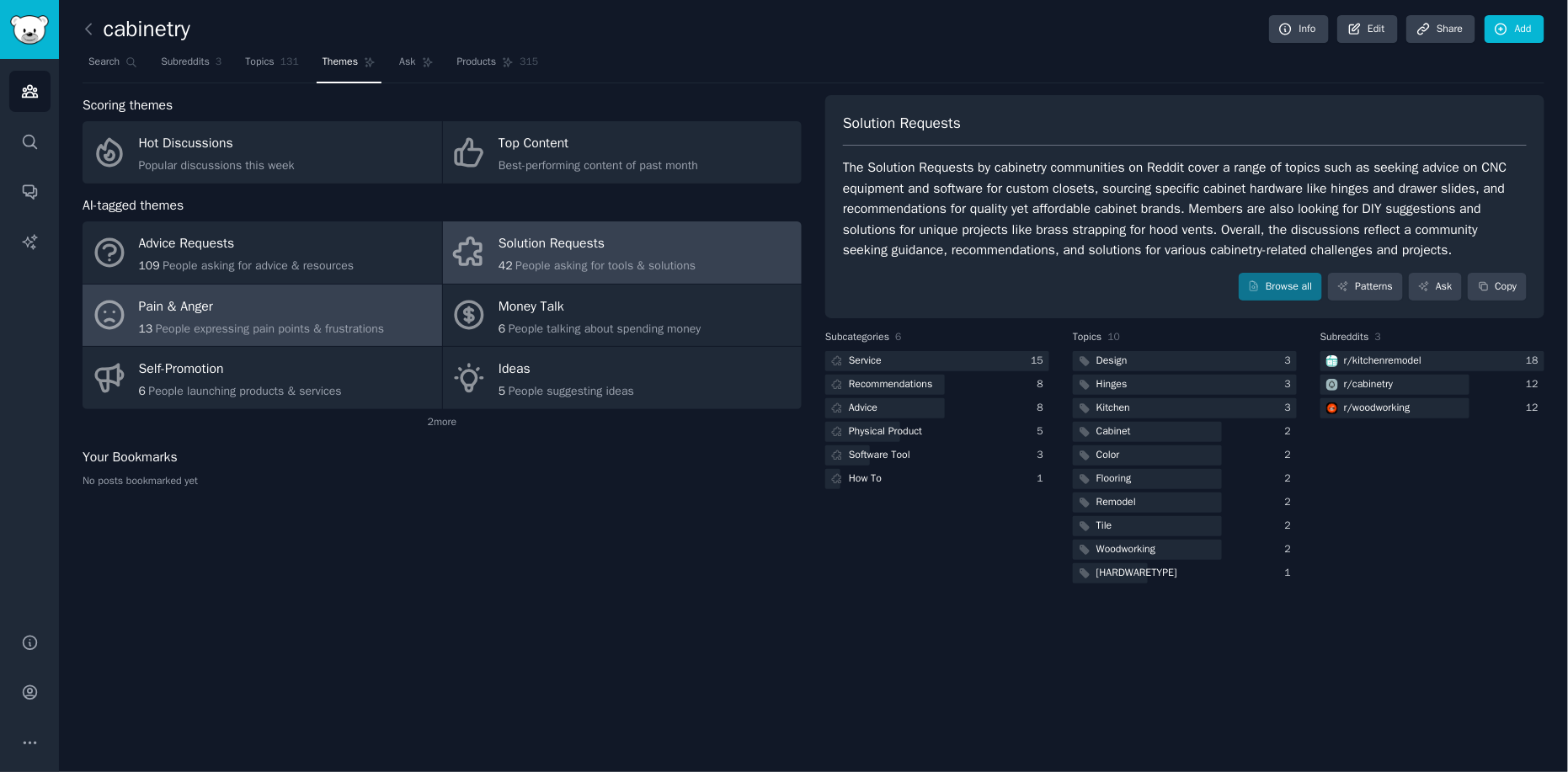 click on "People expressing pain points & frustrations" at bounding box center (269, 328) 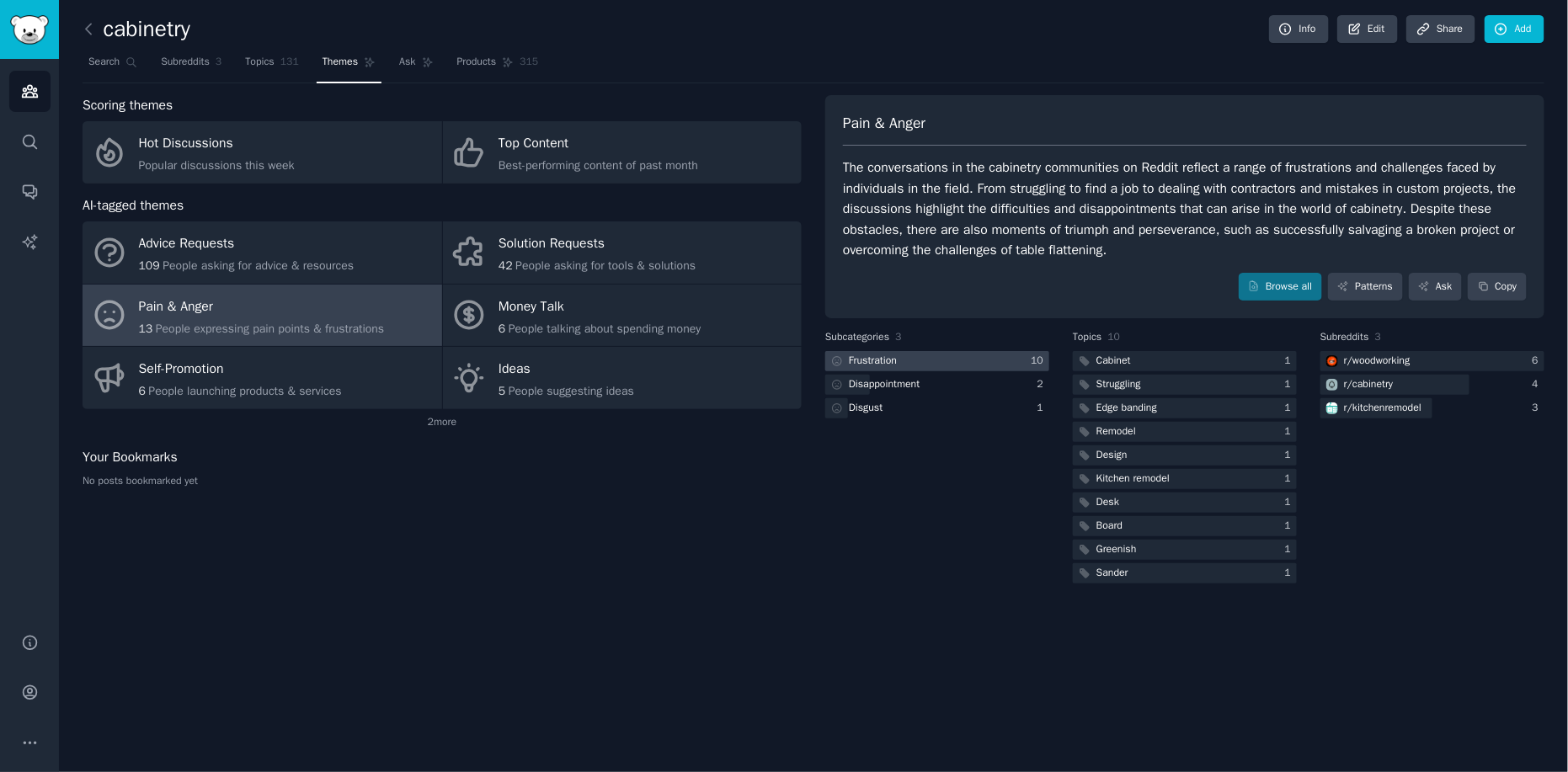 click at bounding box center [937, 361] 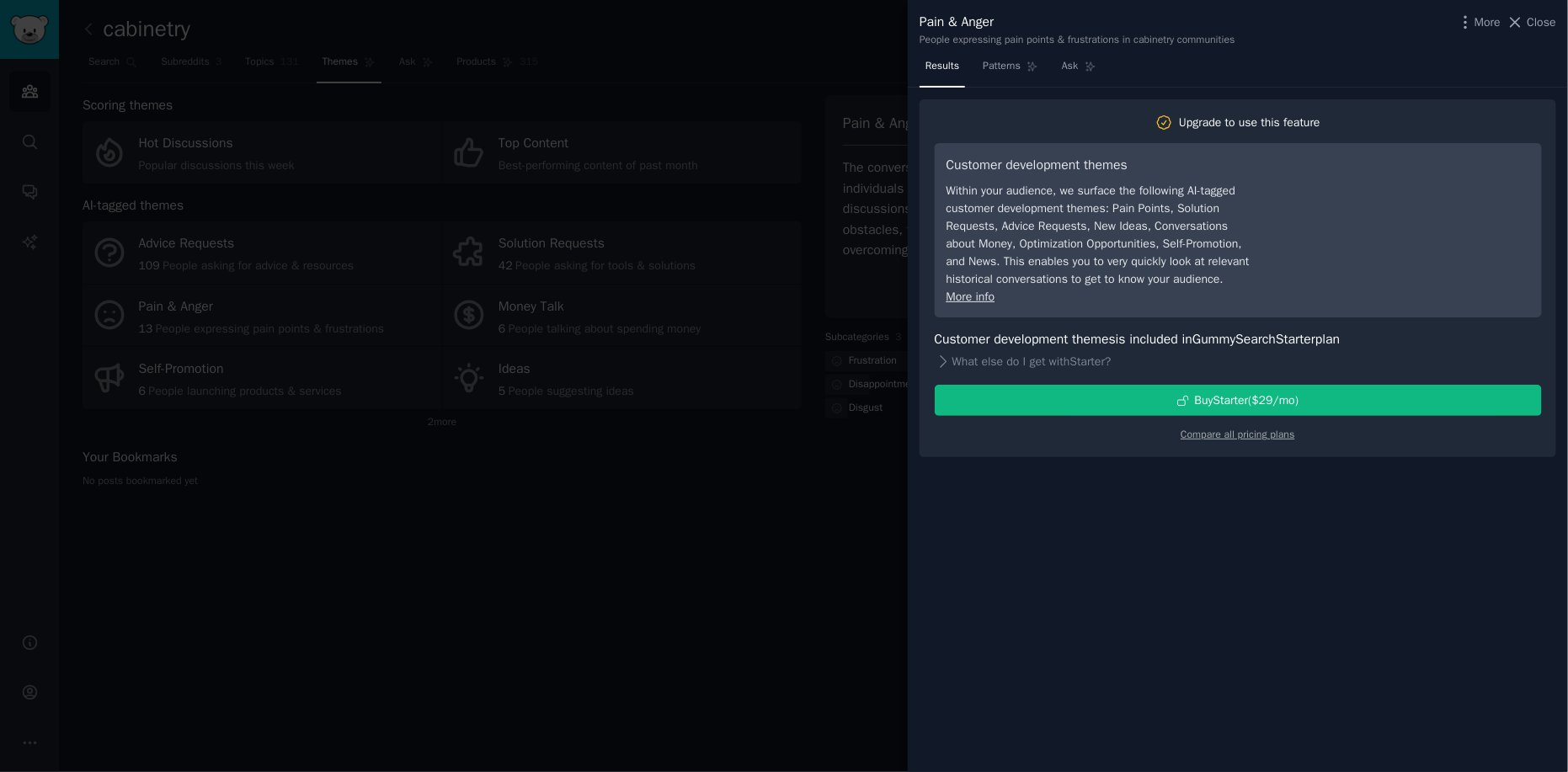 click at bounding box center [784, 386] 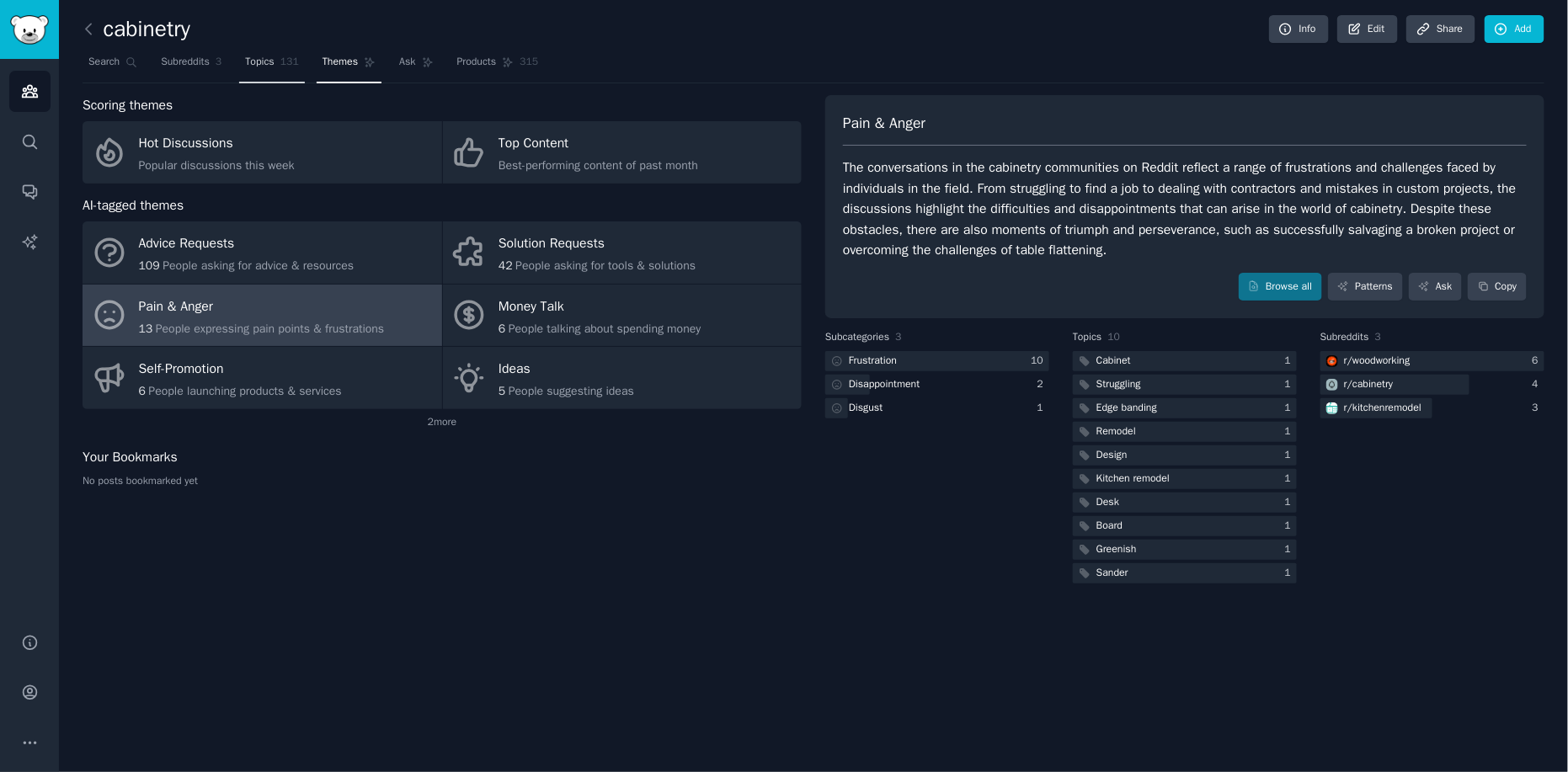click on "Topics" at bounding box center [259, 62] 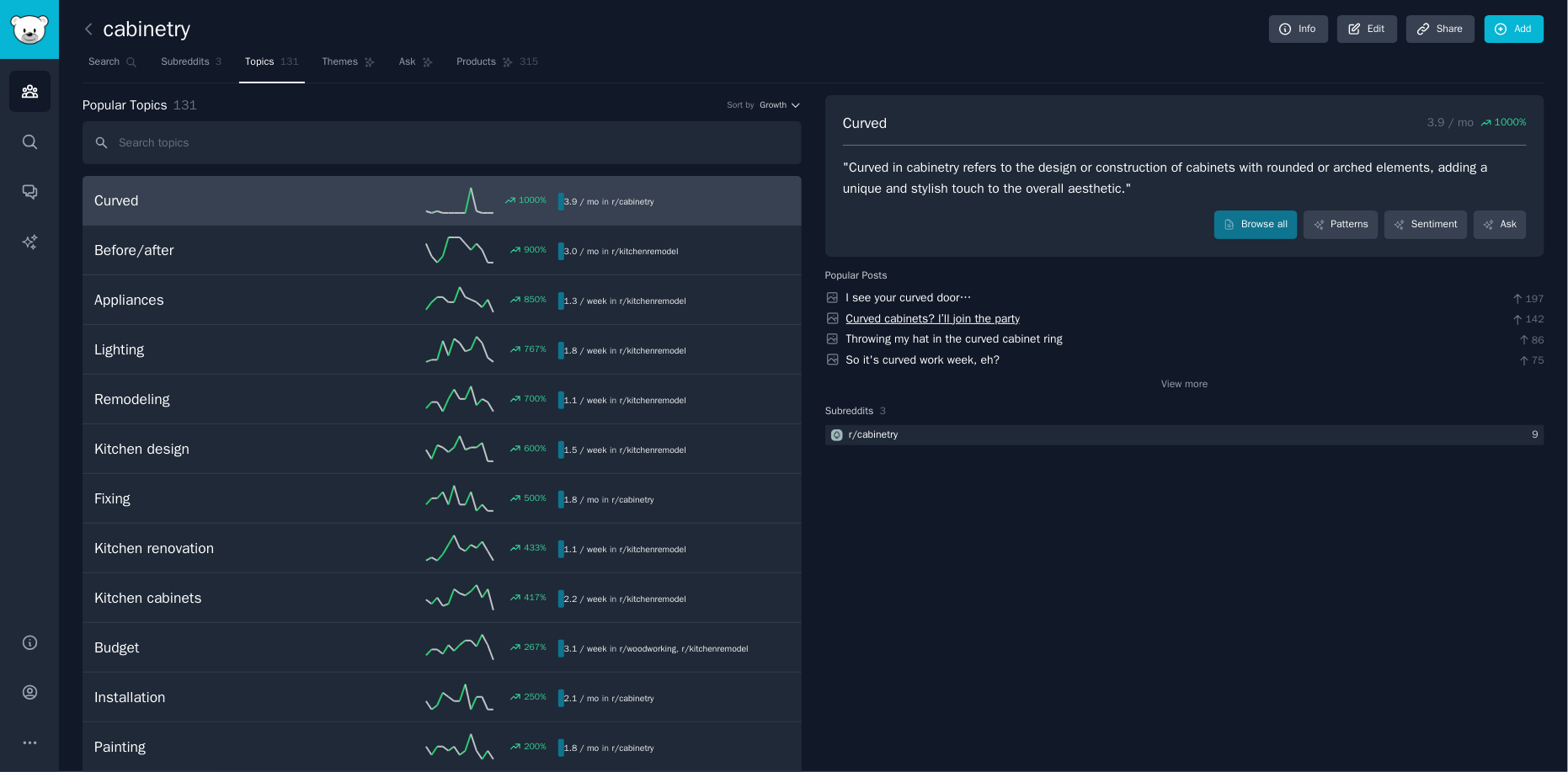 click on "Curved cabinets? I’ll join the party" at bounding box center [933, 318] 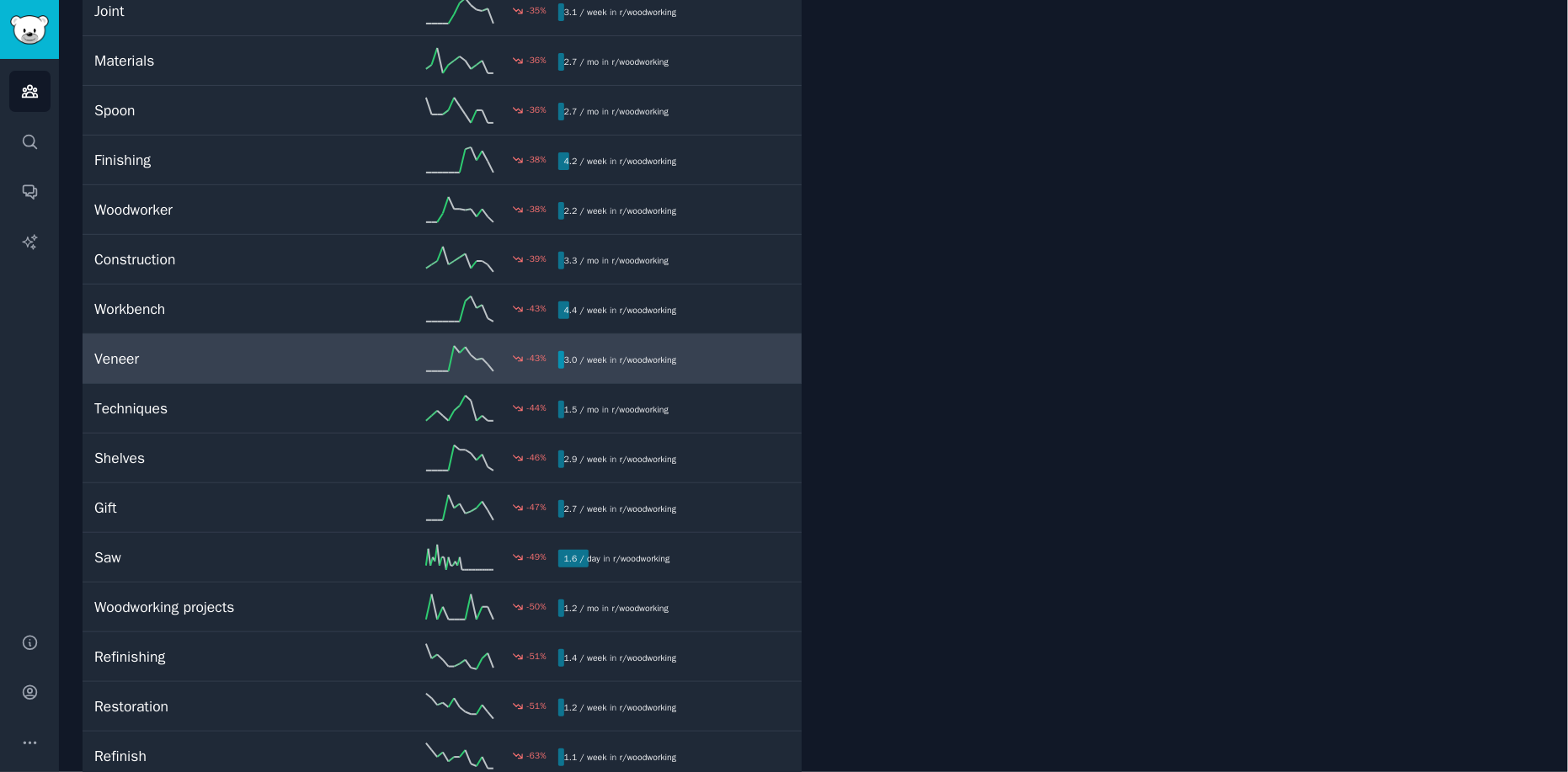 scroll, scrollTop: 5902, scrollLeft: 0, axis: vertical 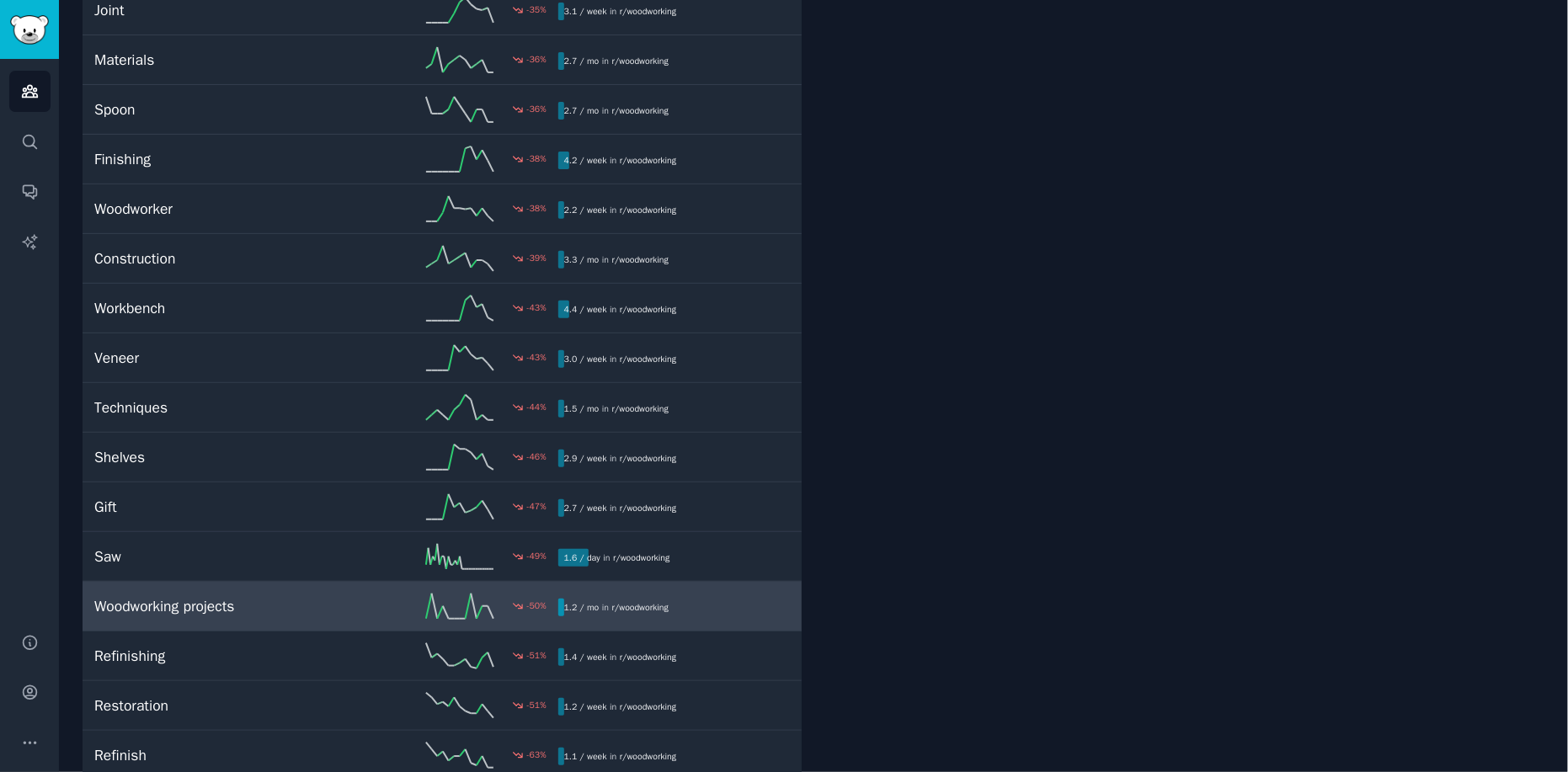 click on "-50 %" at bounding box center [441, 606] 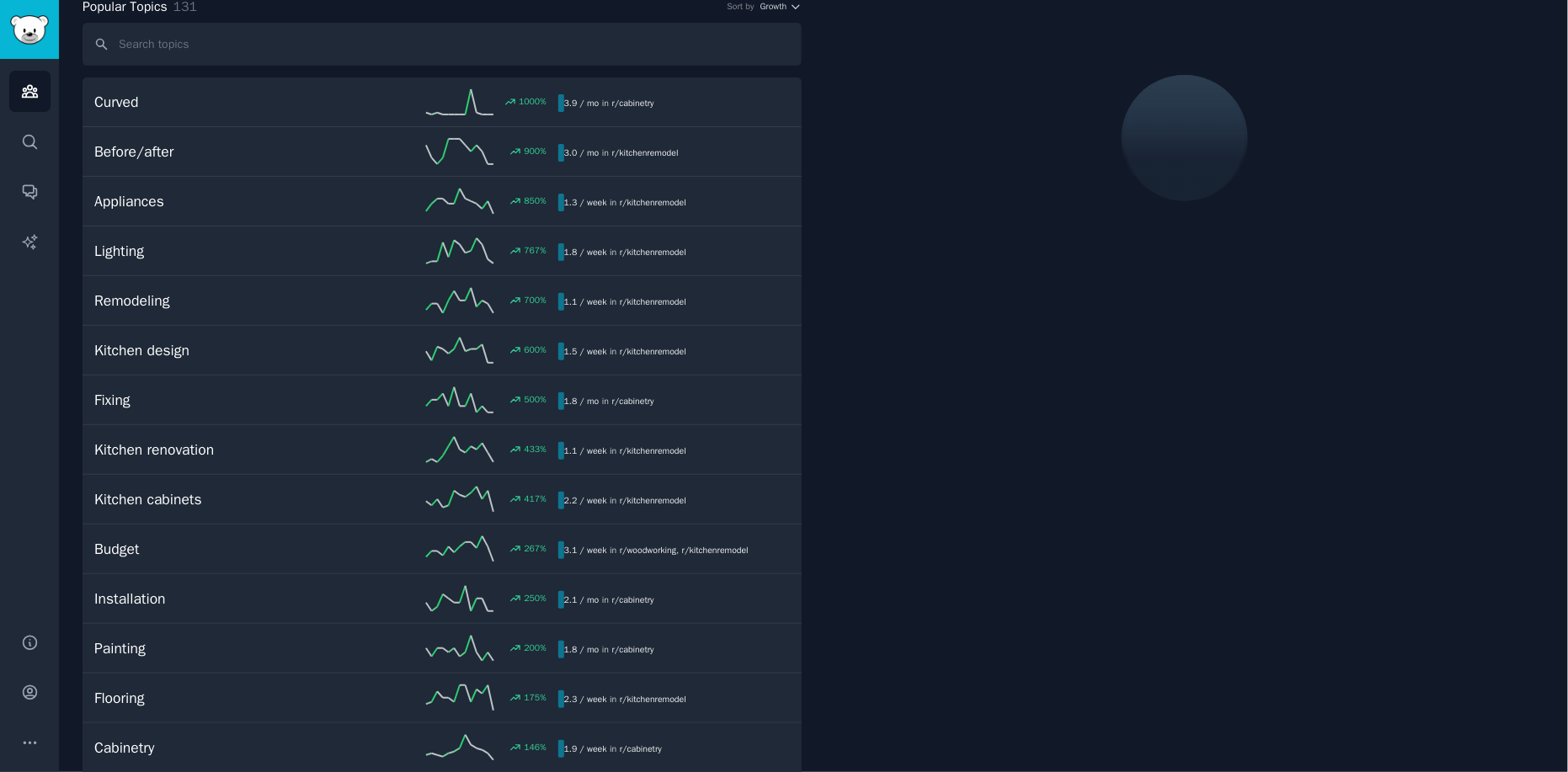scroll, scrollTop: 93, scrollLeft: 0, axis: vertical 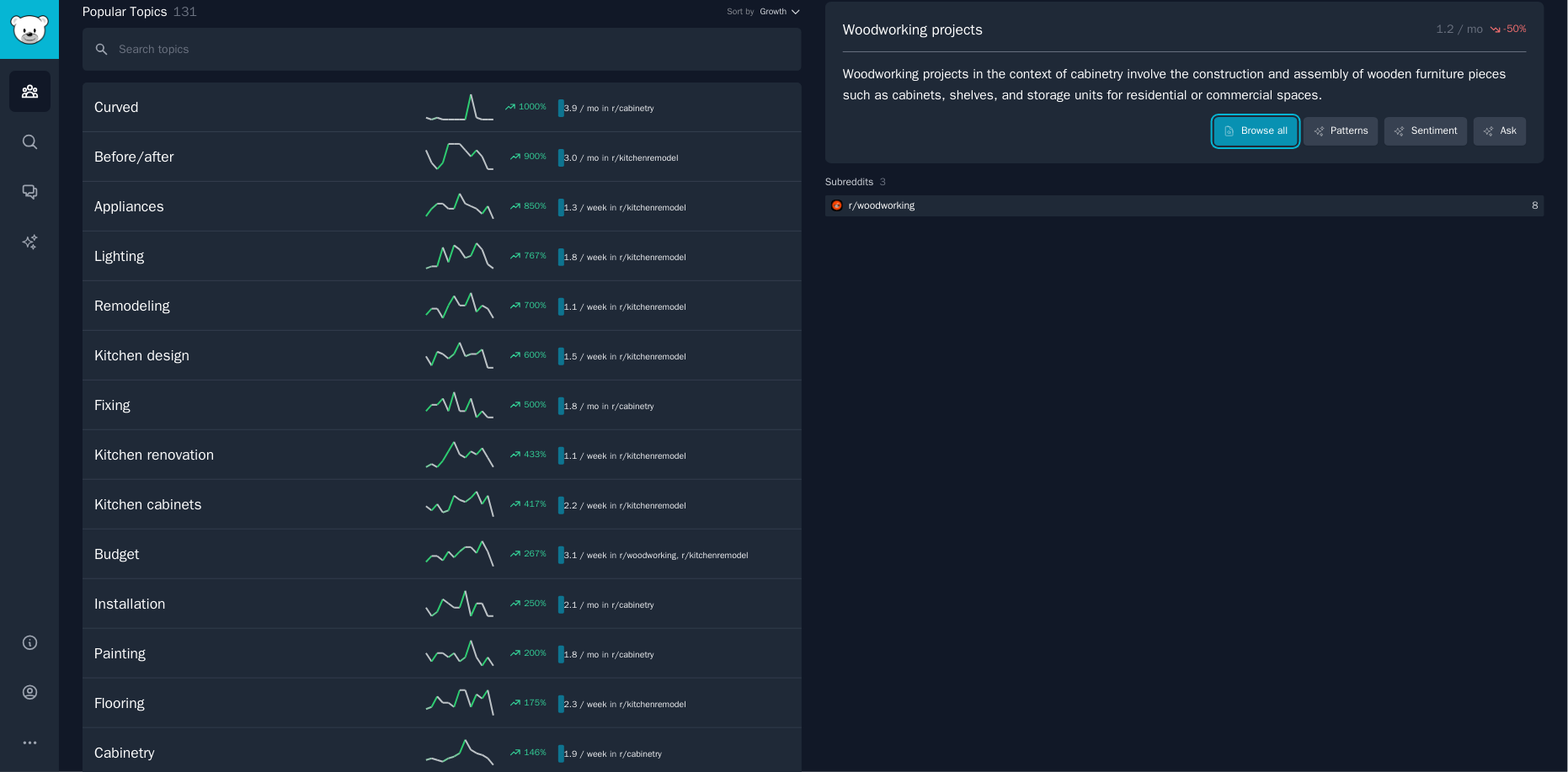 click on "Browse all" at bounding box center [1256, 131] 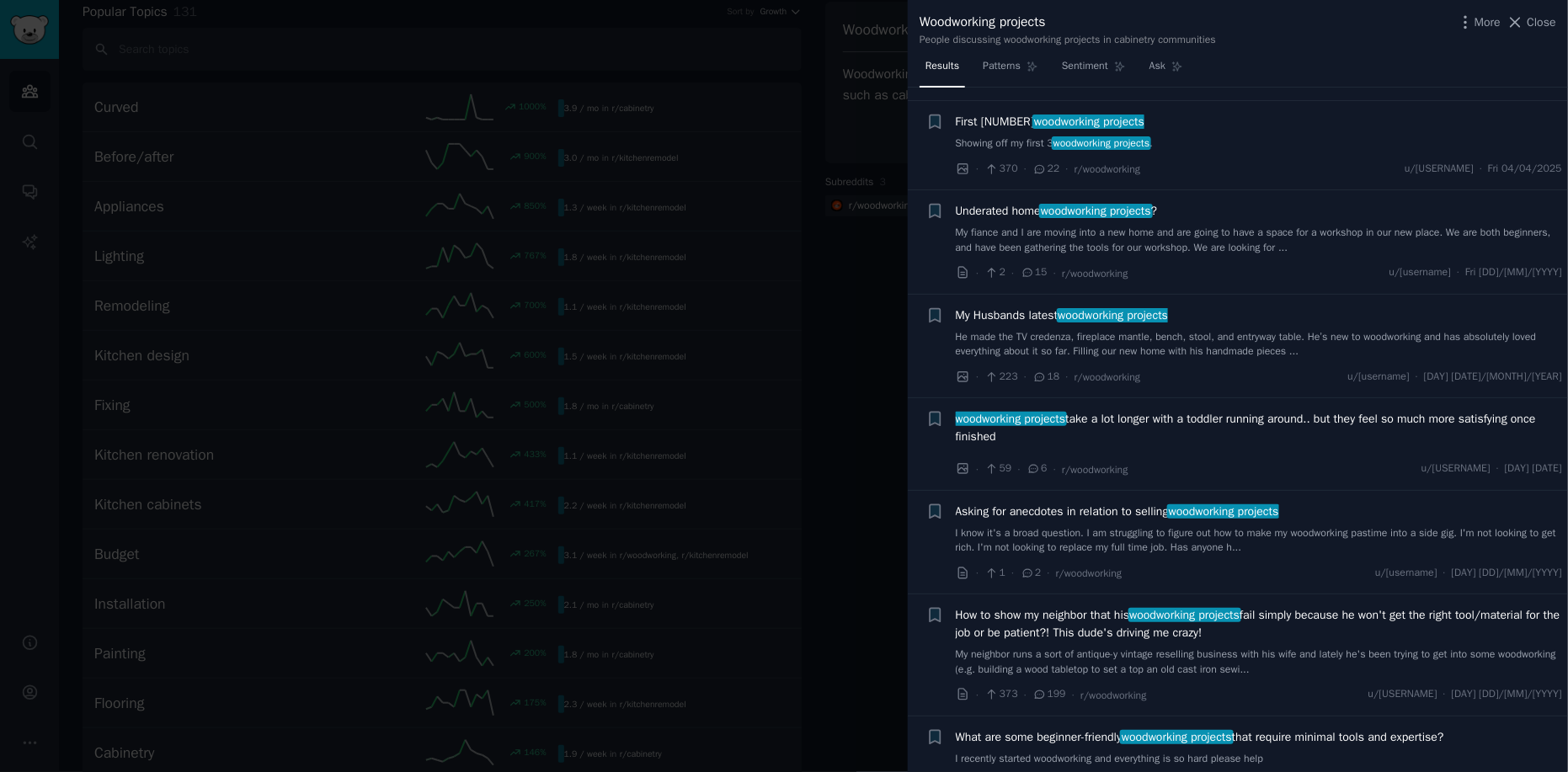 scroll, scrollTop: 1094, scrollLeft: 0, axis: vertical 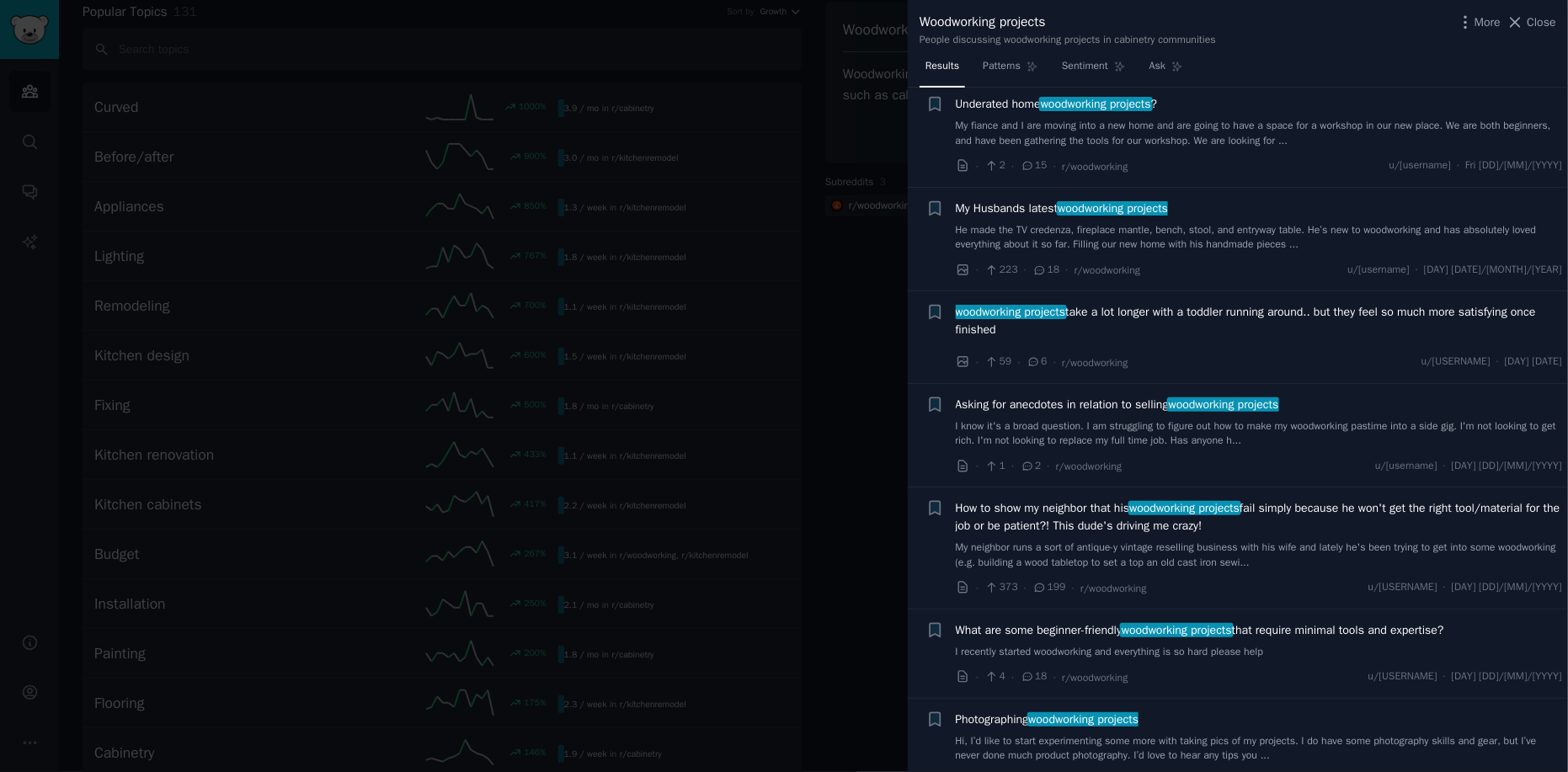 click at bounding box center (784, 386) 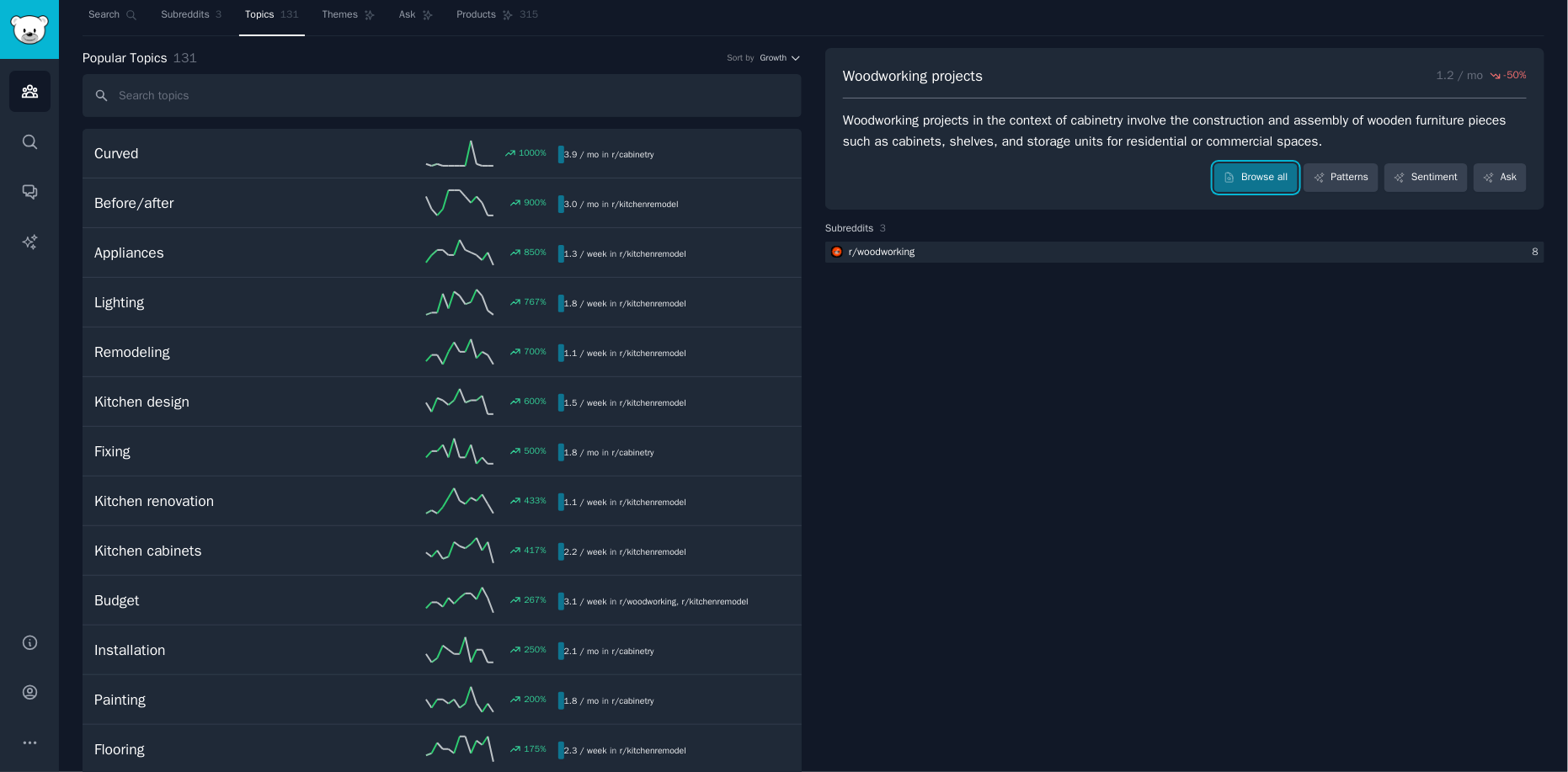 scroll, scrollTop: 0, scrollLeft: 0, axis: both 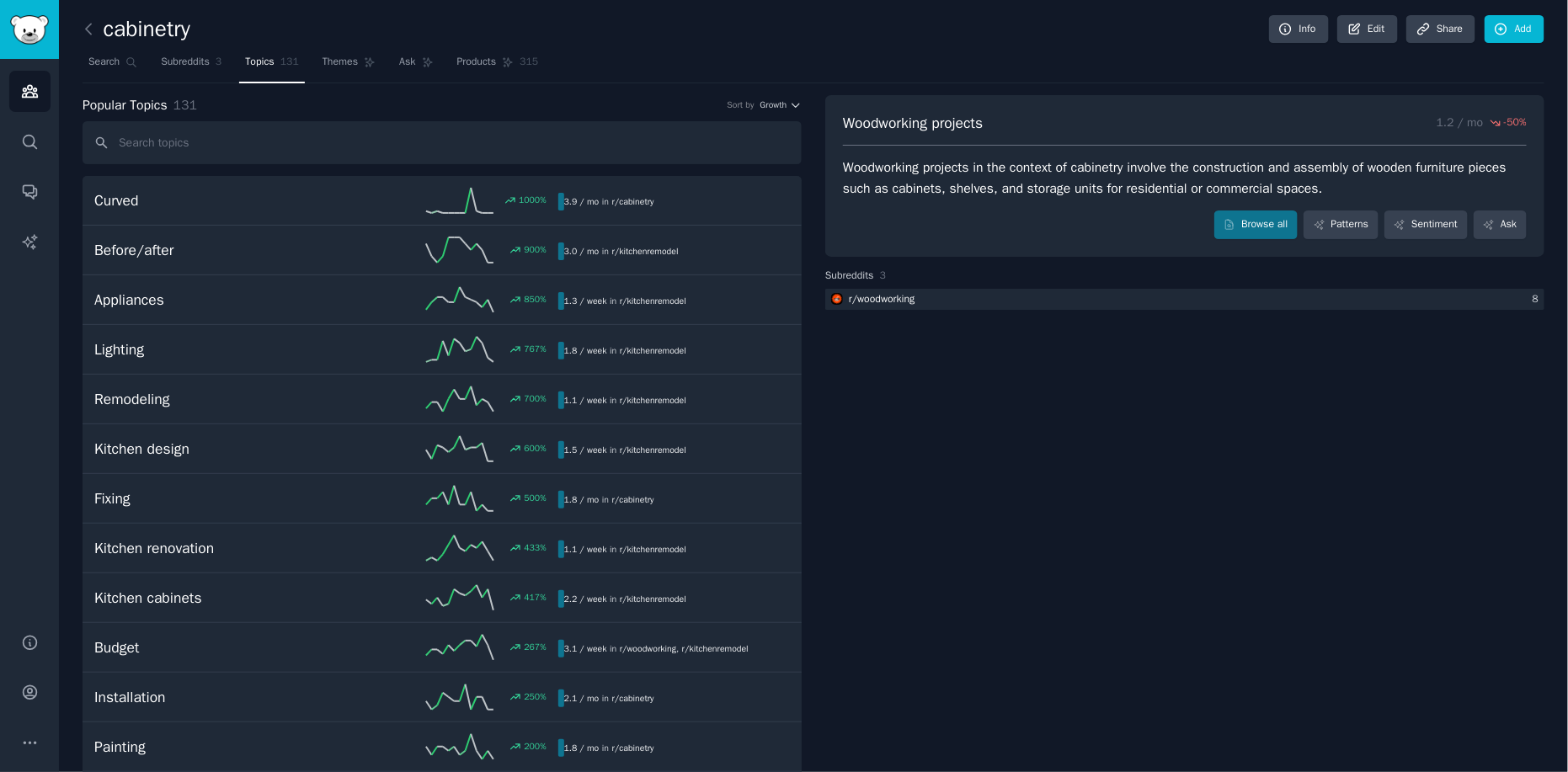 click on "Search Subreddits 3 Topics 131 Themes Ask Products 315" at bounding box center (813, 66) 